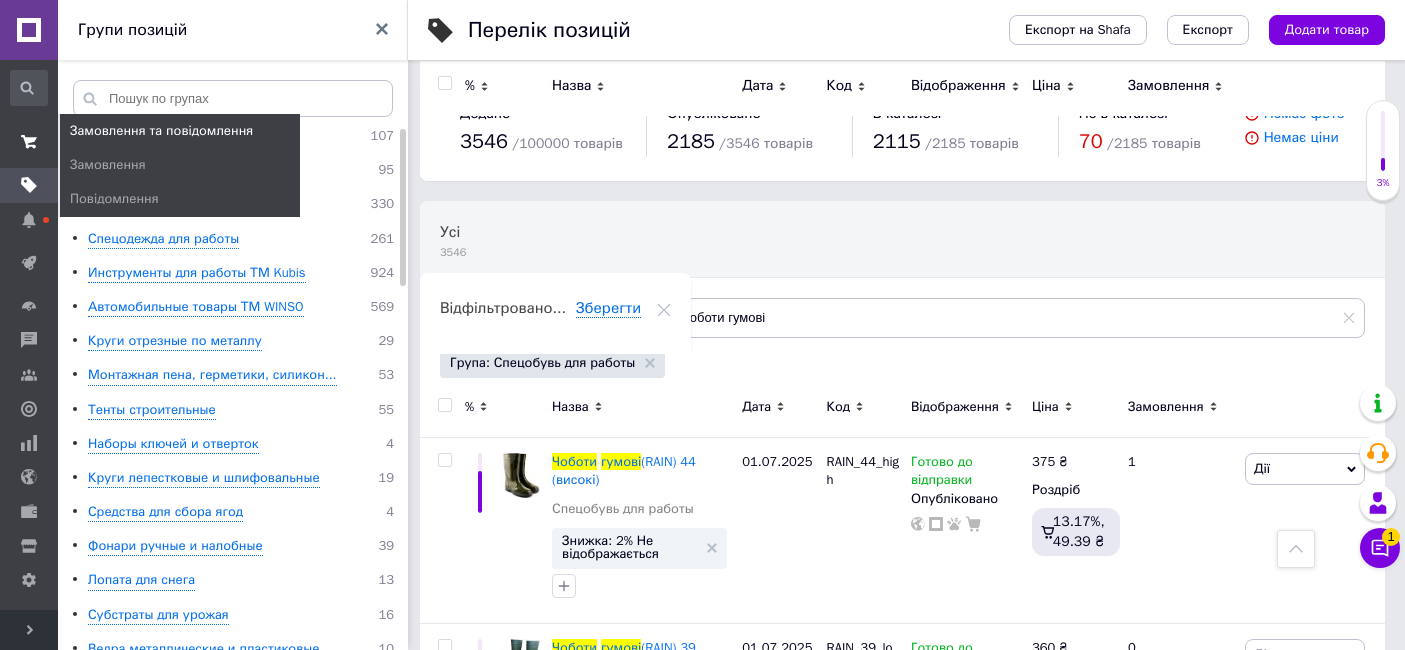 scroll, scrollTop: 491, scrollLeft: 0, axis: vertical 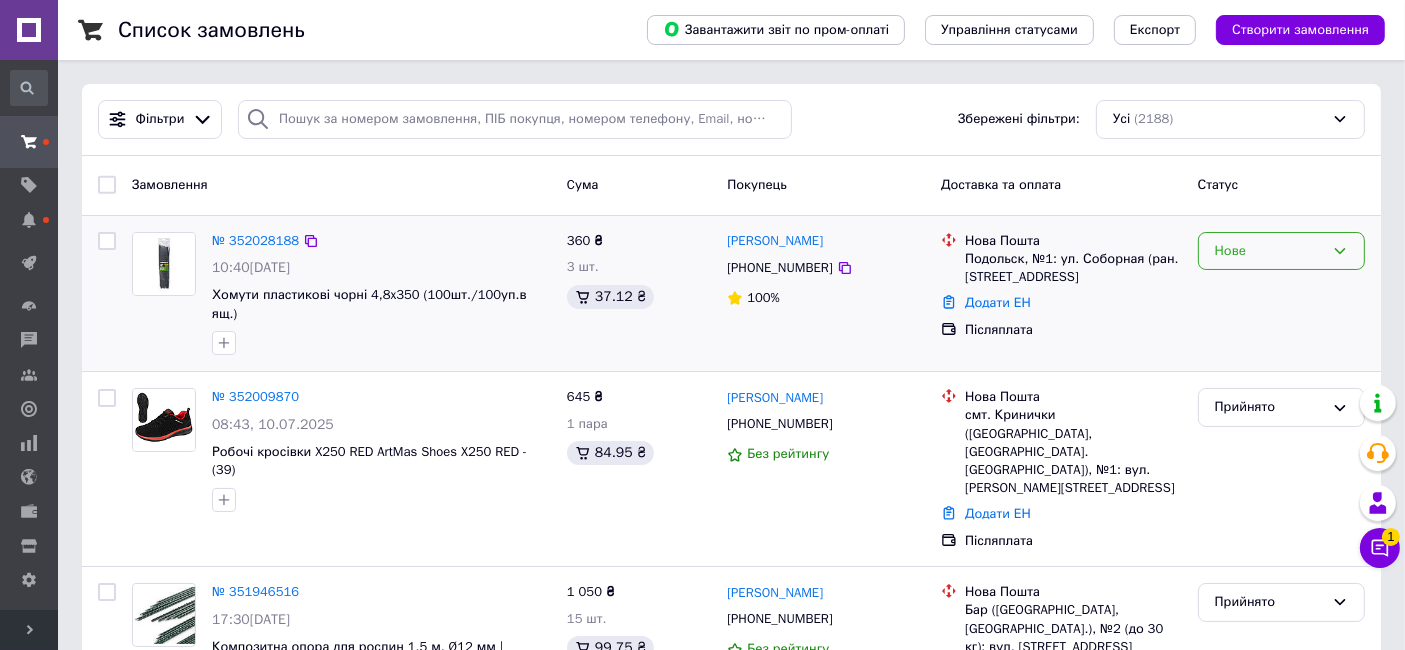 click on "Нове" at bounding box center [1269, 251] 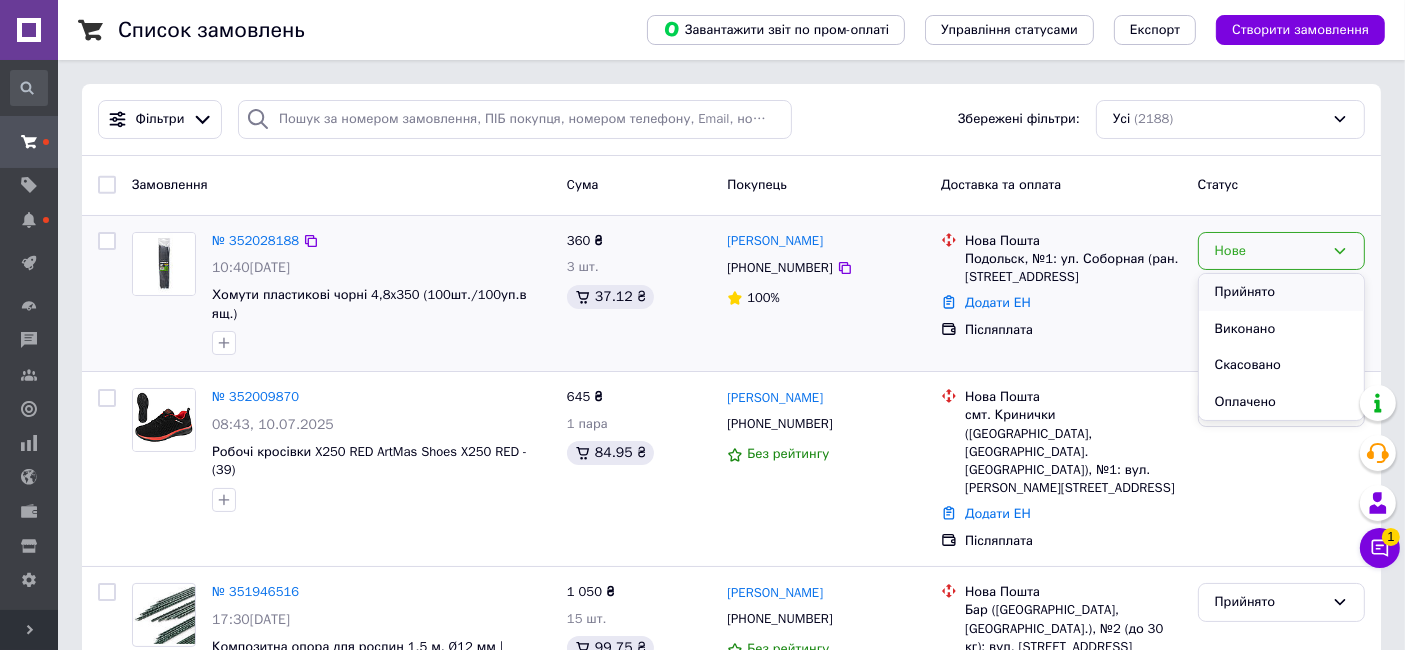 click on "Прийнято" at bounding box center (1281, 292) 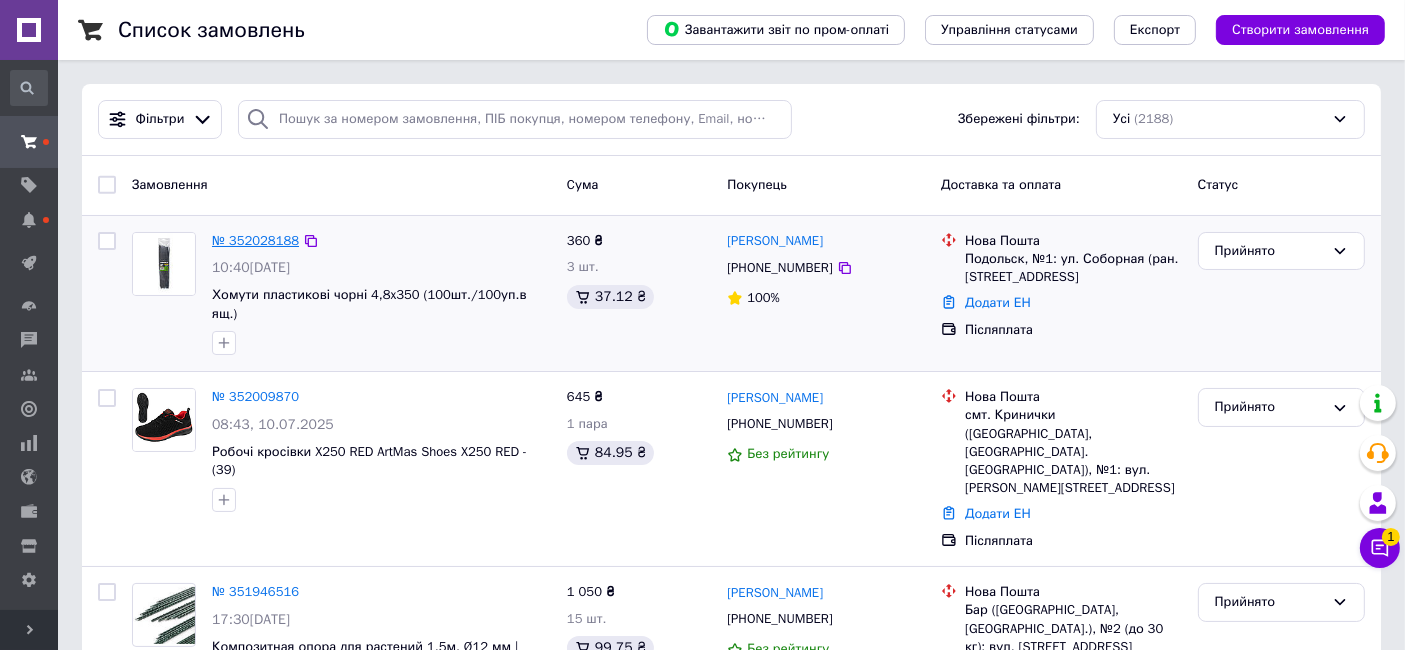 click on "№ 352028188" at bounding box center [255, 240] 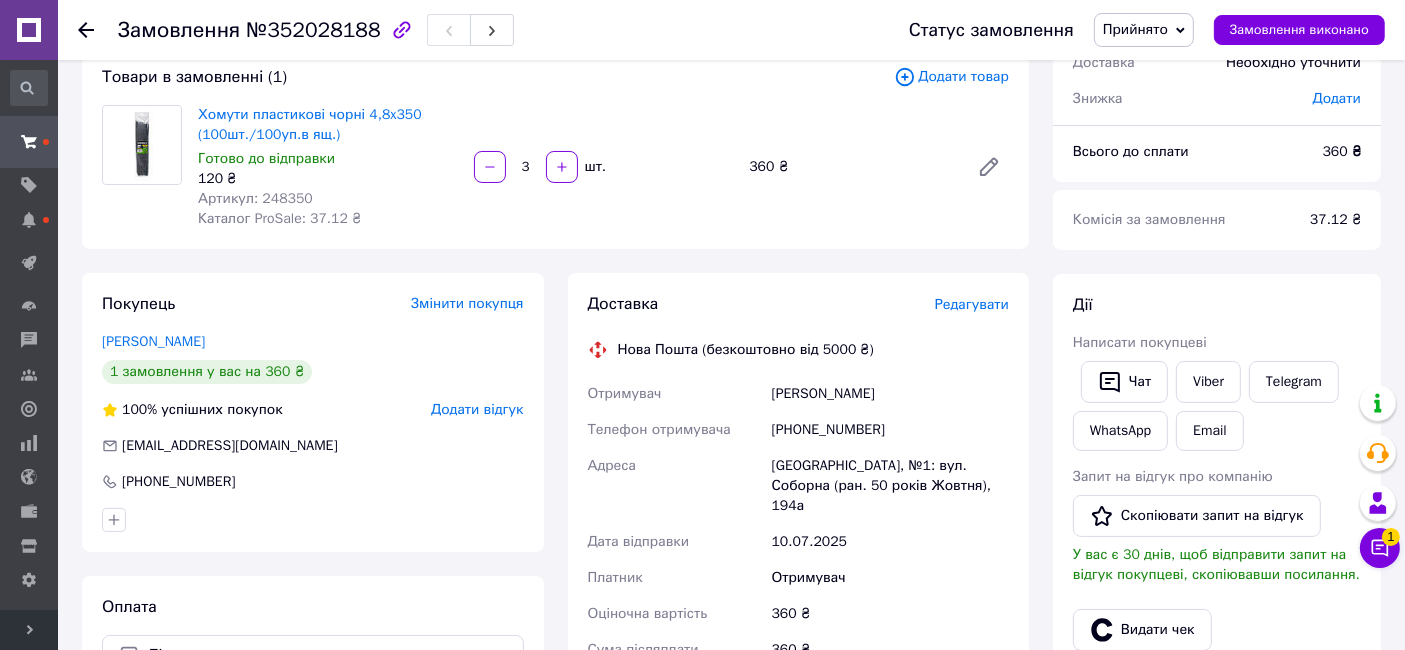scroll, scrollTop: 222, scrollLeft: 0, axis: vertical 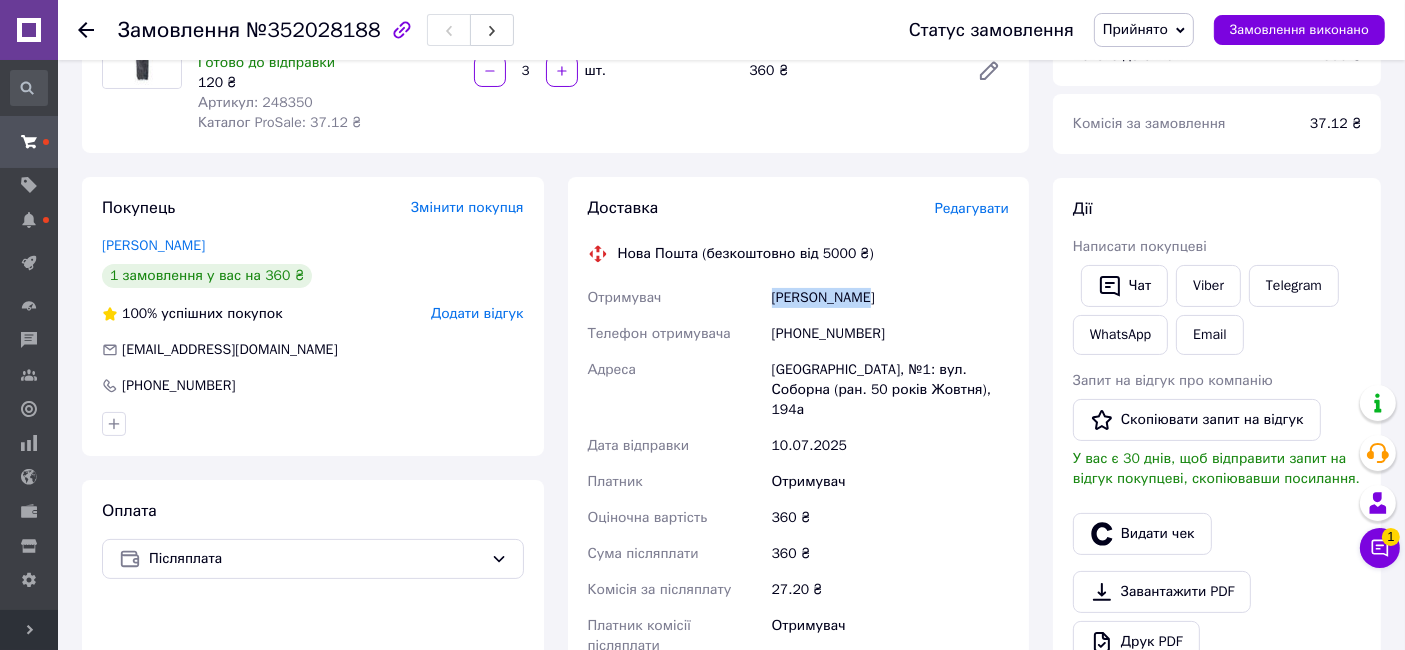 drag, startPoint x: 898, startPoint y: 308, endPoint x: 767, endPoint y: 307, distance: 131.00381 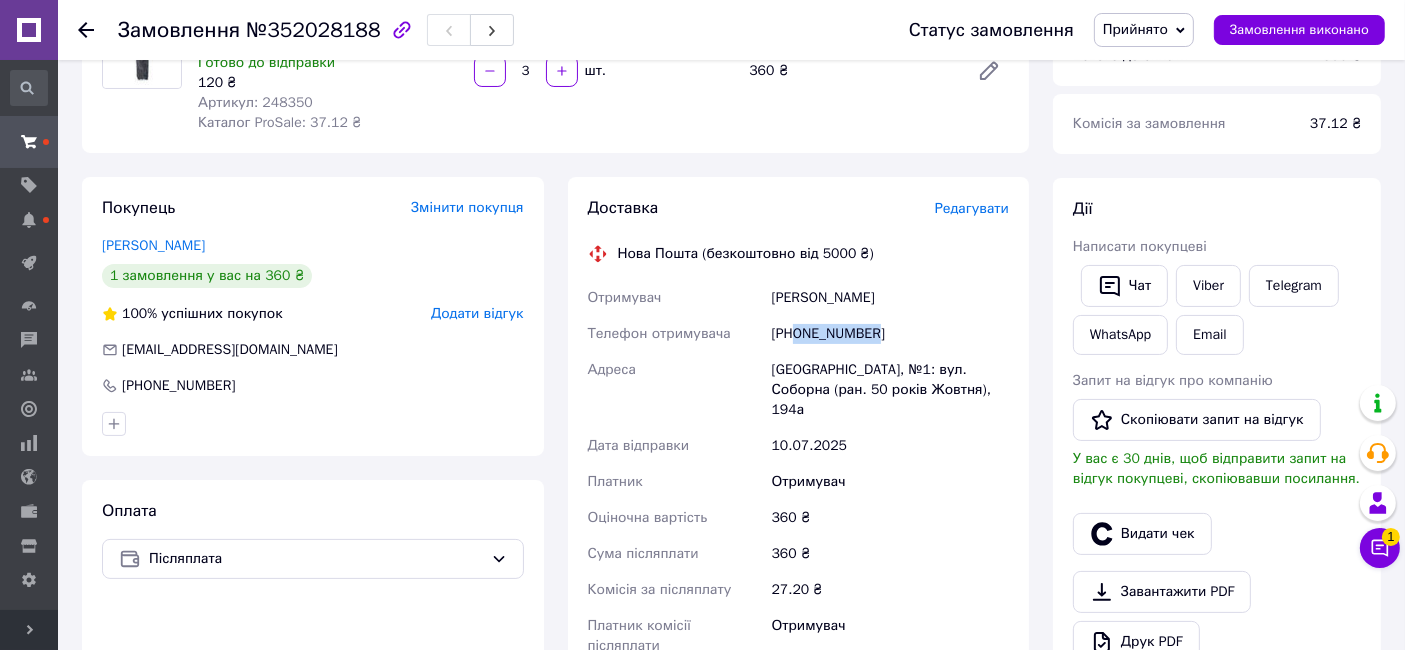 drag, startPoint x: 884, startPoint y: 325, endPoint x: 796, endPoint y: 338, distance: 88.95505 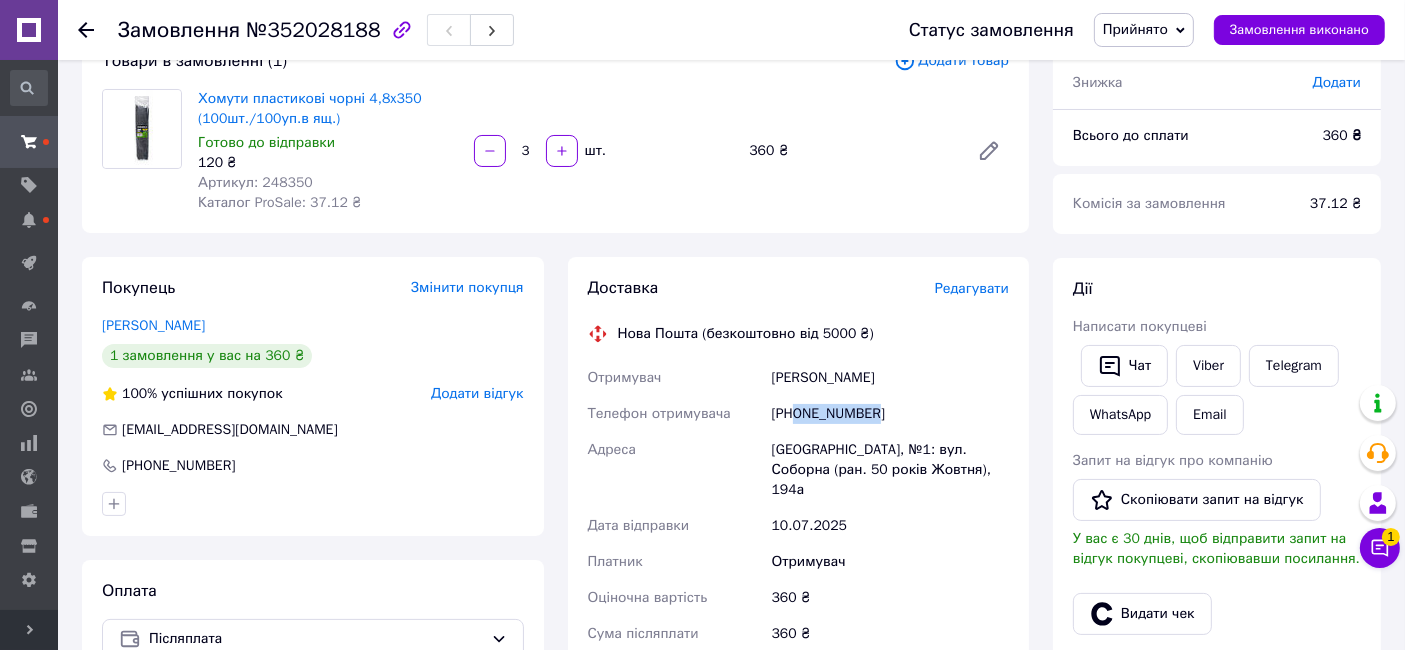 scroll, scrollTop: 111, scrollLeft: 0, axis: vertical 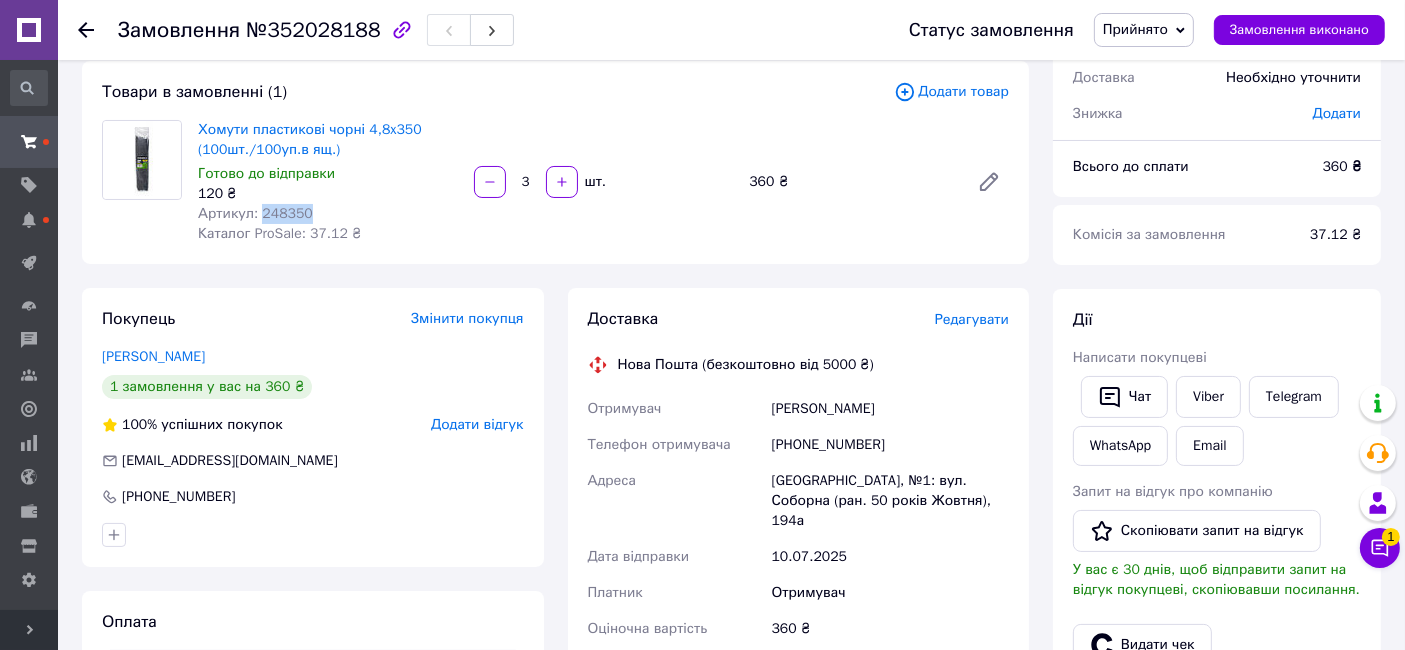 drag, startPoint x: 307, startPoint y: 217, endPoint x: 260, endPoint y: 215, distance: 47.042534 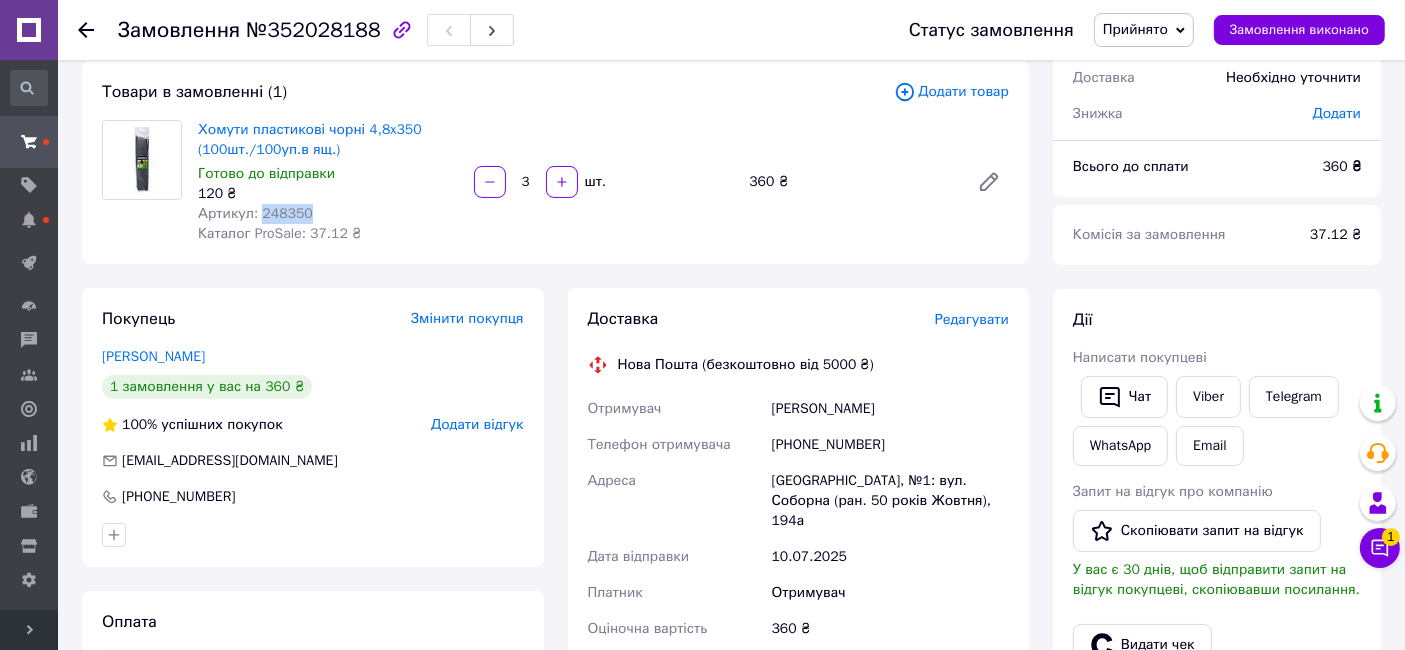 click on "Артикул: 248350" at bounding box center [328, 214] 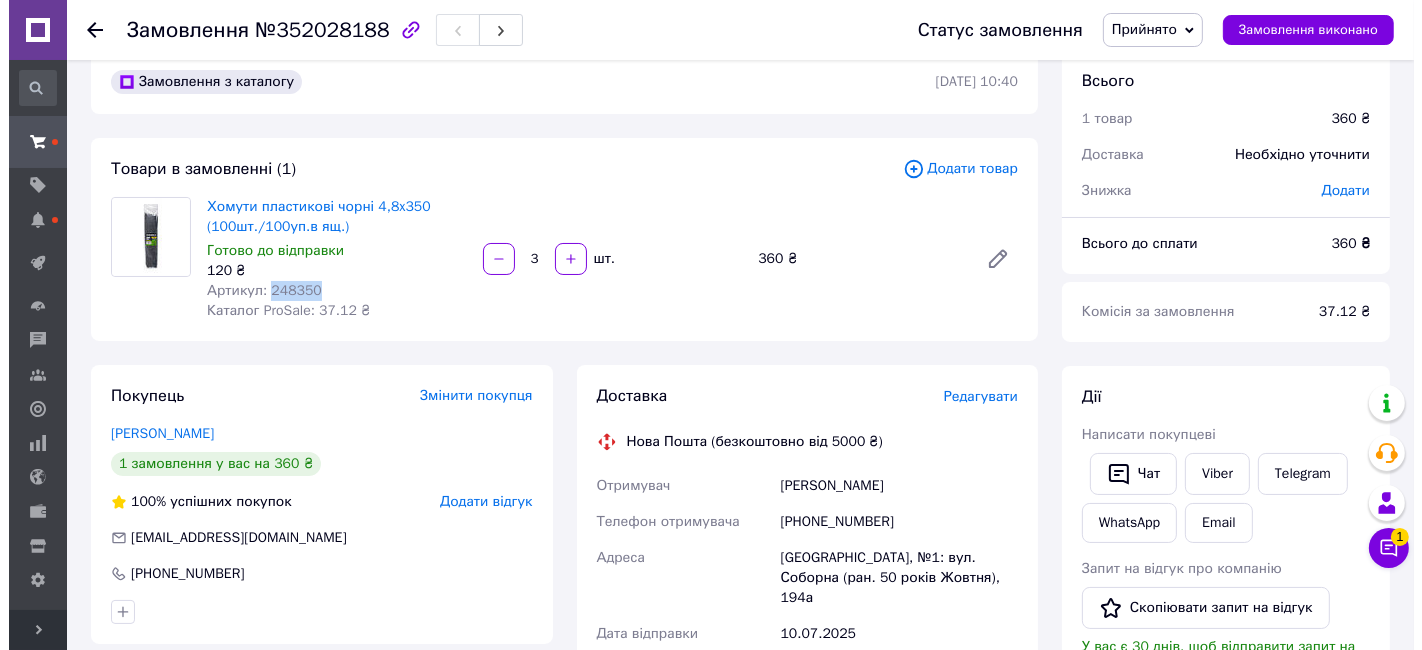 scroll, scrollTop: 0, scrollLeft: 0, axis: both 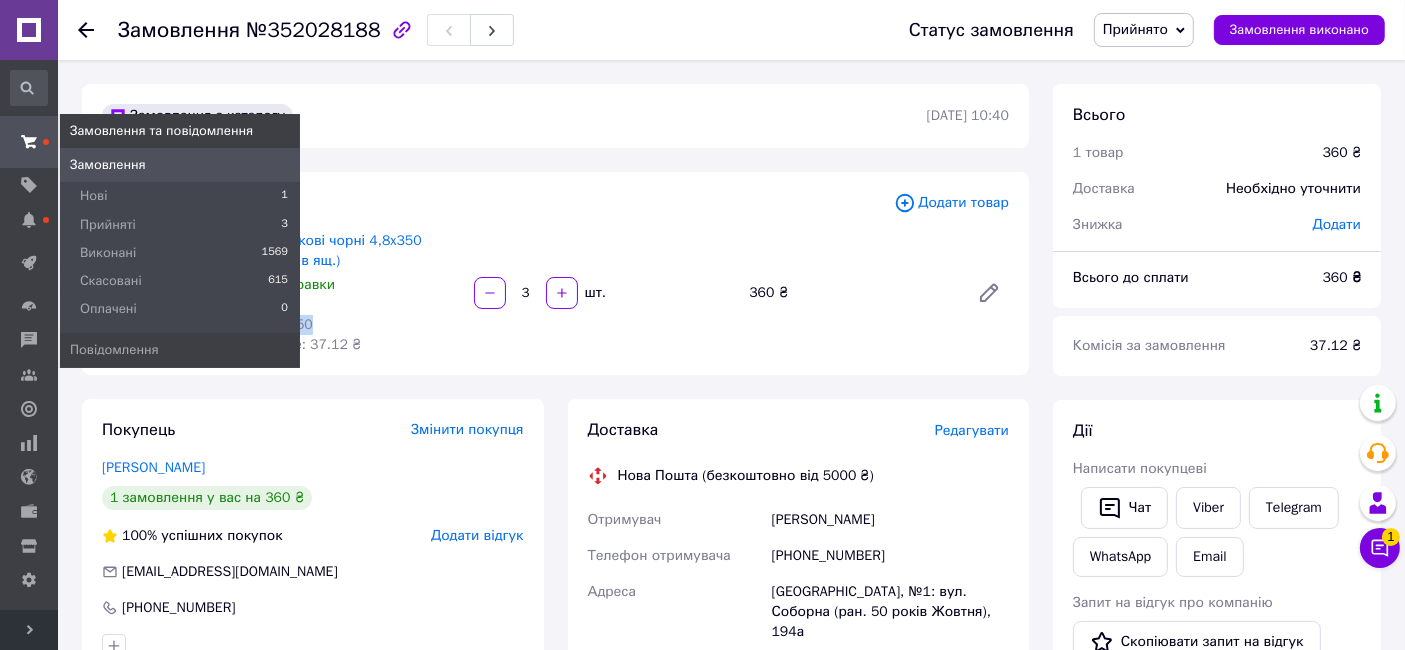 click 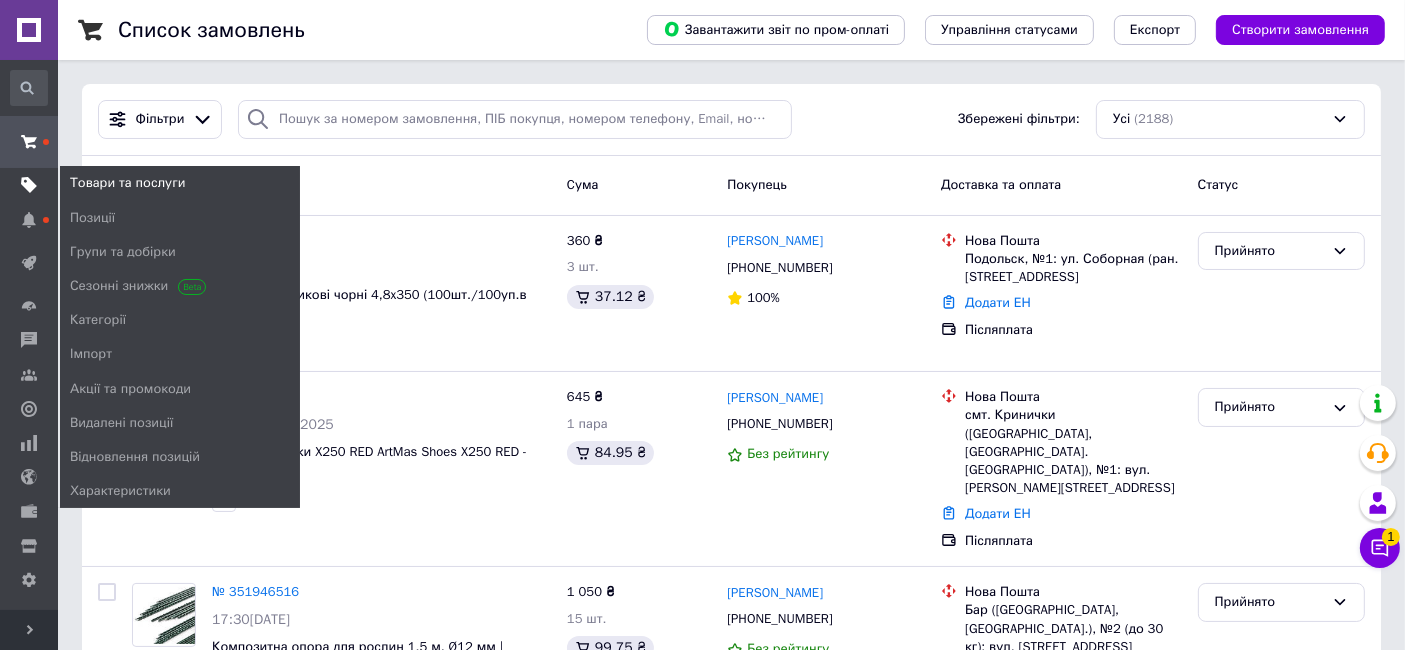 click on "Товари та послуги" at bounding box center (29, 185) 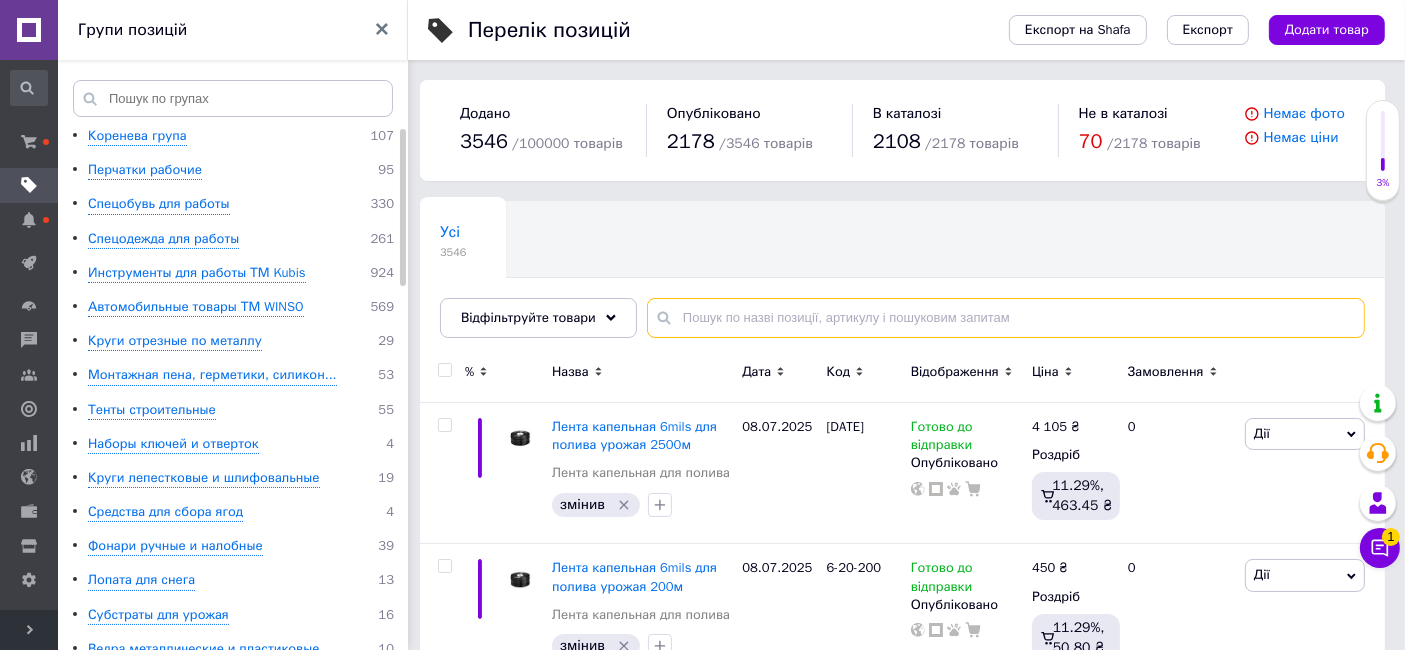 click at bounding box center [1006, 318] 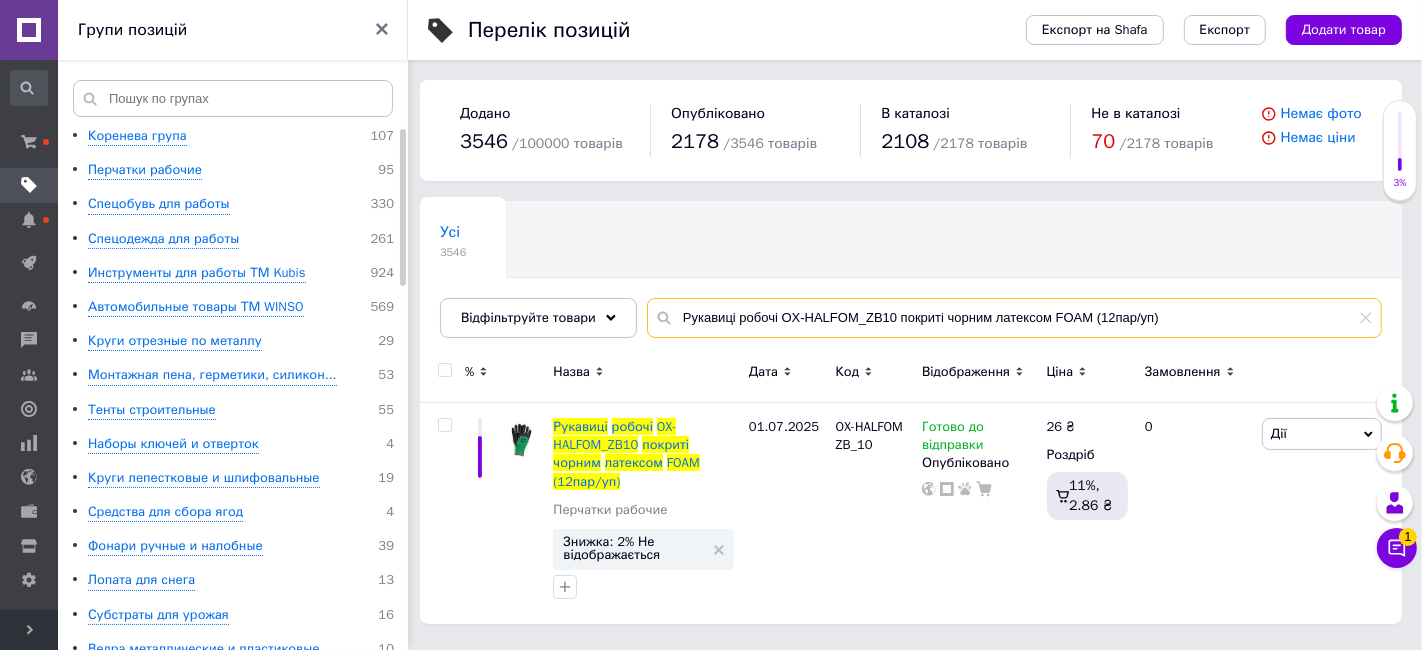 type on "Рукавиці робочі OX-HALFOM_ZB10 покриті чорним латексом FOAM (12пар/уп)" 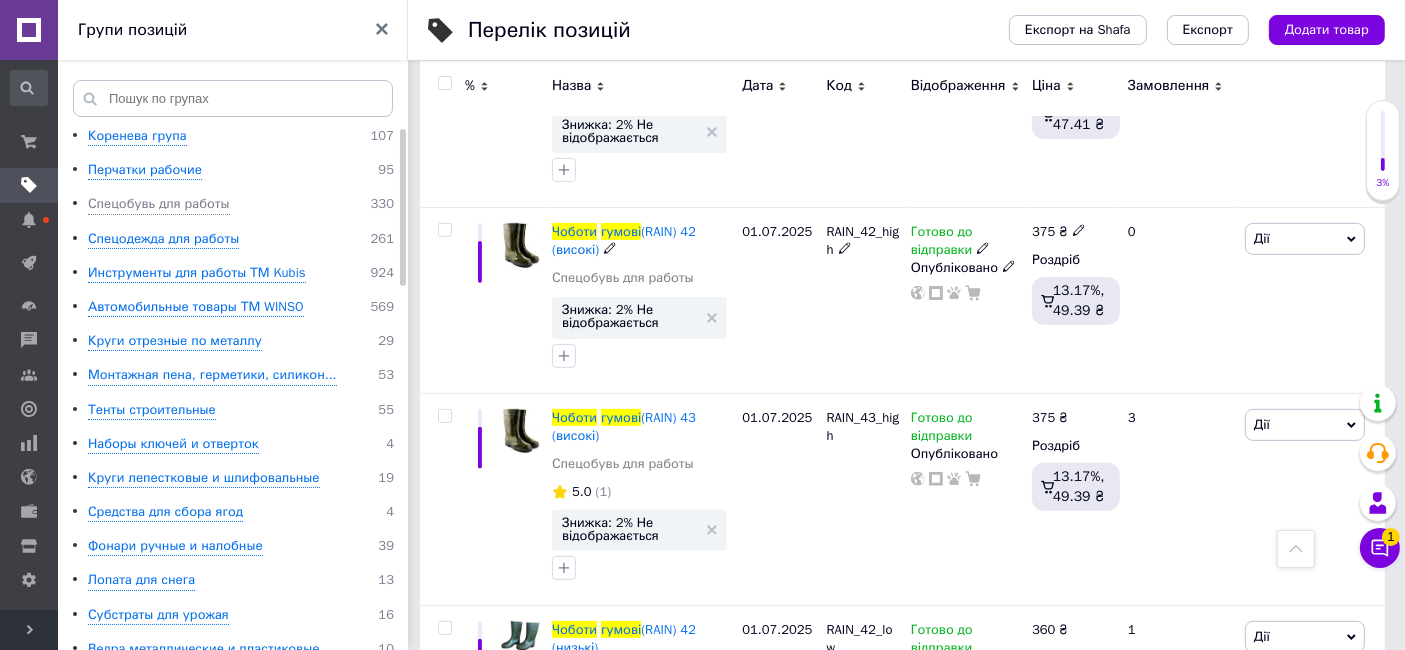scroll, scrollTop: 713, scrollLeft: 0, axis: vertical 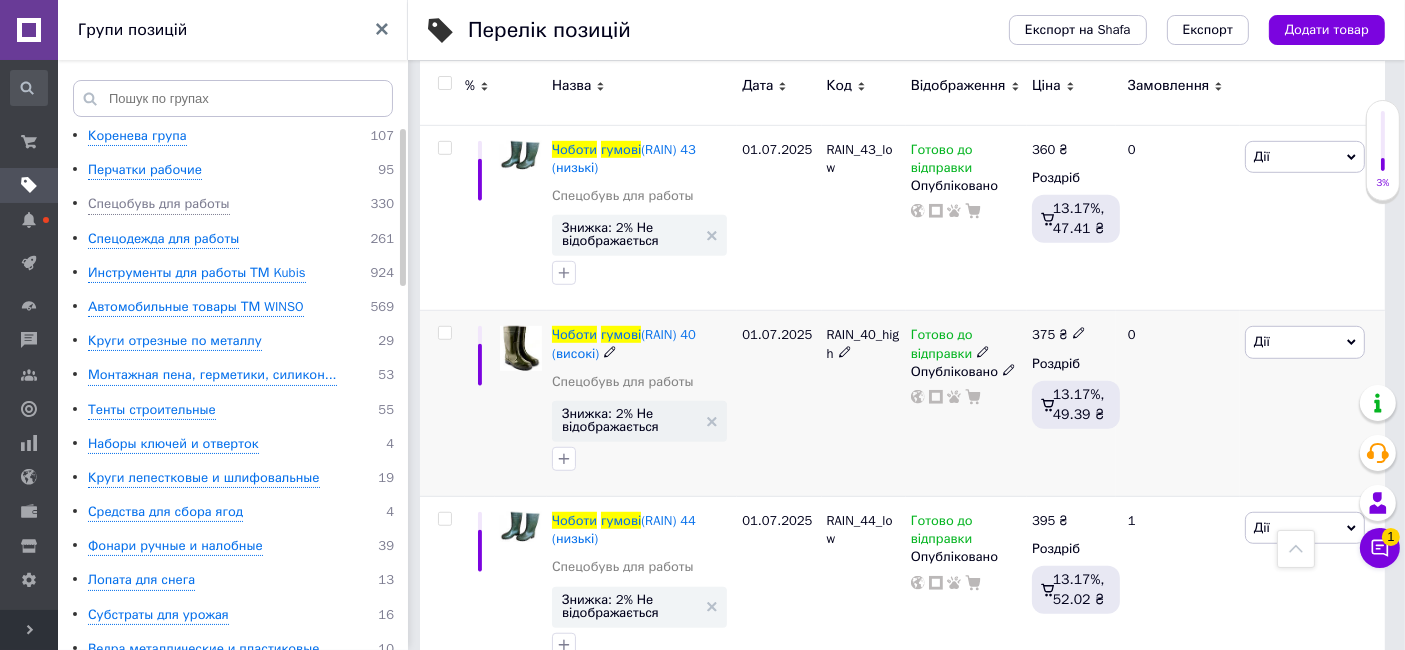 click on "01.07.2025" at bounding box center [779, 404] 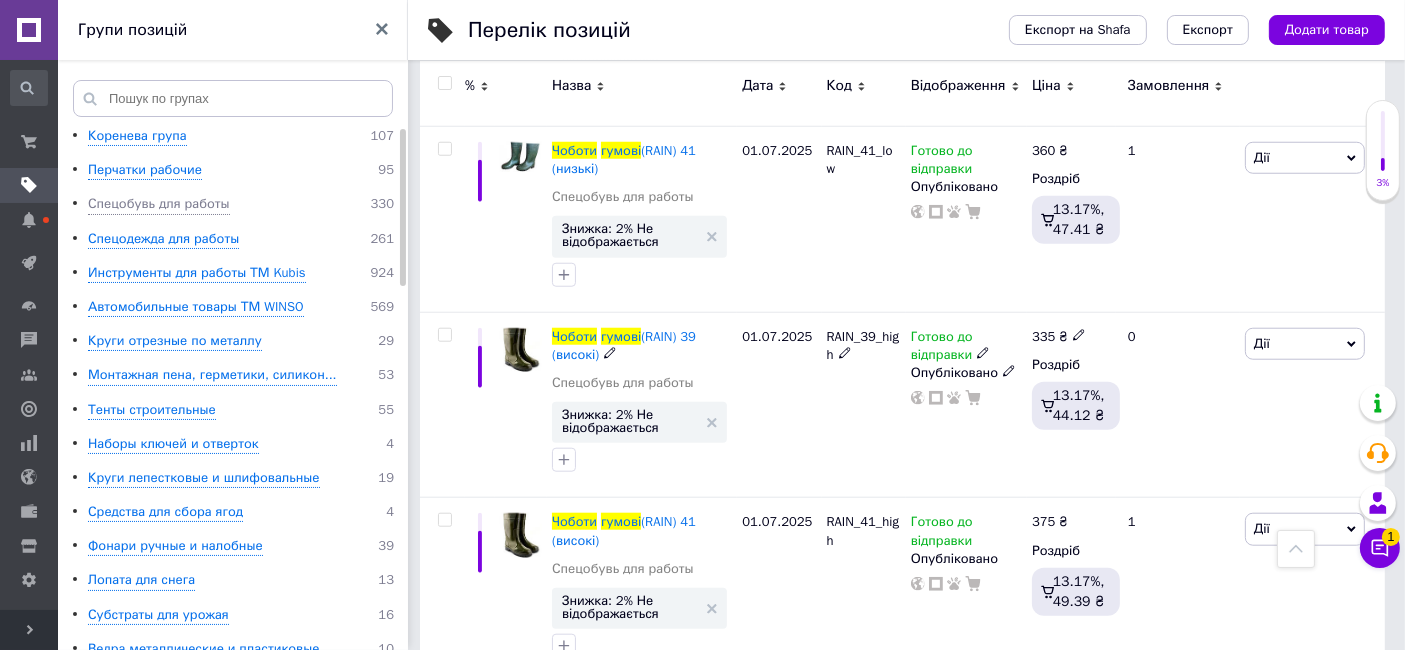 scroll, scrollTop: 1935, scrollLeft: 0, axis: vertical 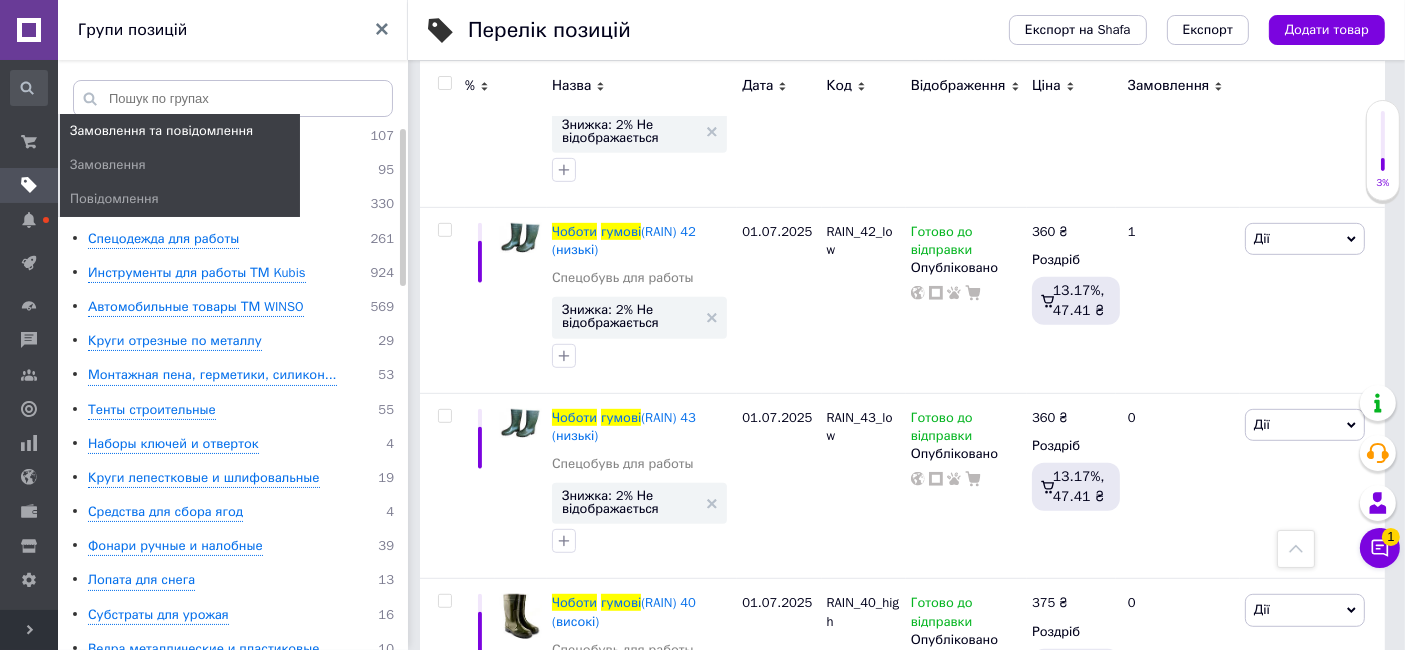 drag, startPoint x: 28, startPoint y: 147, endPoint x: 191, endPoint y: 81, distance: 175.85506 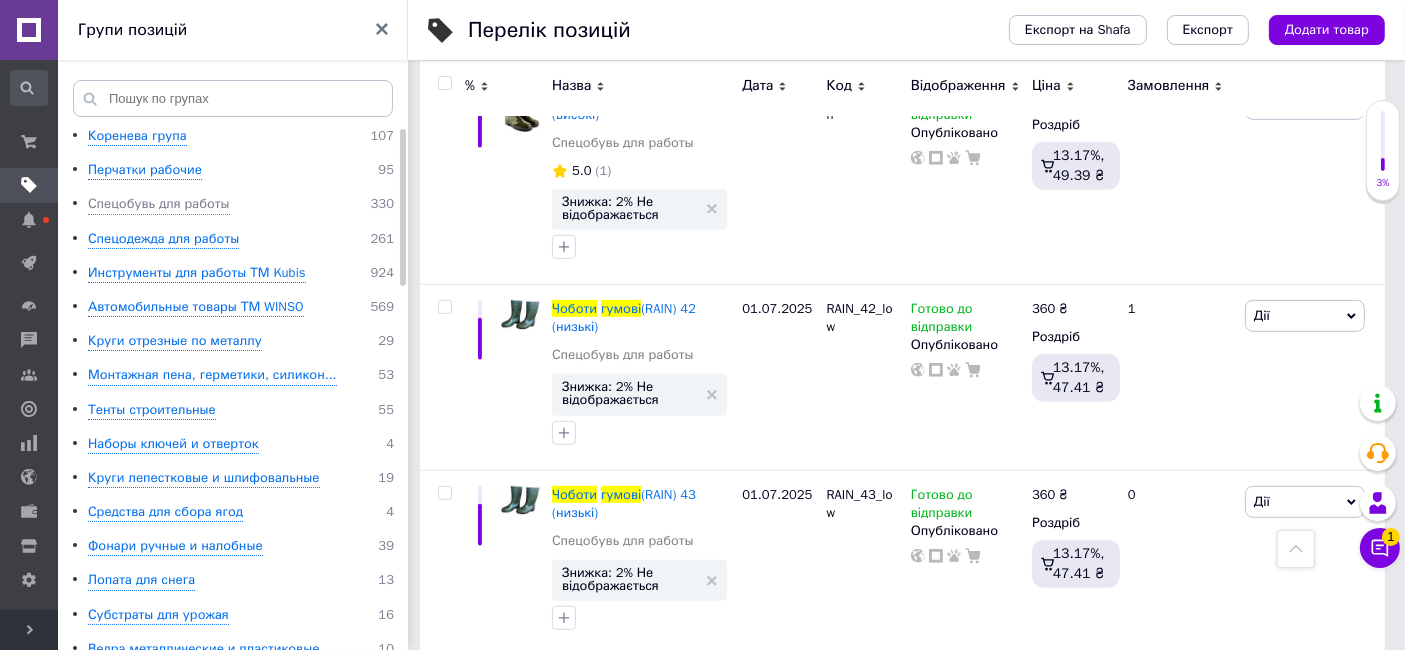 scroll, scrollTop: 888, scrollLeft: 0, axis: vertical 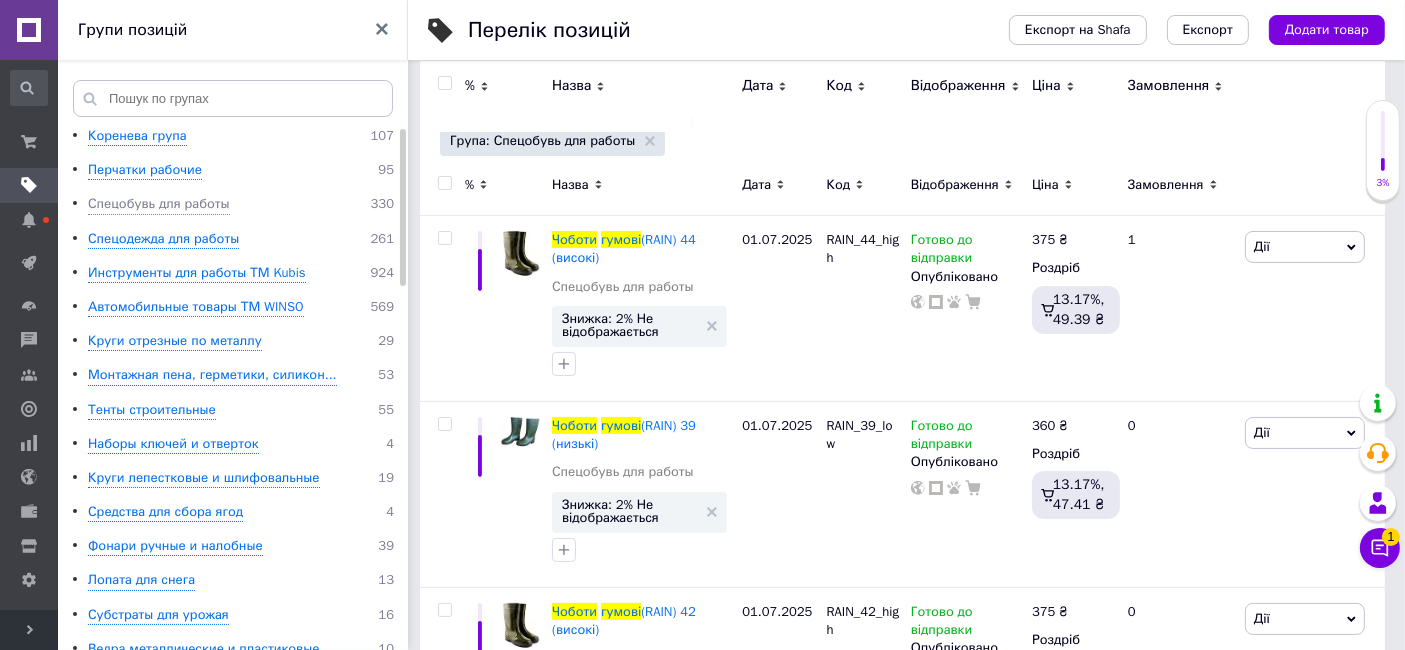 click at bounding box center (444, 183) 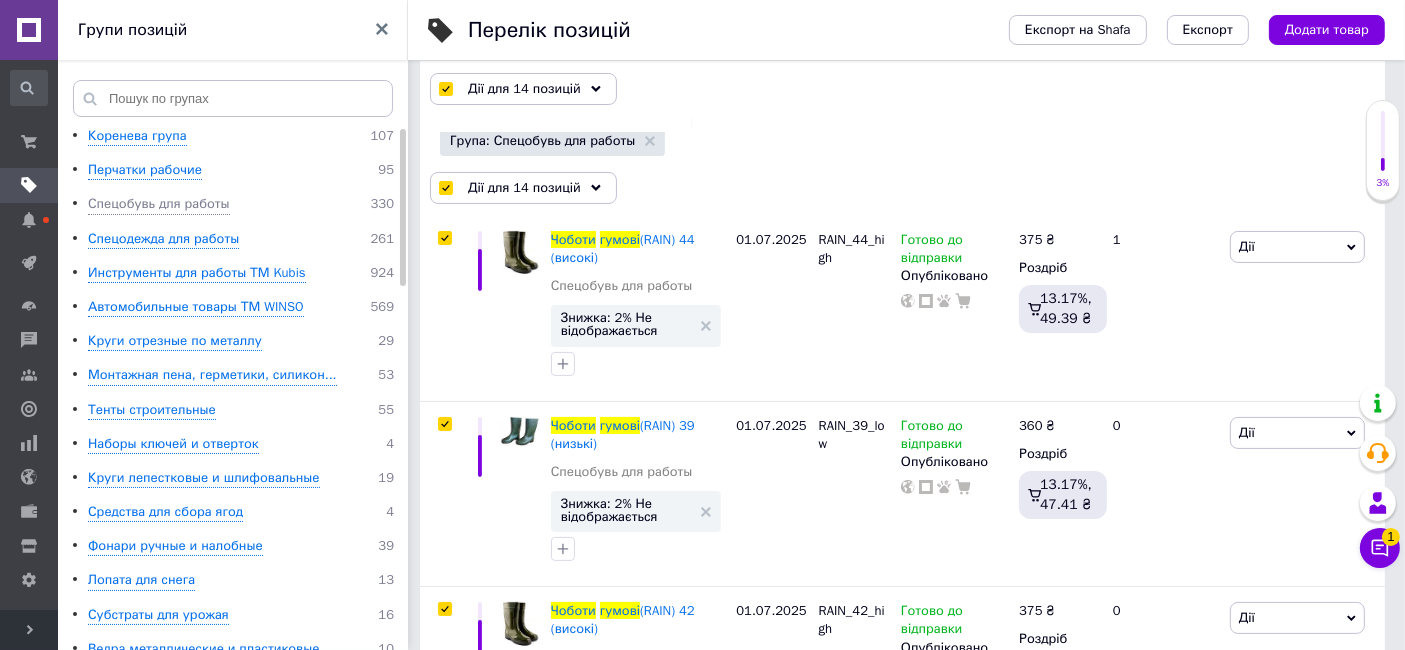 checkbox on "true" 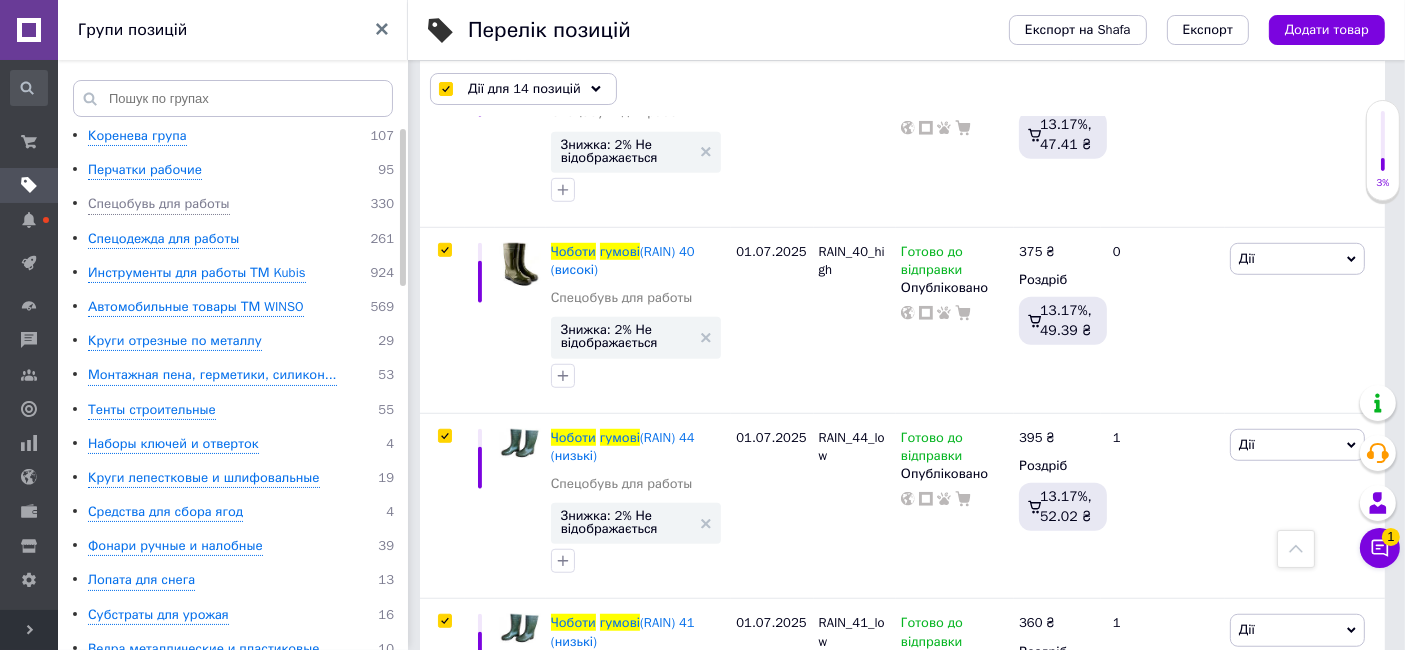 scroll, scrollTop: 1157, scrollLeft: 0, axis: vertical 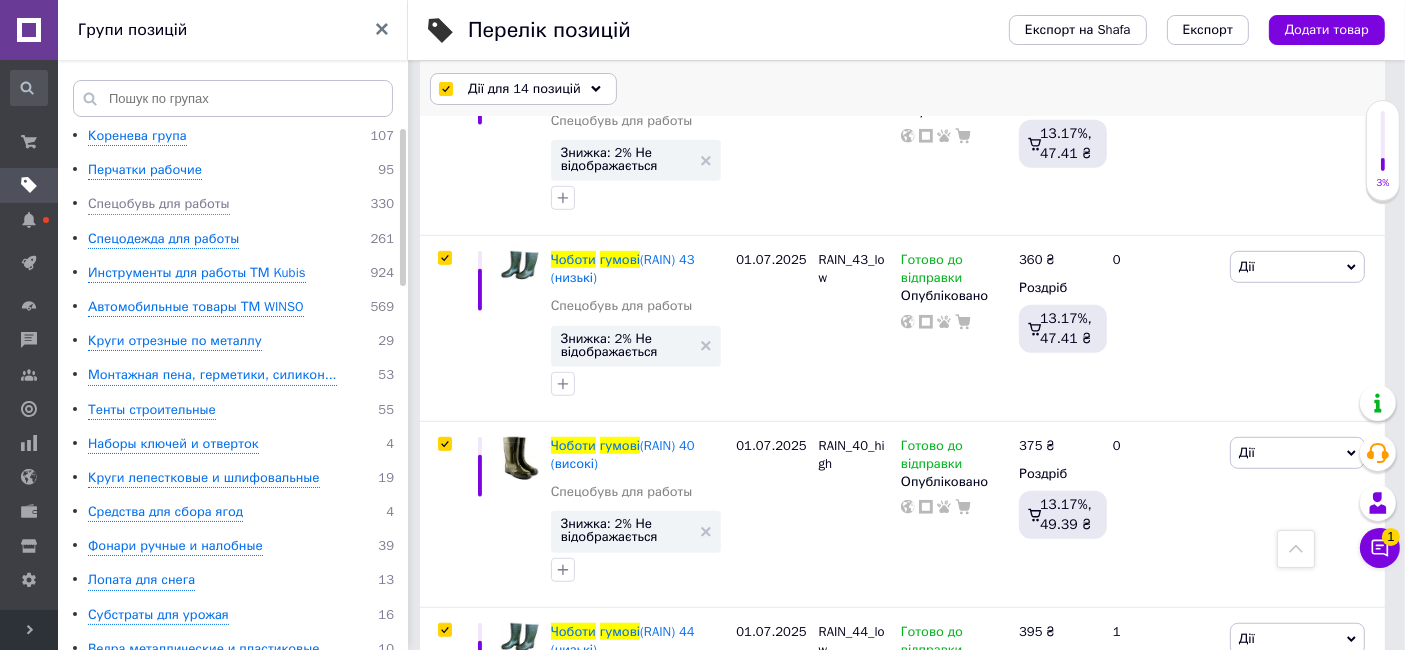 click on "Дії для 14 позицій" at bounding box center (524, 89) 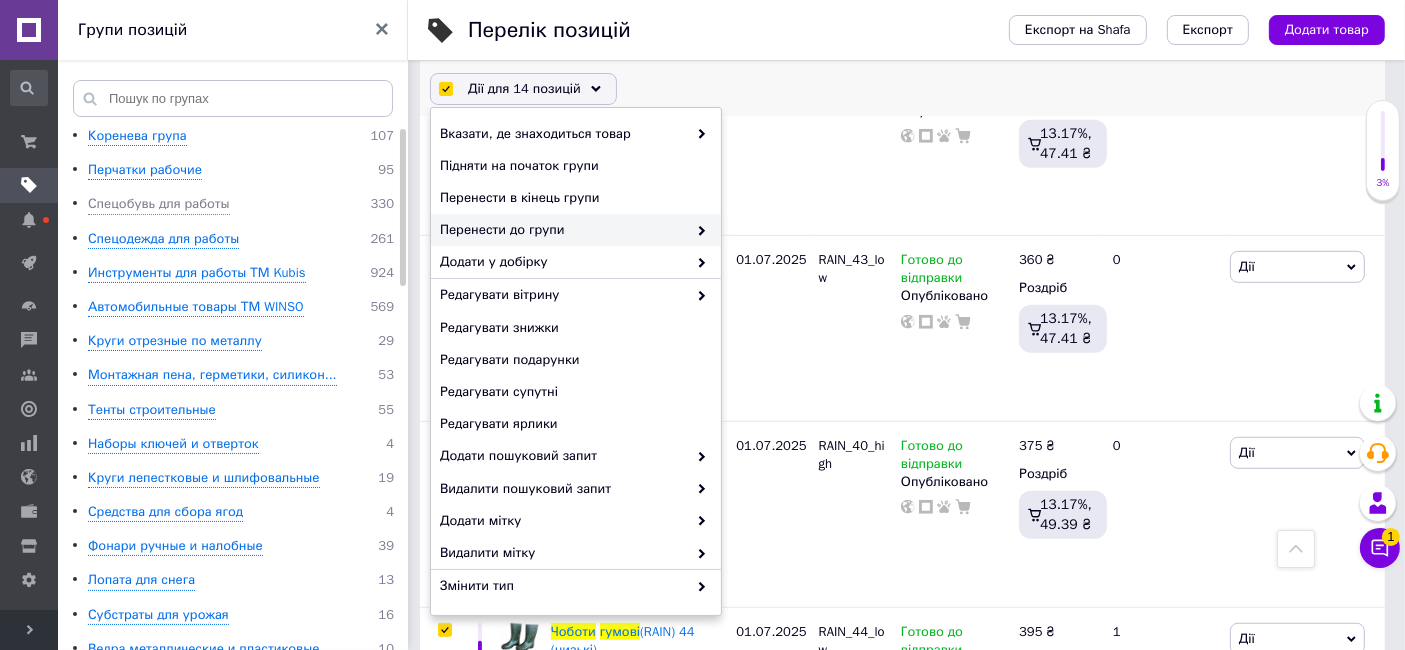 click on "Перенести до групи" at bounding box center [576, 230] 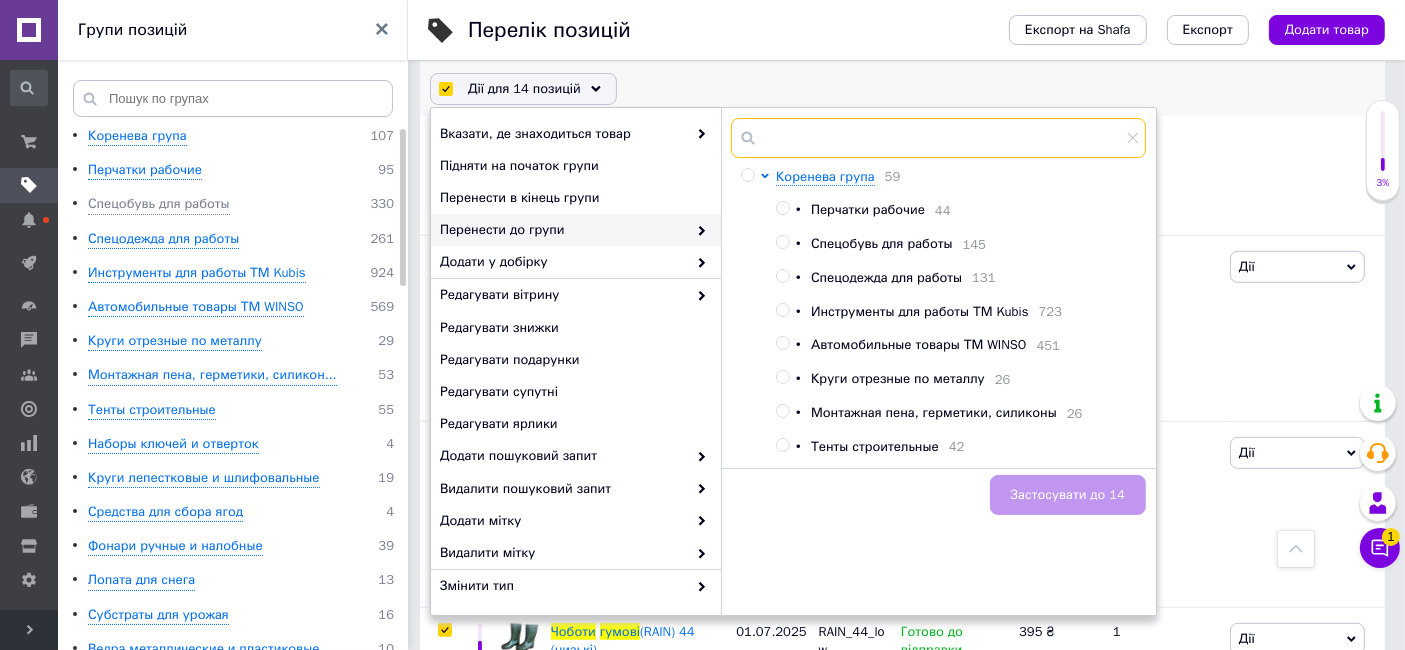 click at bounding box center (938, 138) 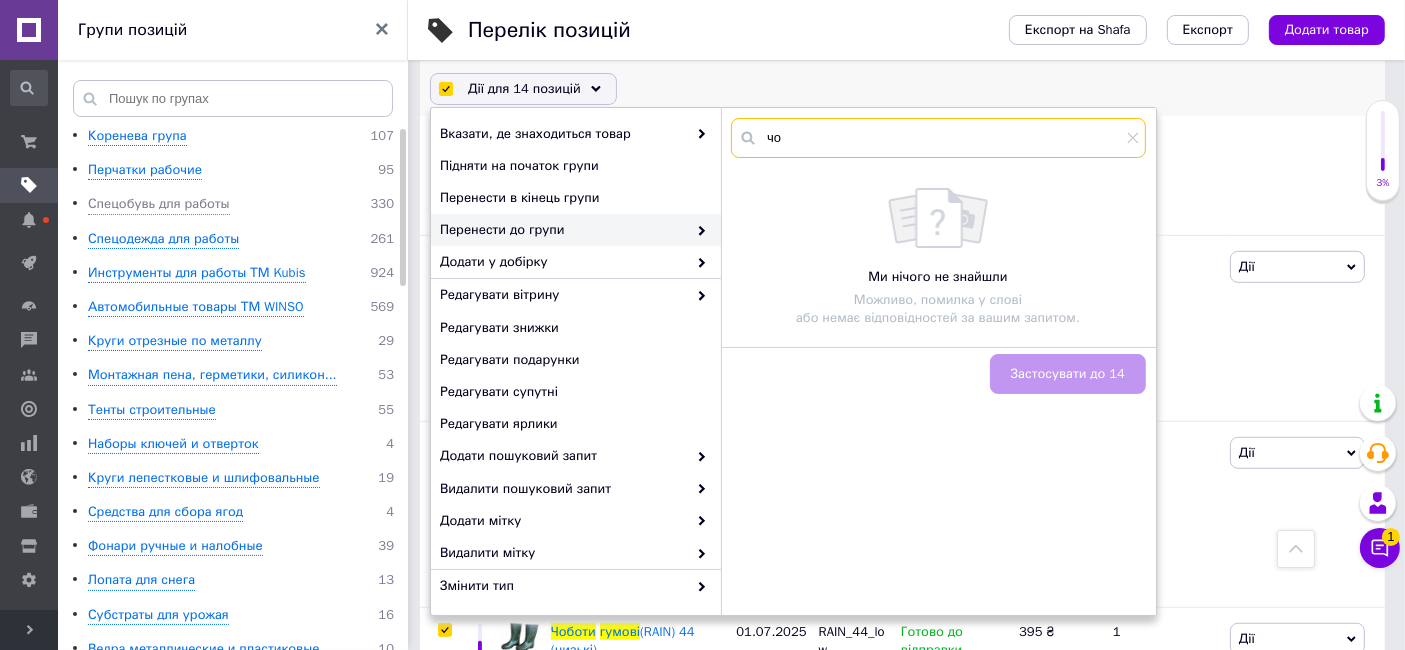 type on "ч" 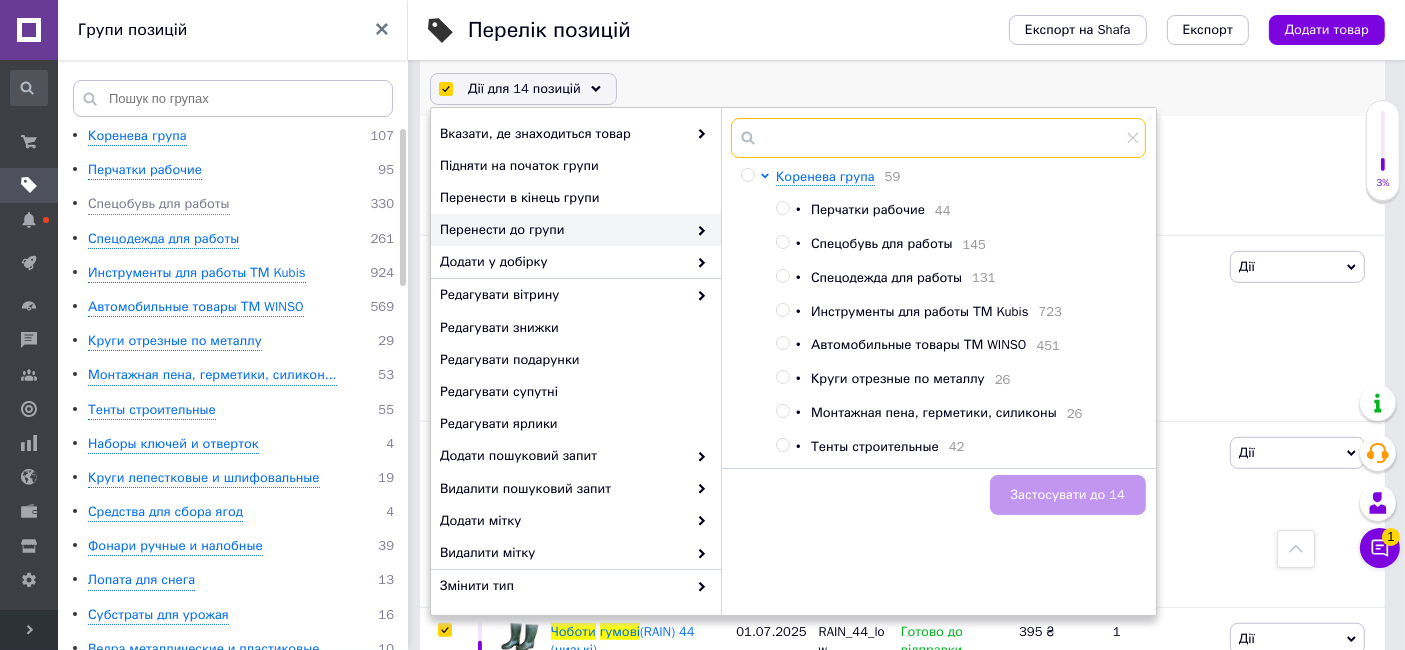 type on "р" 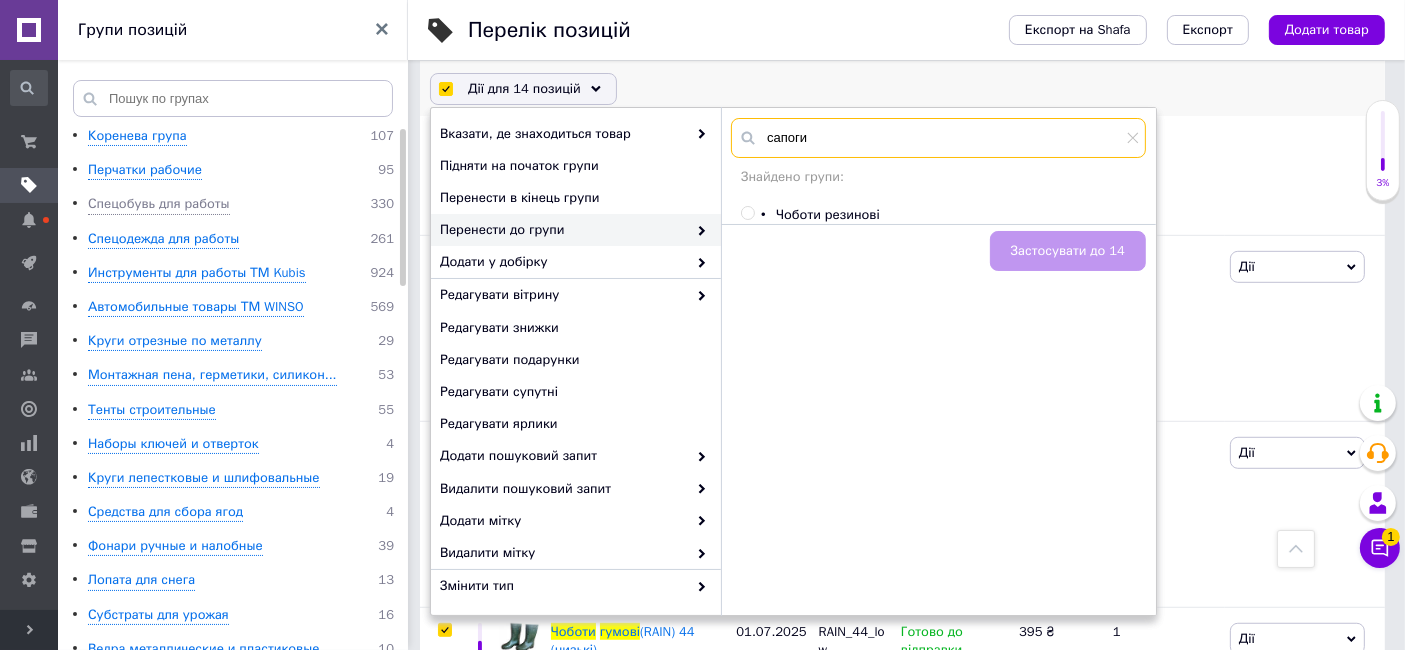 type on "сапоги" 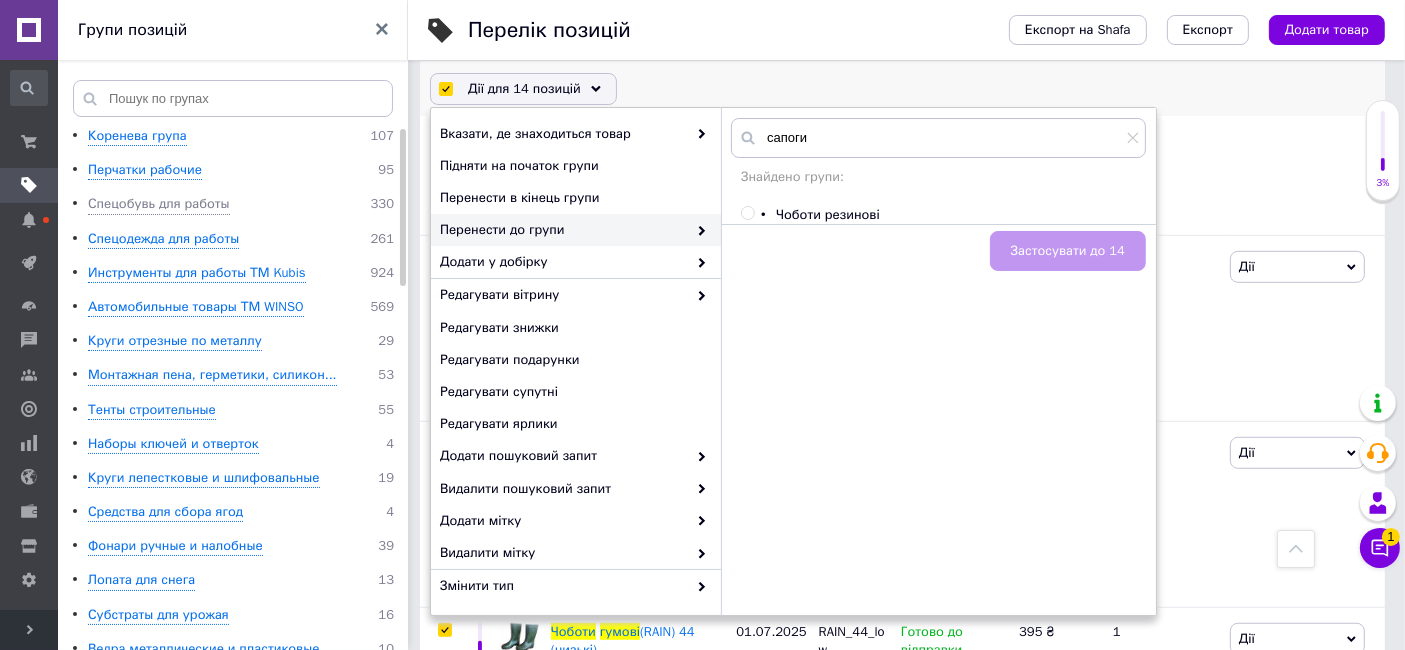 click at bounding box center [747, 213] 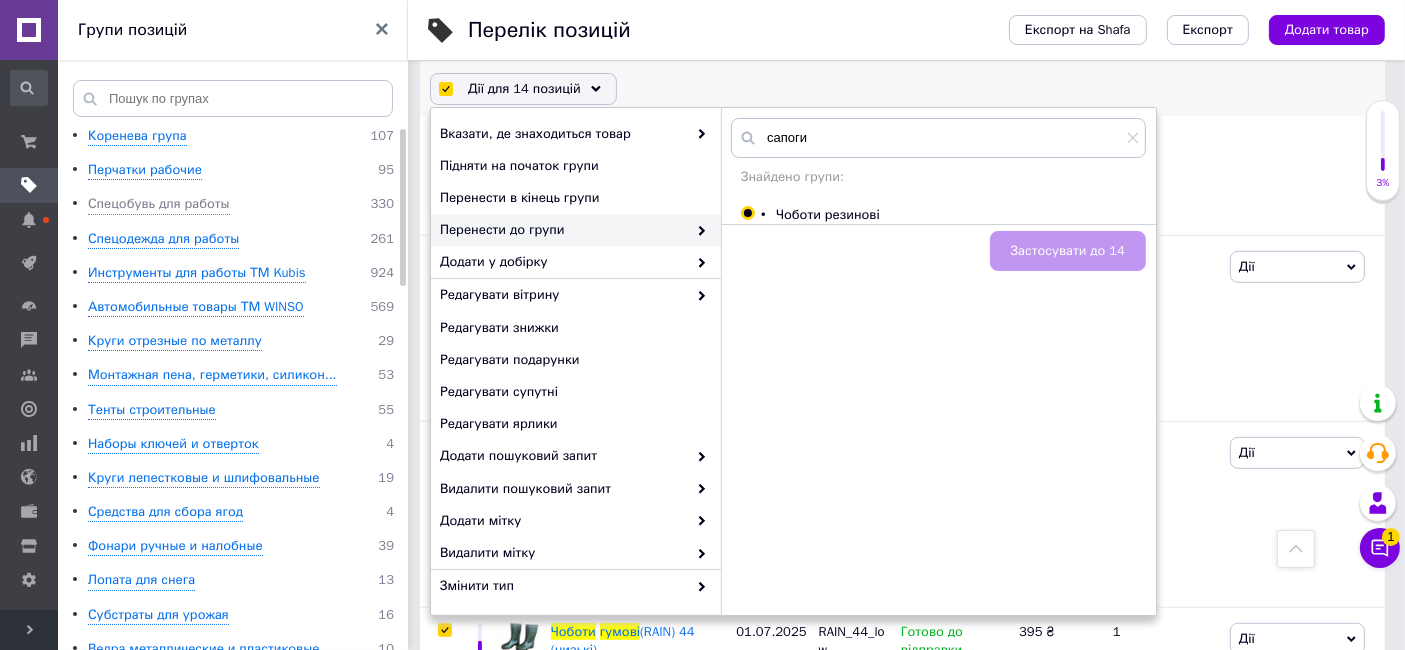 radio on "true" 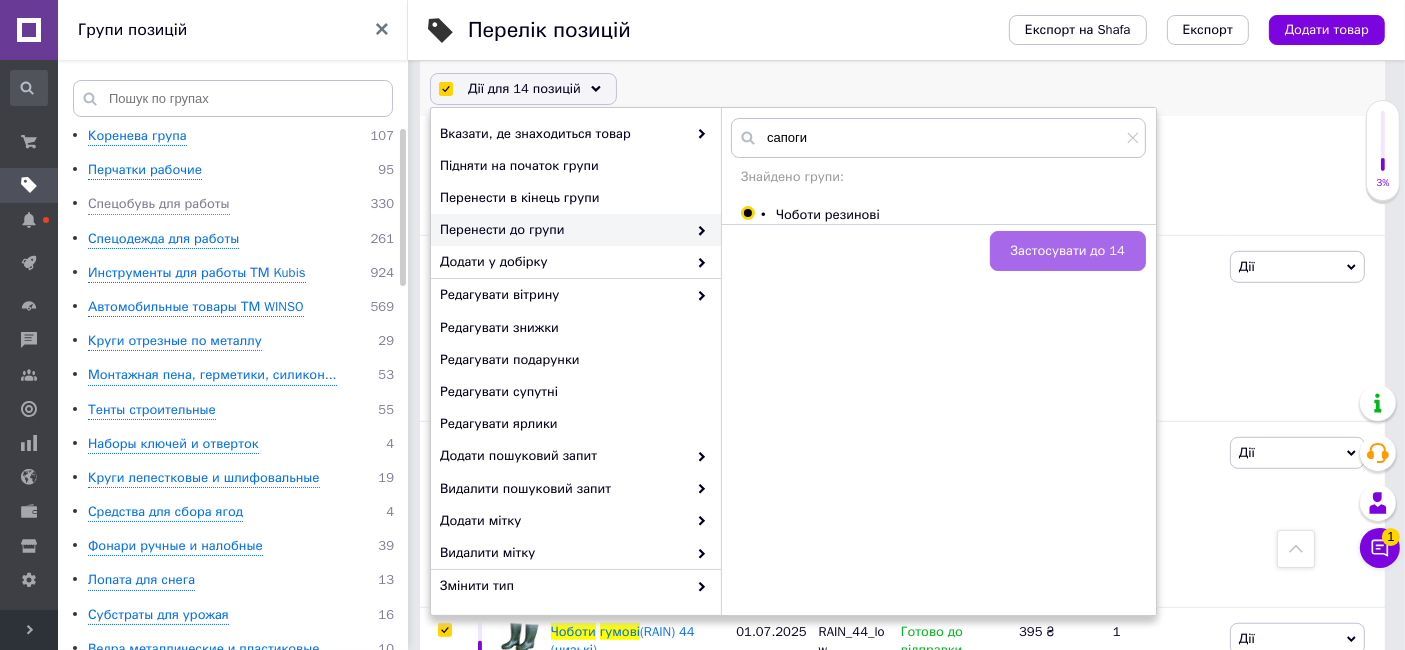 click on "Застосувати до 14" at bounding box center (1068, 251) 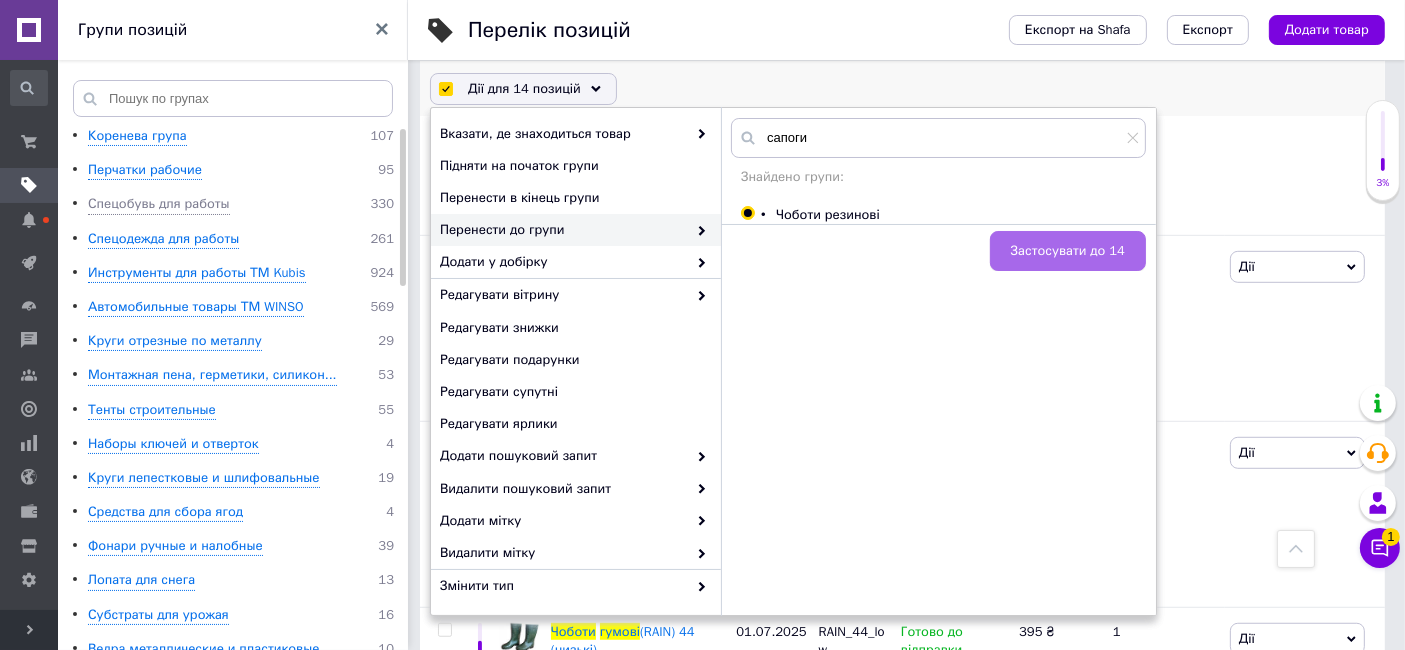 checkbox on "false" 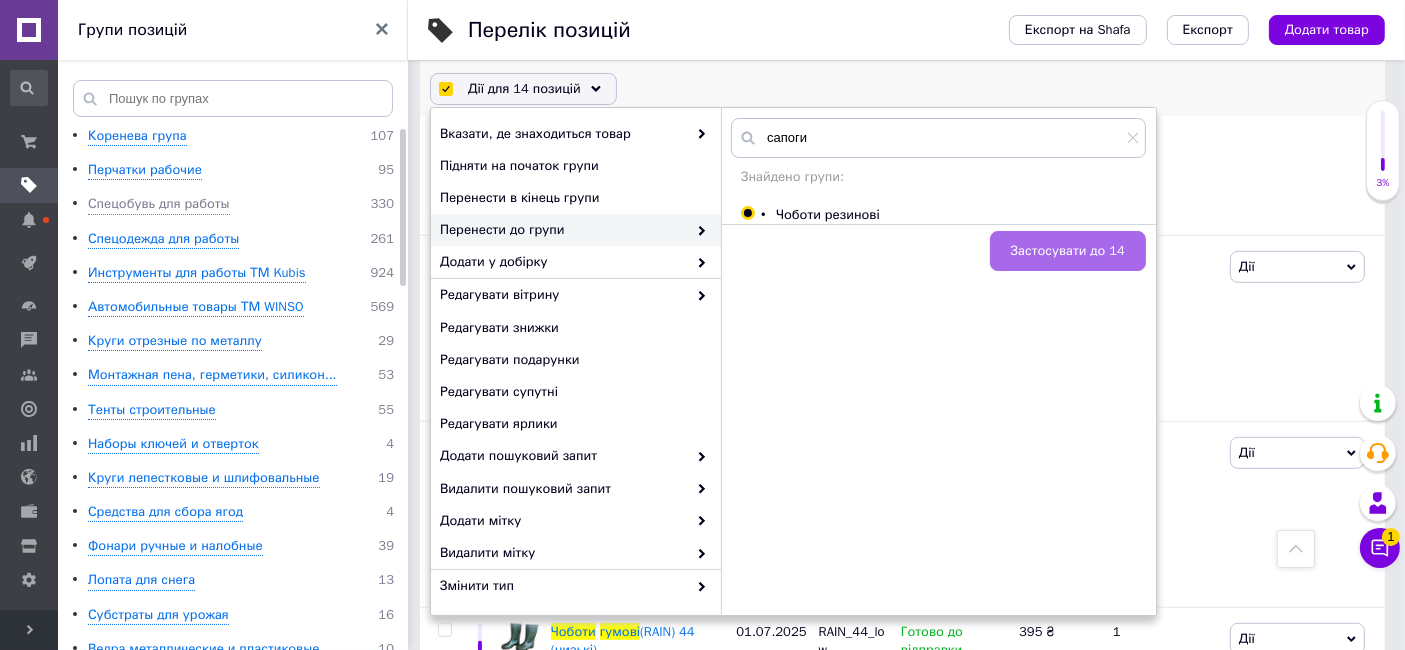 checkbox on "false" 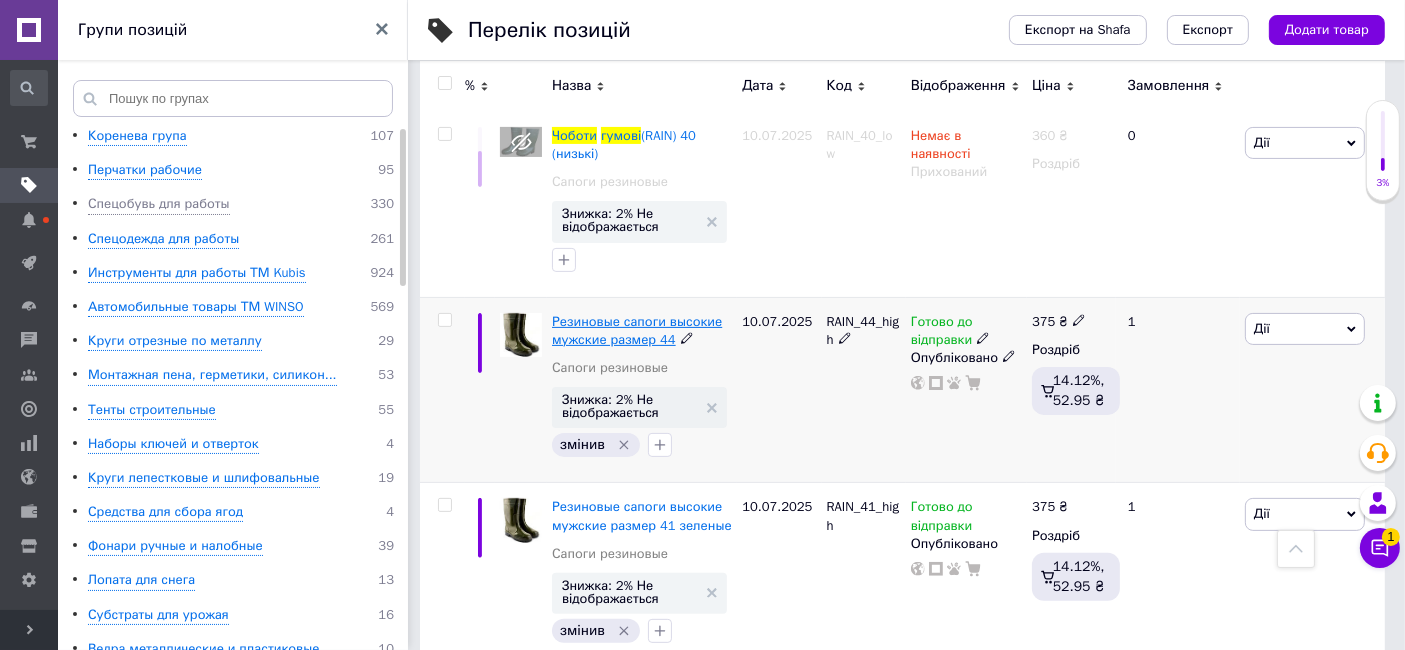 scroll, scrollTop: 0, scrollLeft: 0, axis: both 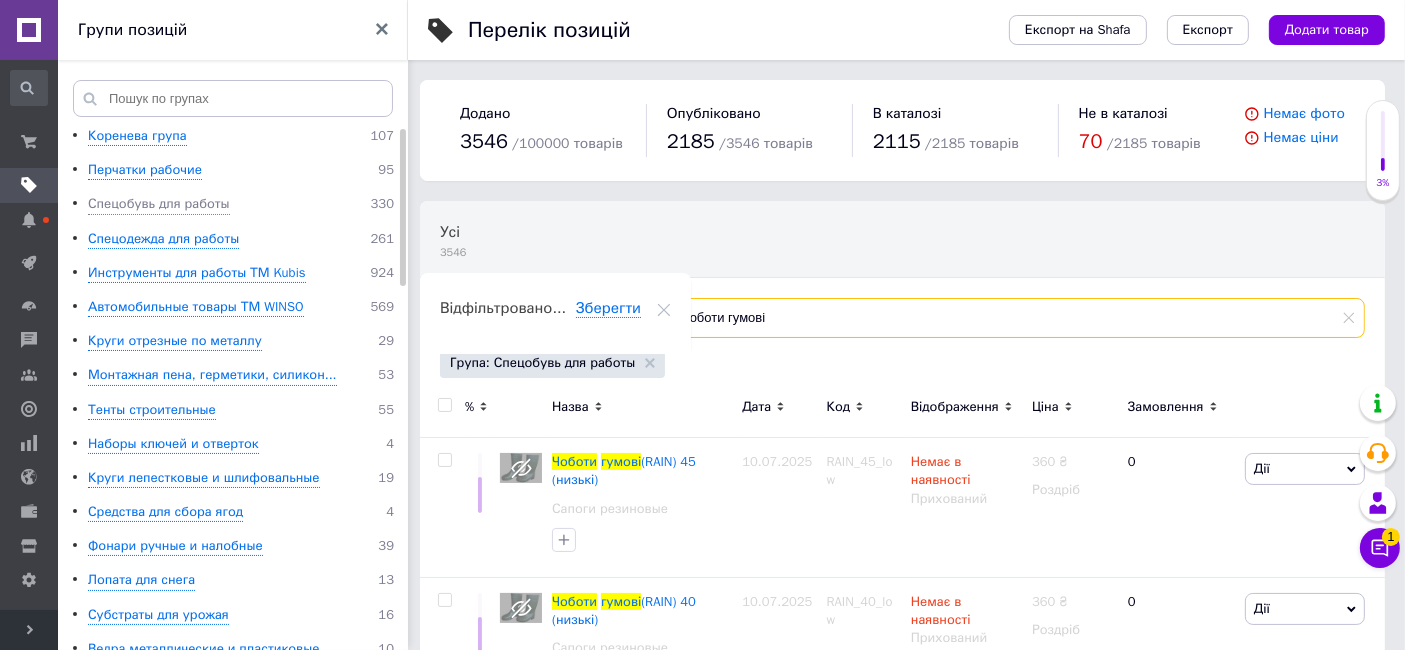 click on "чоботи гумові" at bounding box center (1006, 318) 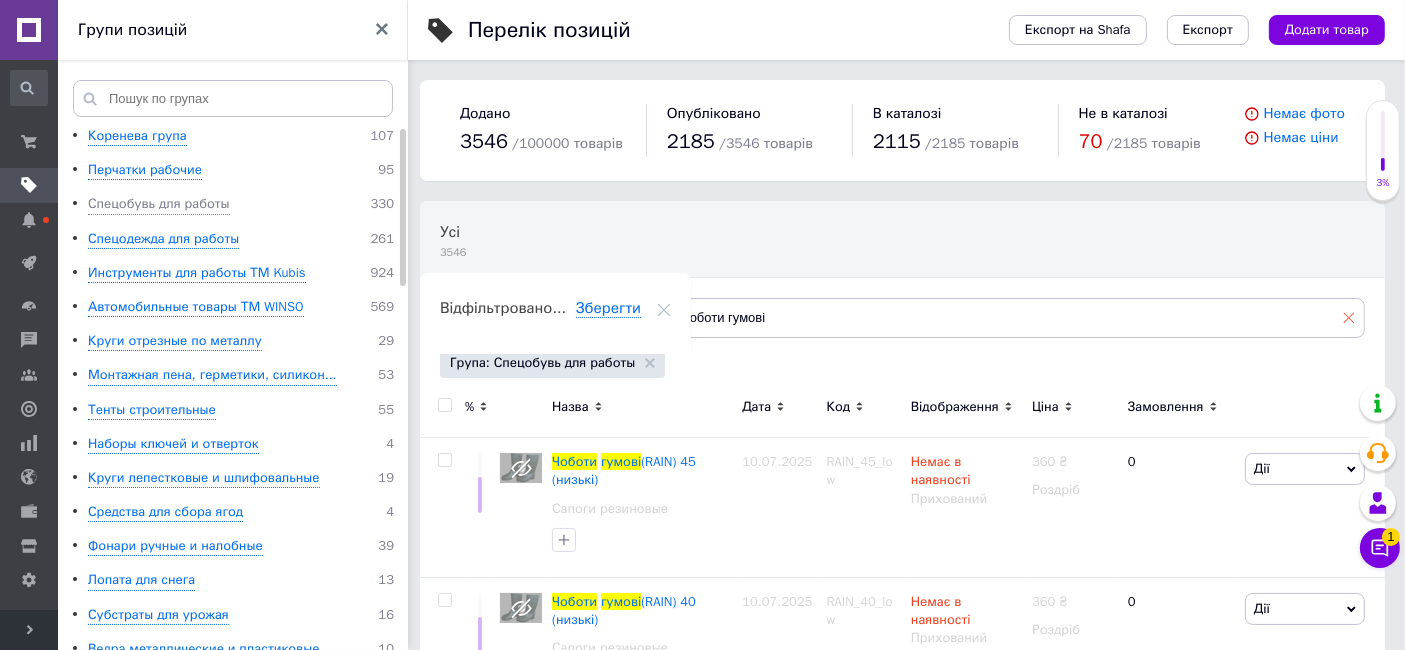 click 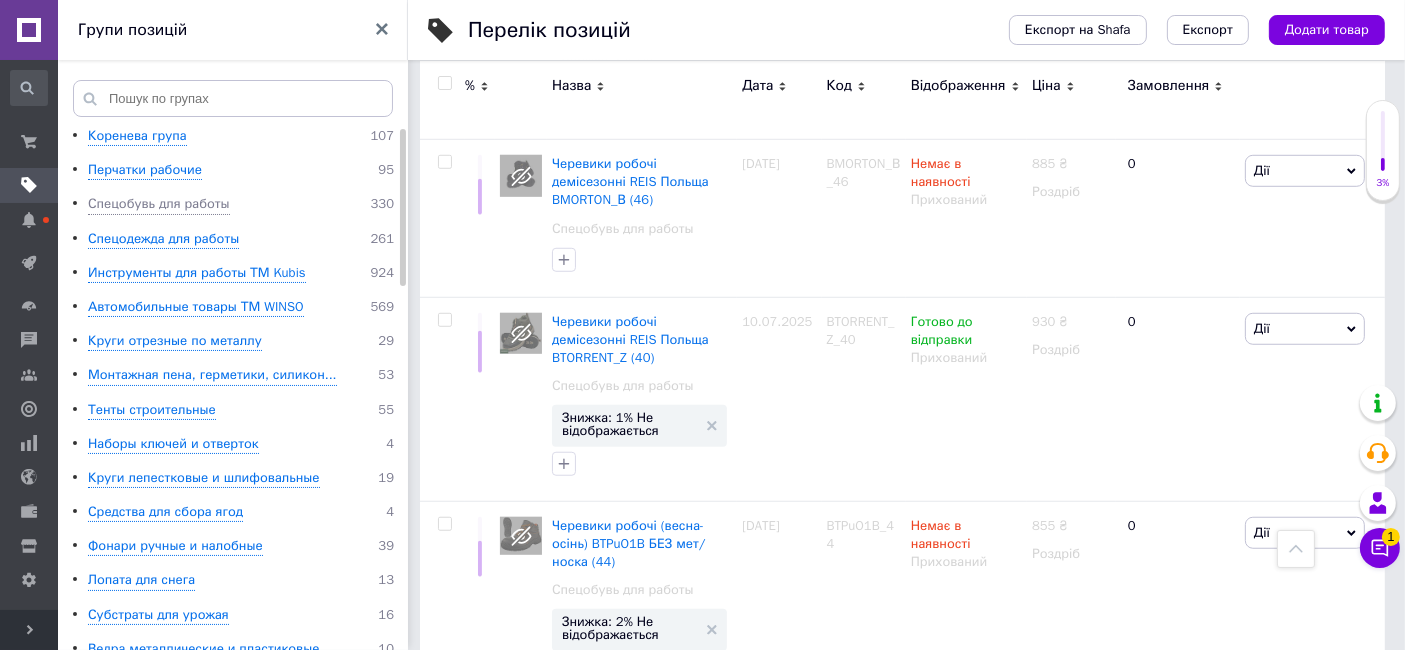 scroll, scrollTop: 16717, scrollLeft: 0, axis: vertical 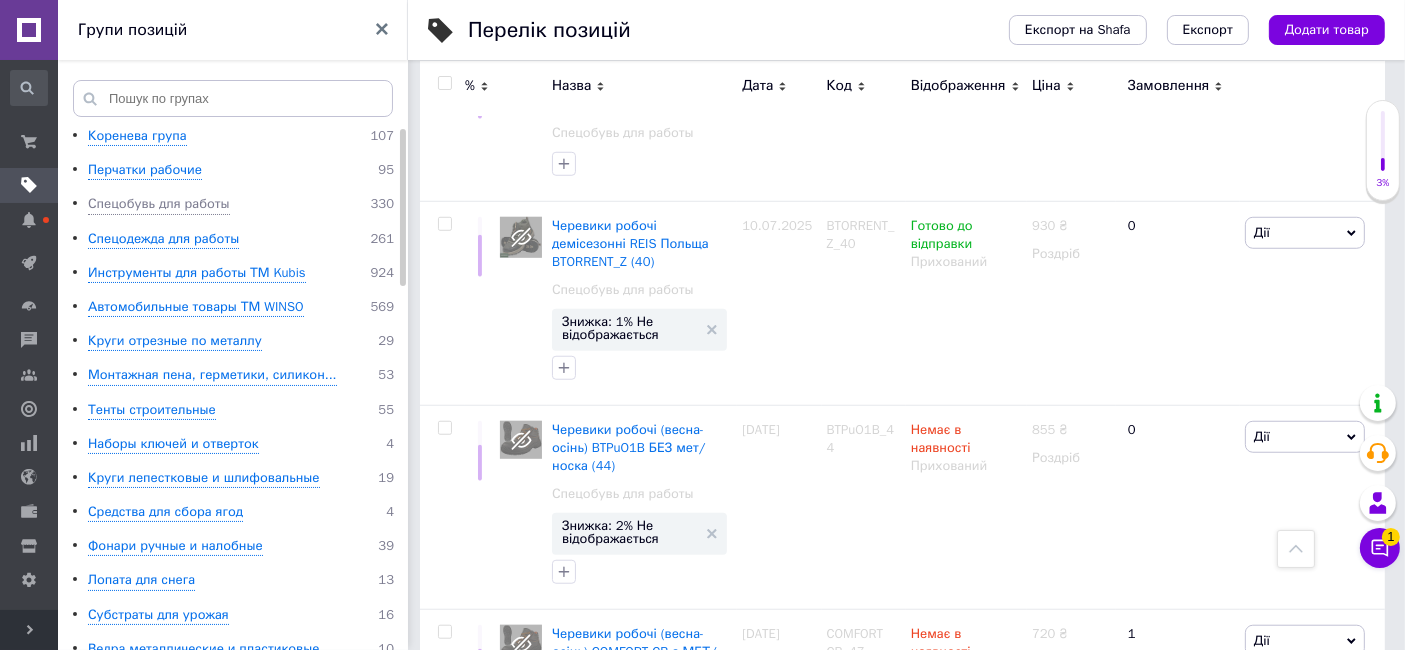click on "2" at bounding box center (487, 1215) 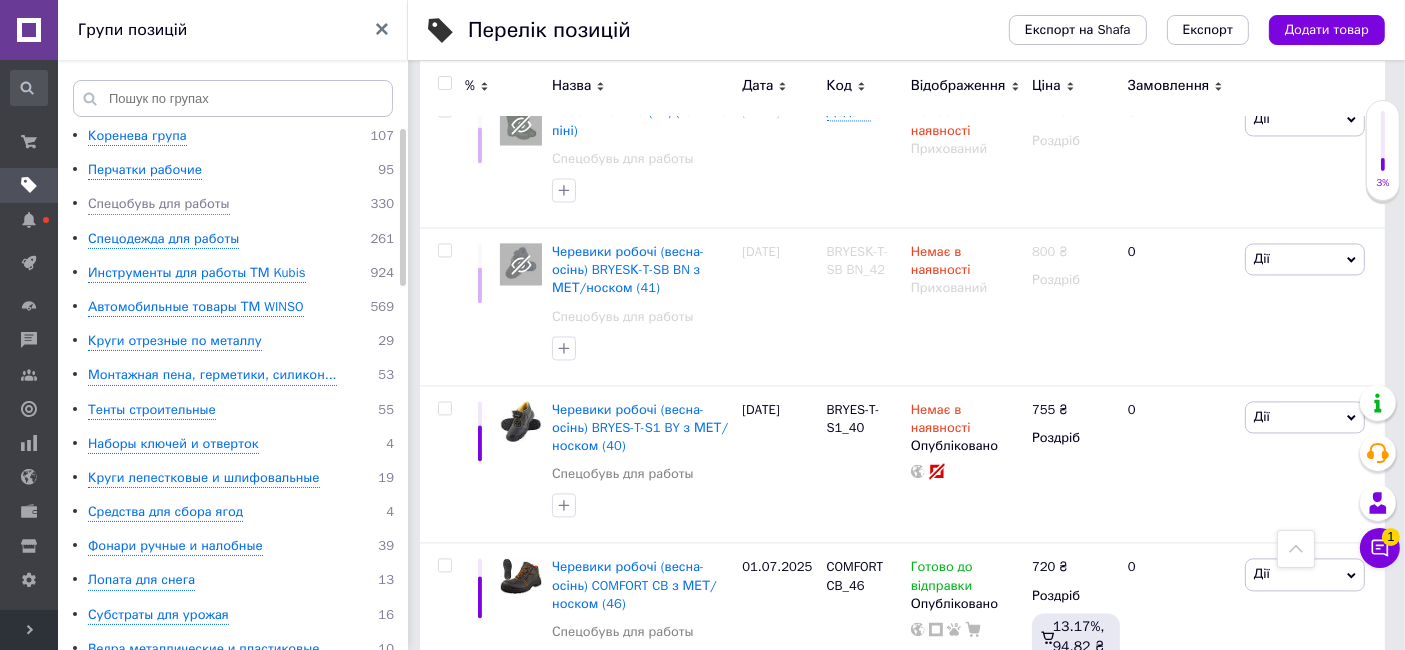scroll, scrollTop: 3828, scrollLeft: 0, axis: vertical 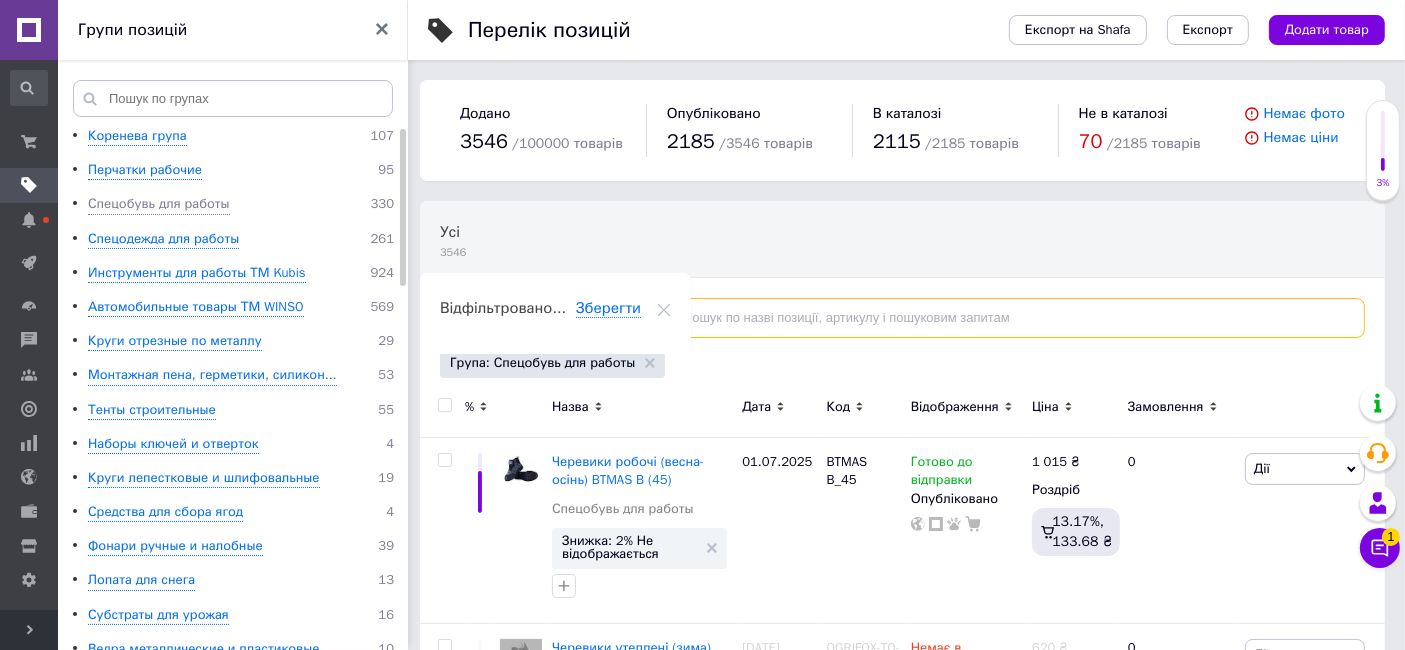 click at bounding box center [1006, 318] 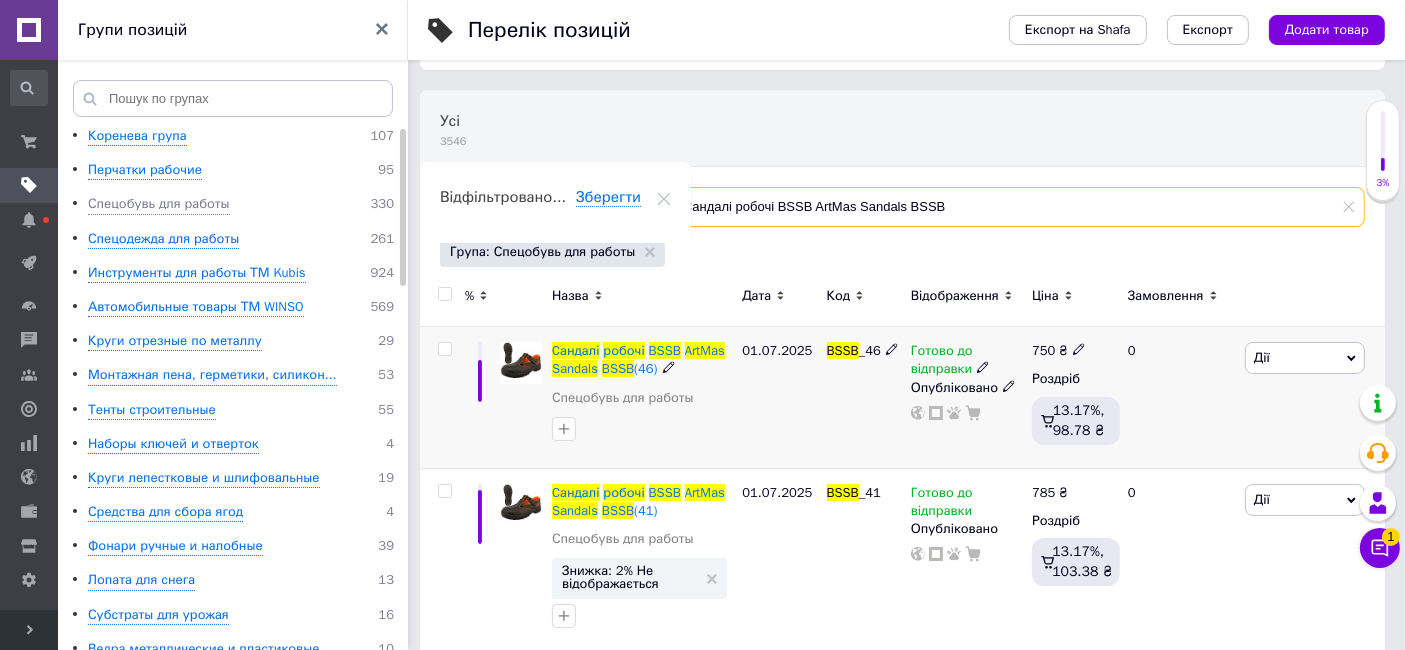 scroll, scrollTop: 0, scrollLeft: 0, axis: both 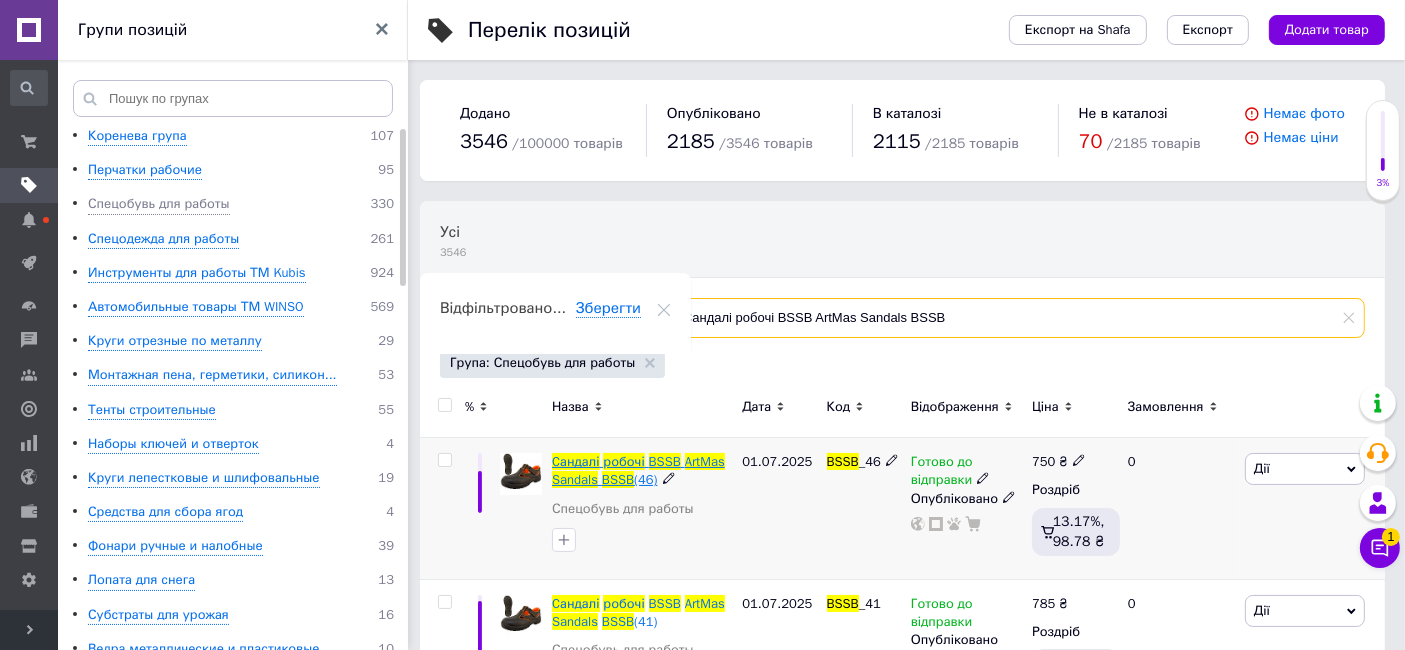 type on "Cандалі робочі BSSB ArtMas Sandals BSSB" 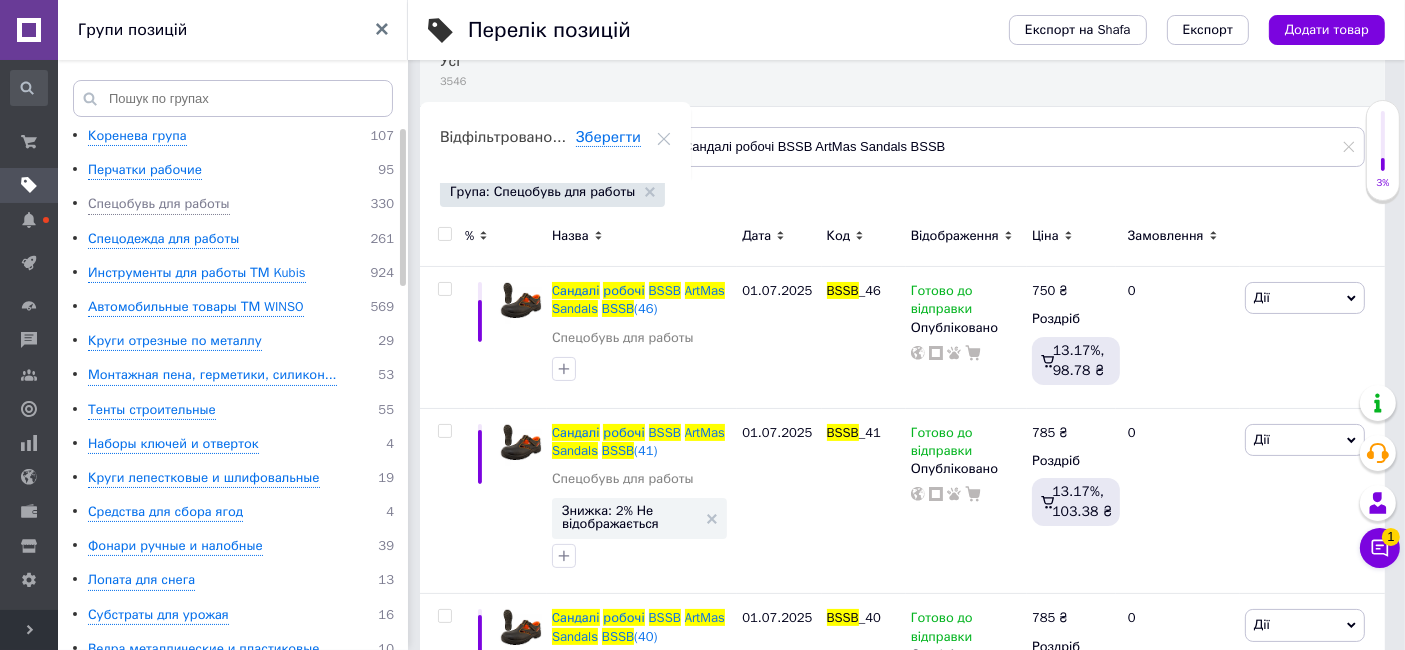 scroll, scrollTop: 222, scrollLeft: 0, axis: vertical 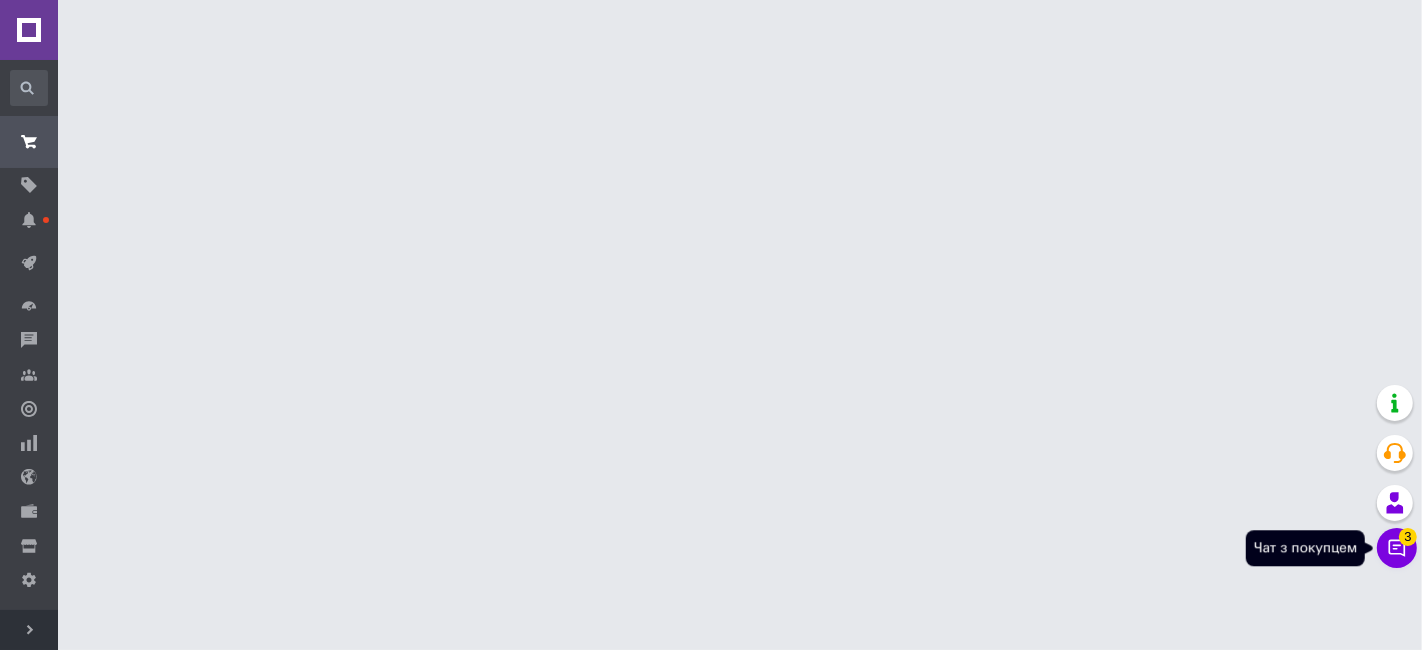 click 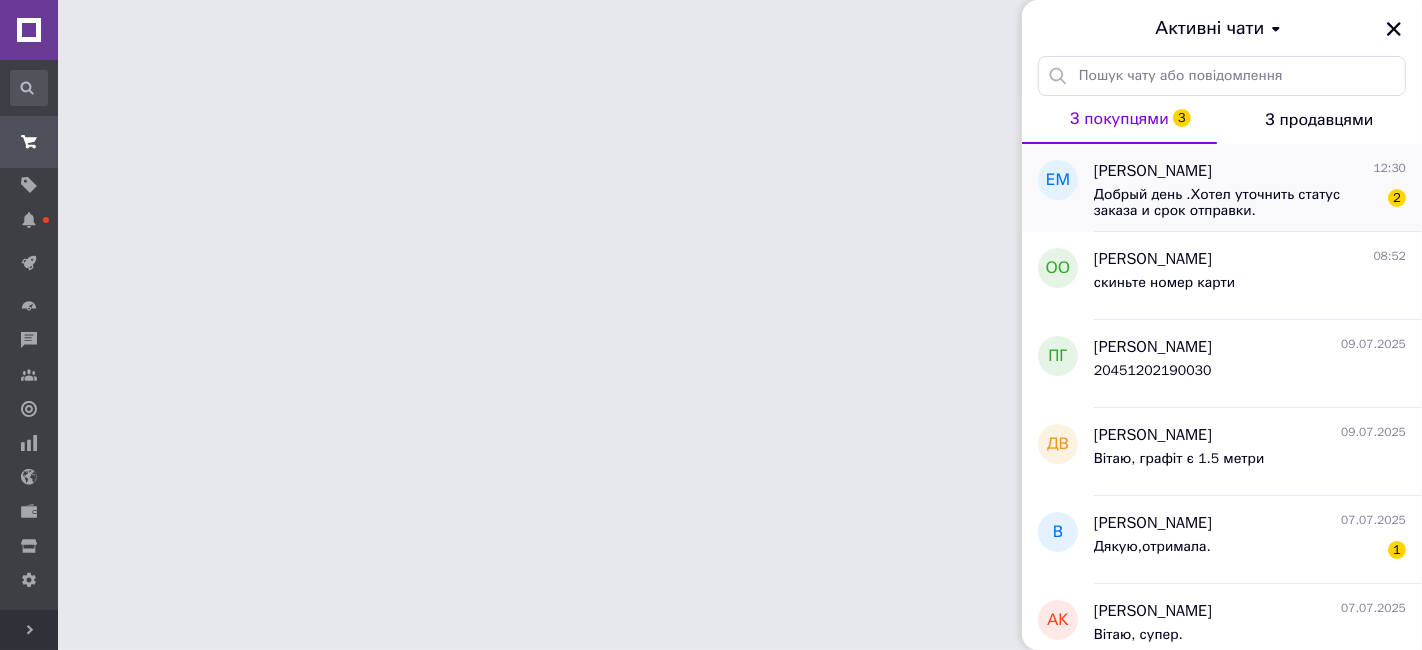 click on "Добрый день .Хотел уточнить статус заказа и срок отправки." at bounding box center (1236, 203) 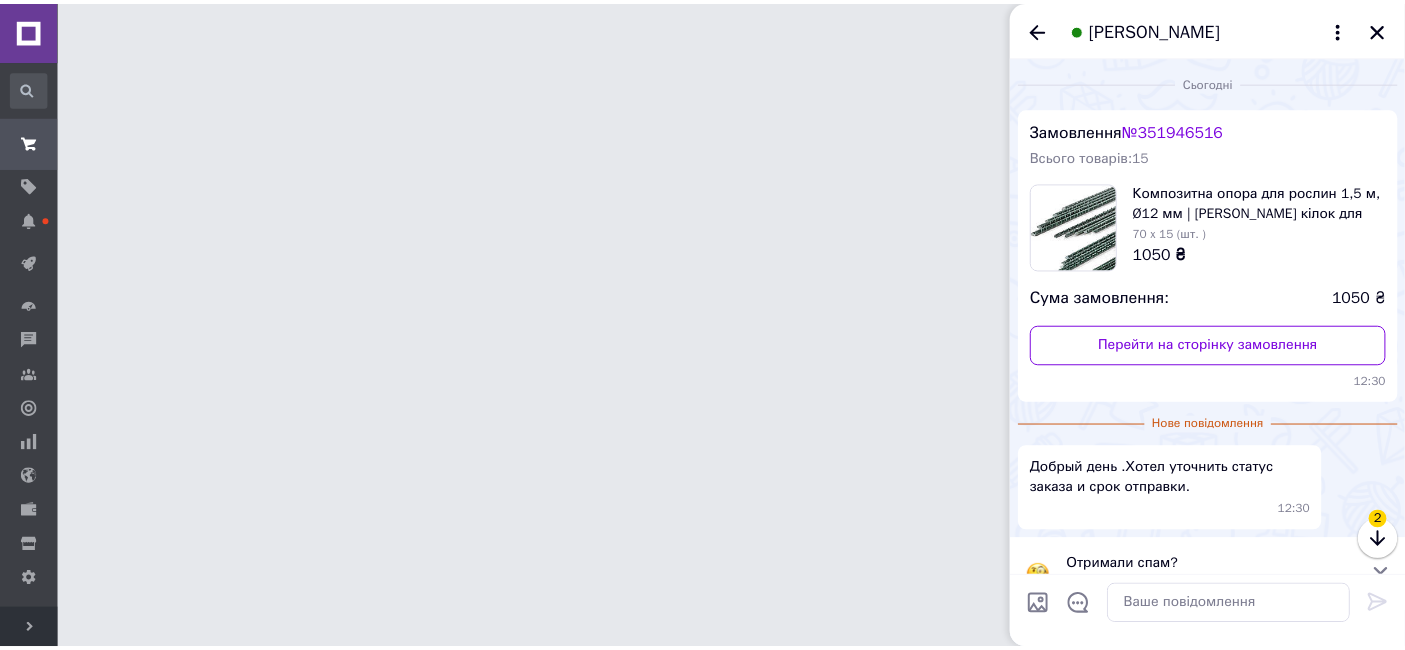 scroll, scrollTop: 35, scrollLeft: 0, axis: vertical 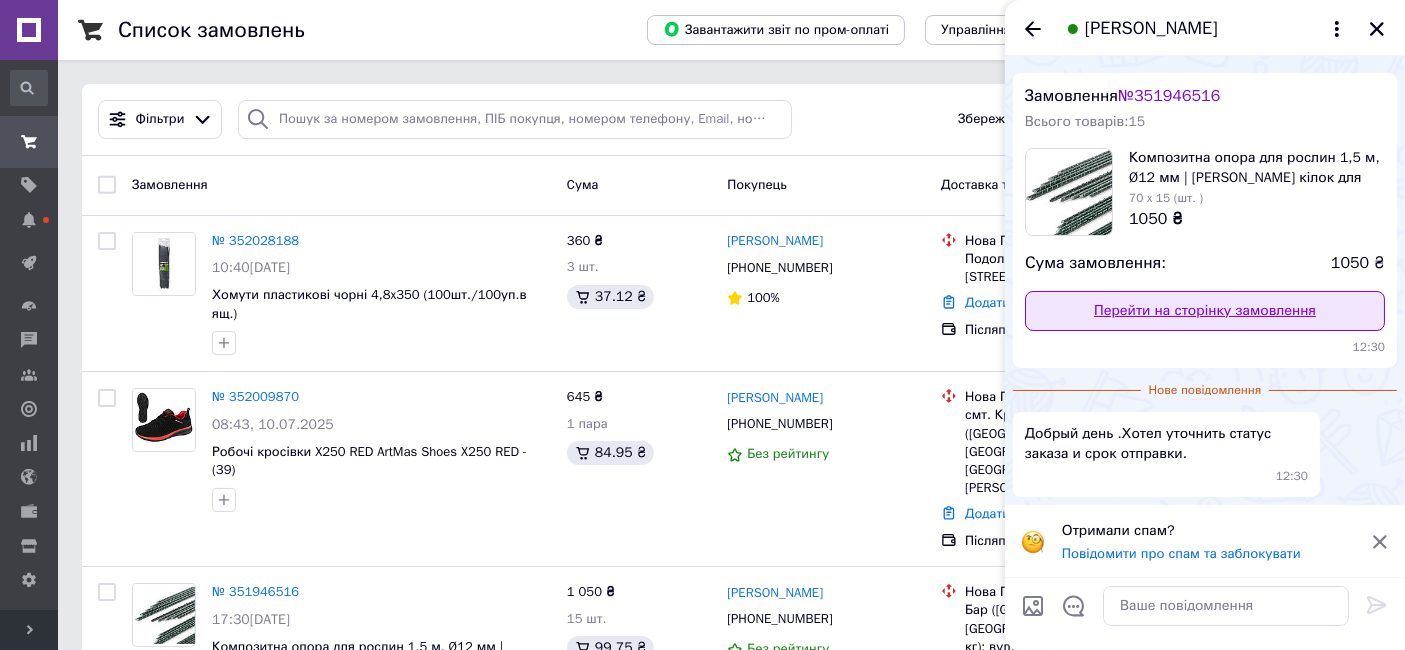 click on "Перейти на сторінку замовлення" at bounding box center (1205, 311) 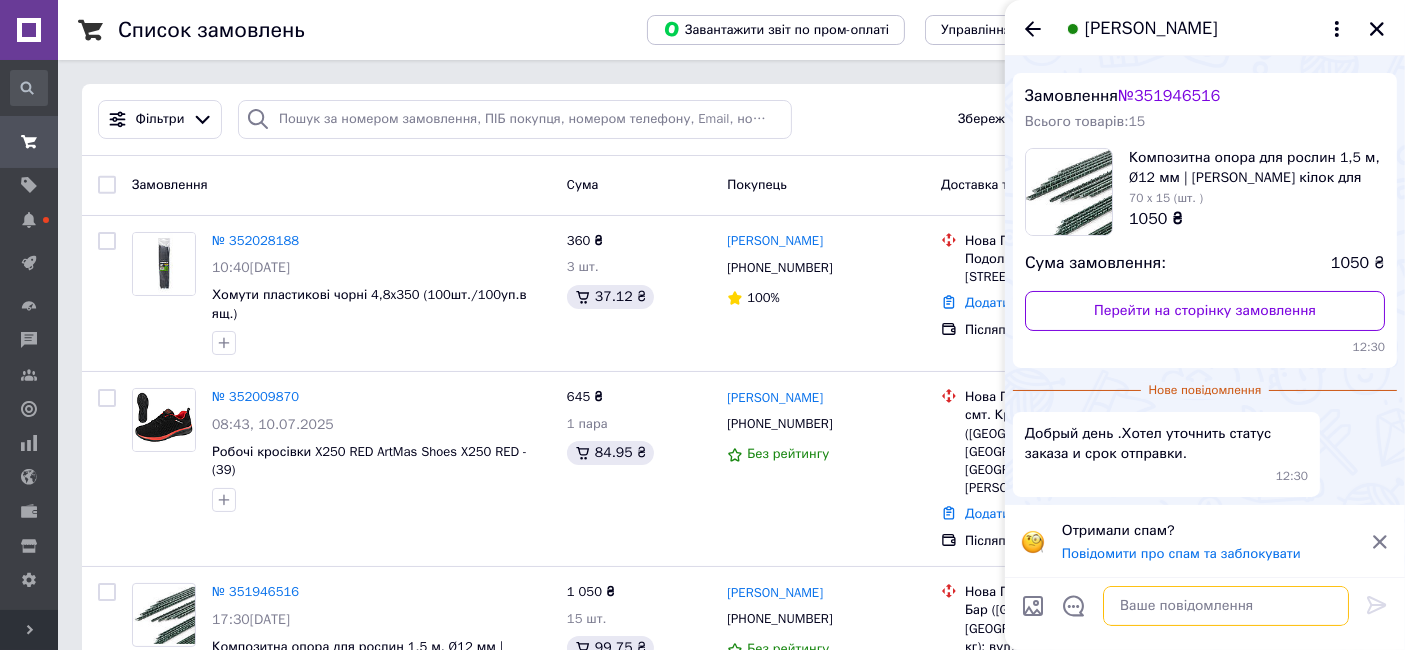 click at bounding box center (1226, 606) 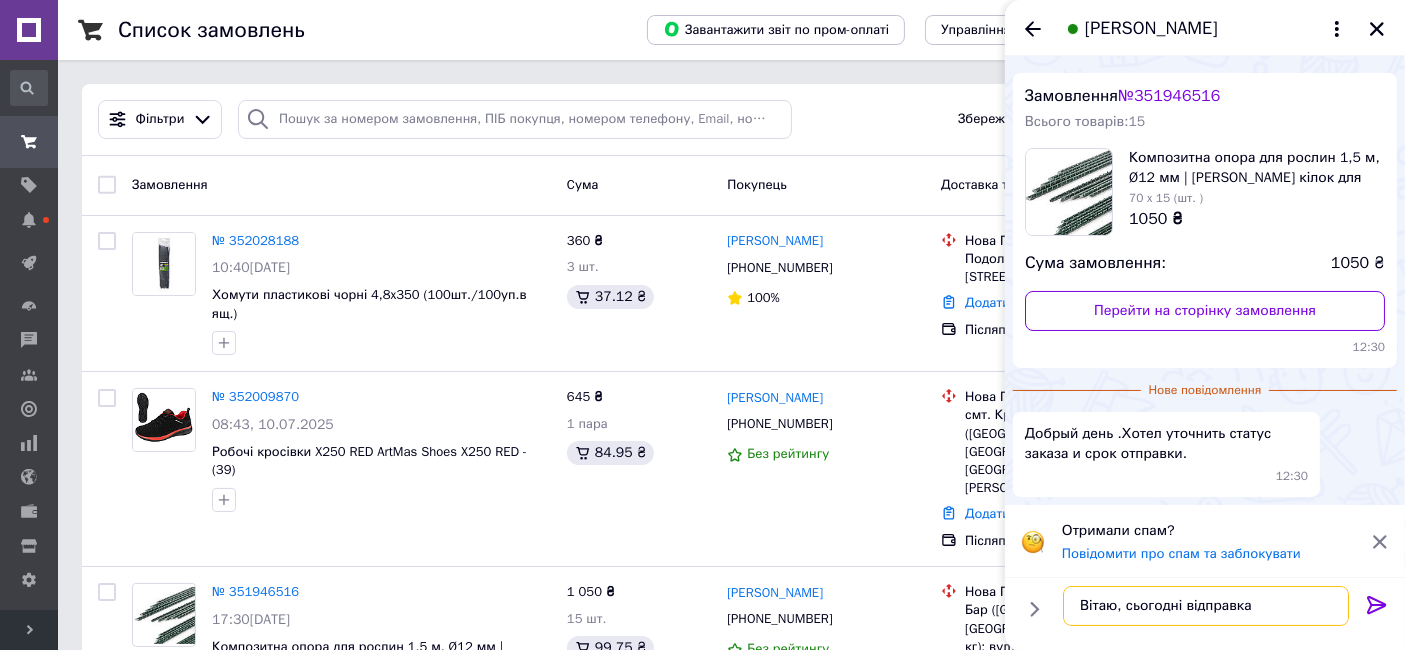 type on "Вітаю, сьогодні відправка." 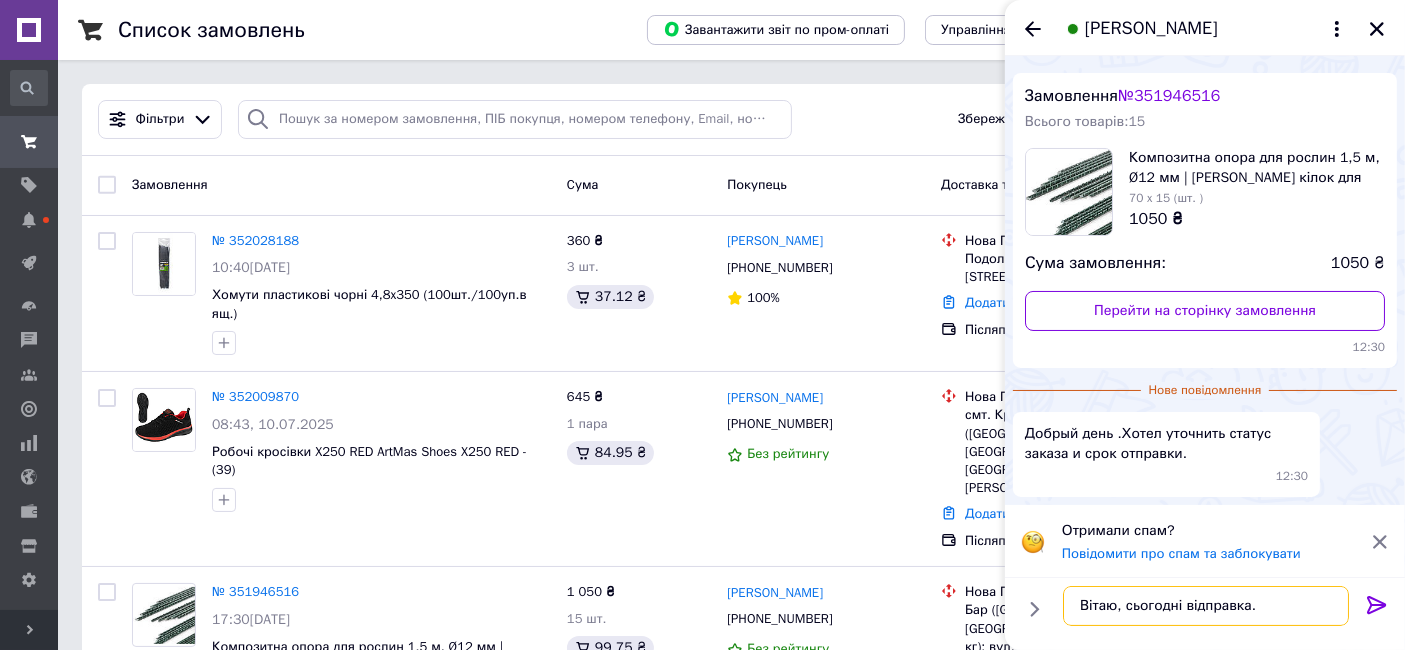 type 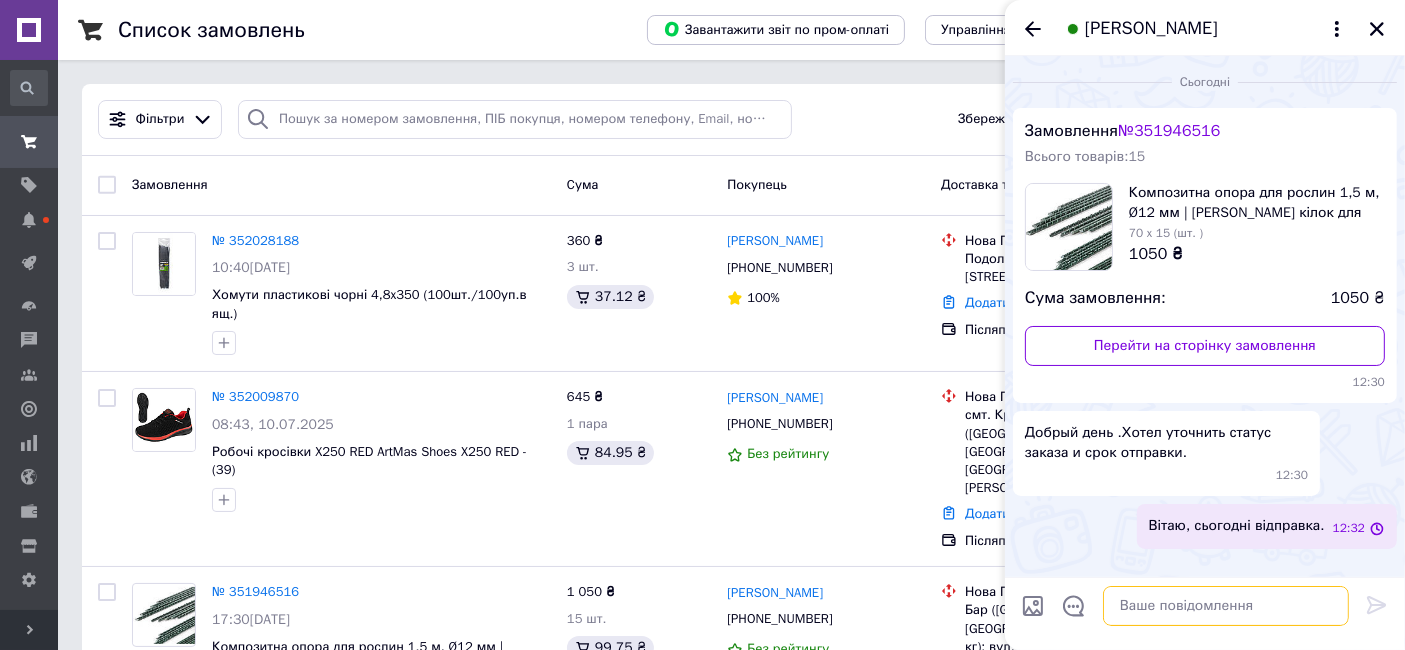 scroll, scrollTop: 0, scrollLeft: 0, axis: both 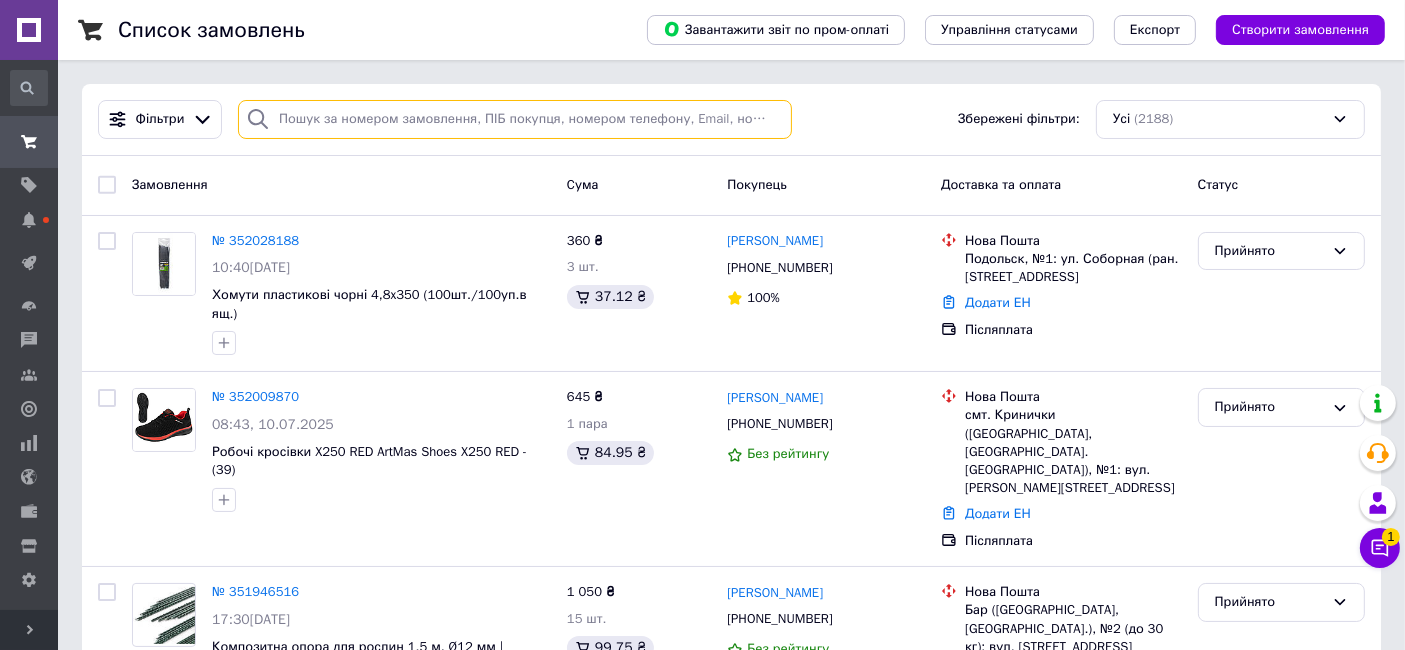 click at bounding box center (515, 119) 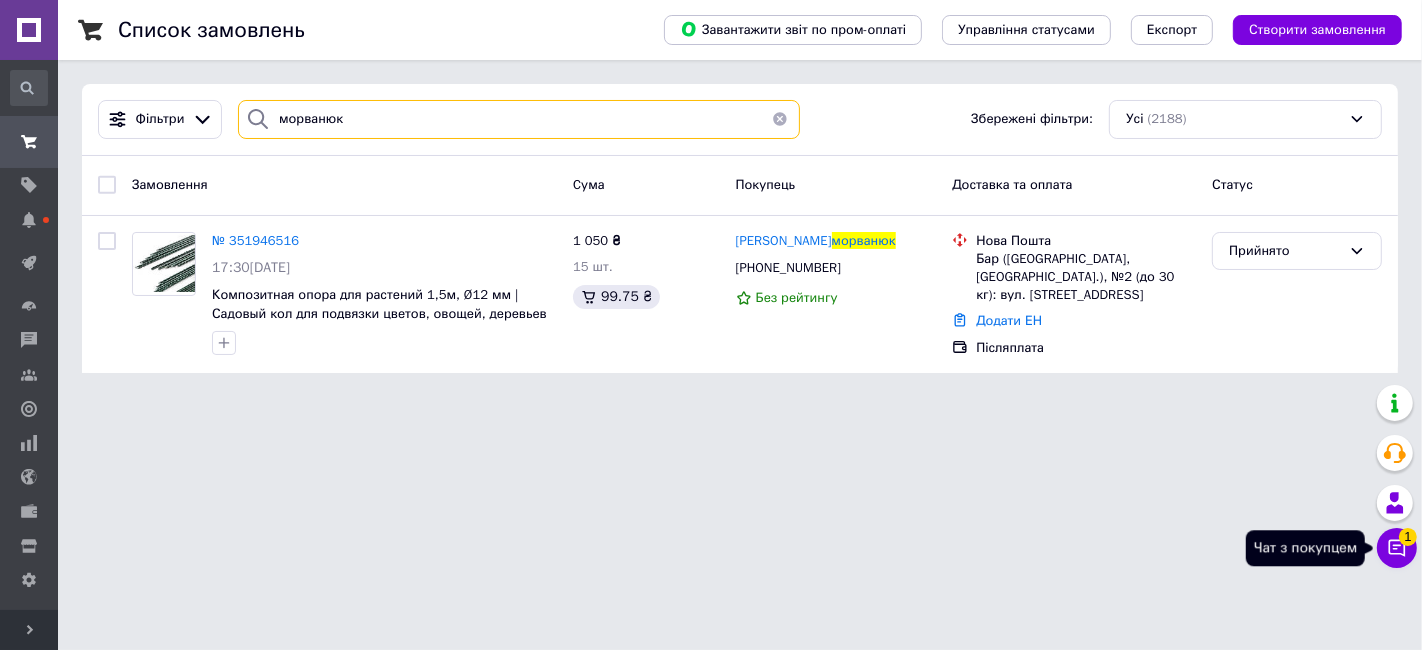 type on "морванюк" 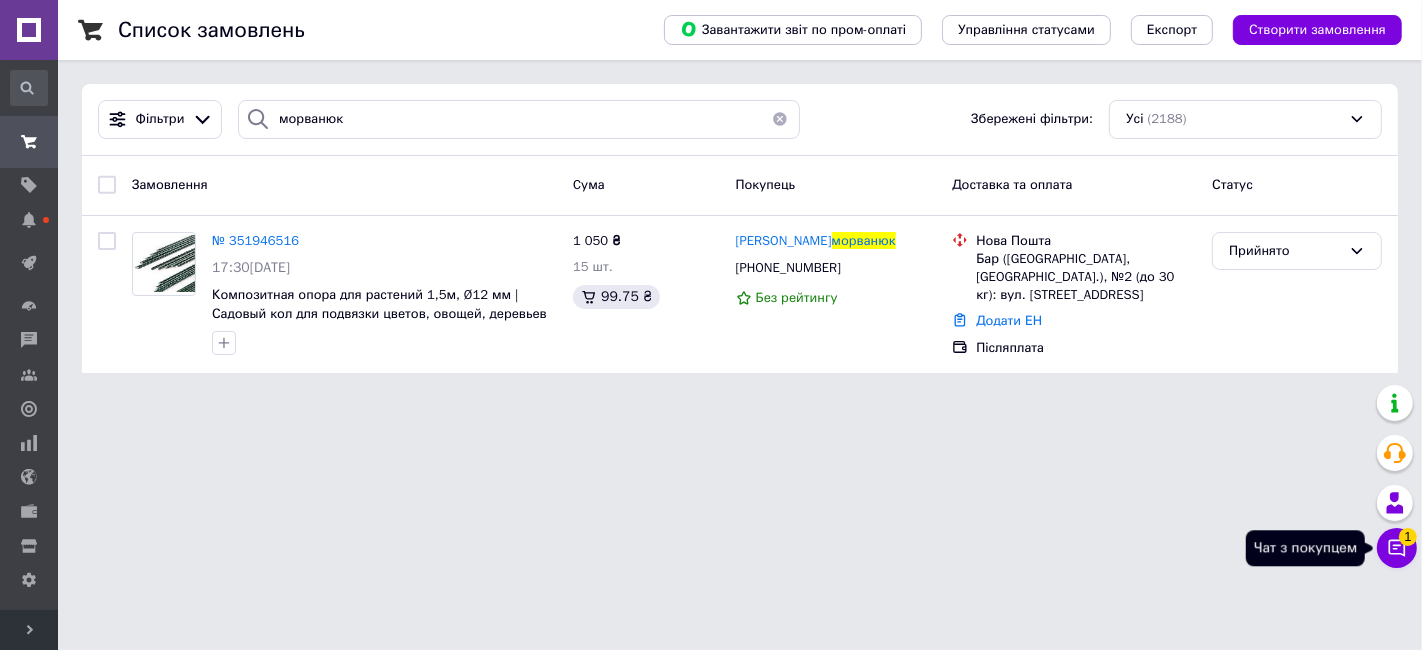 click 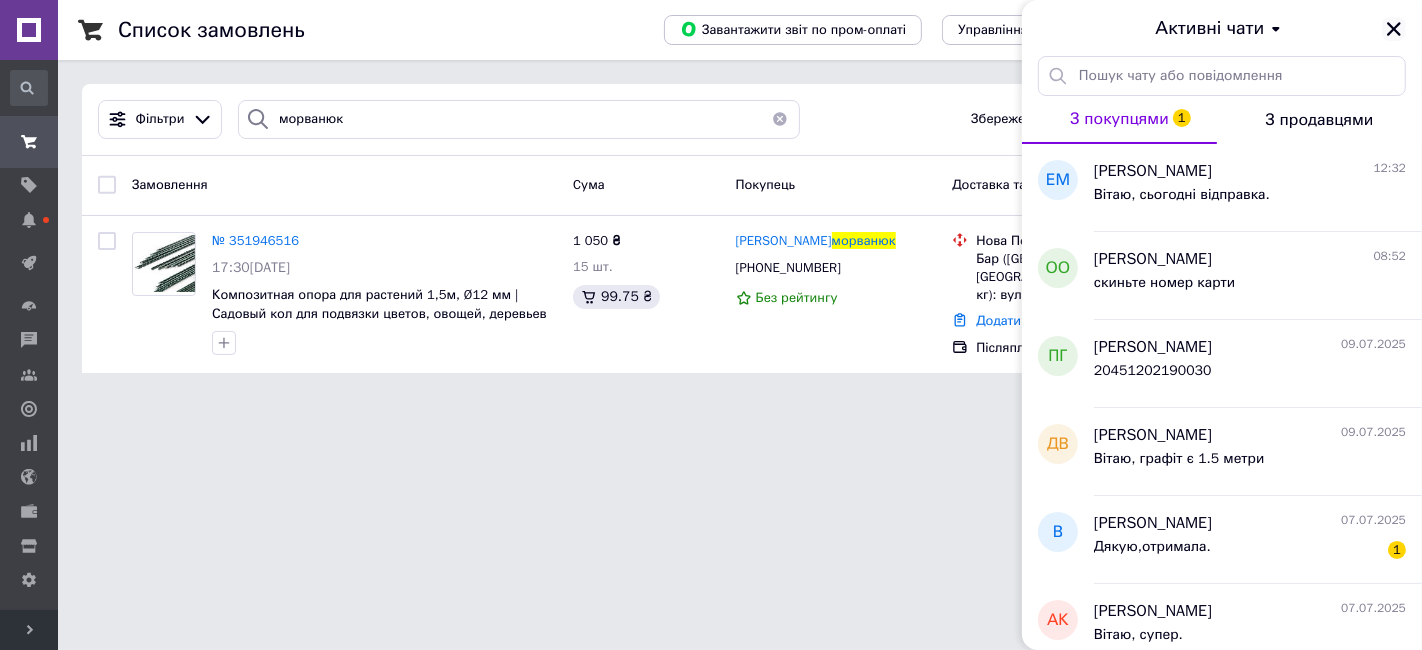 click 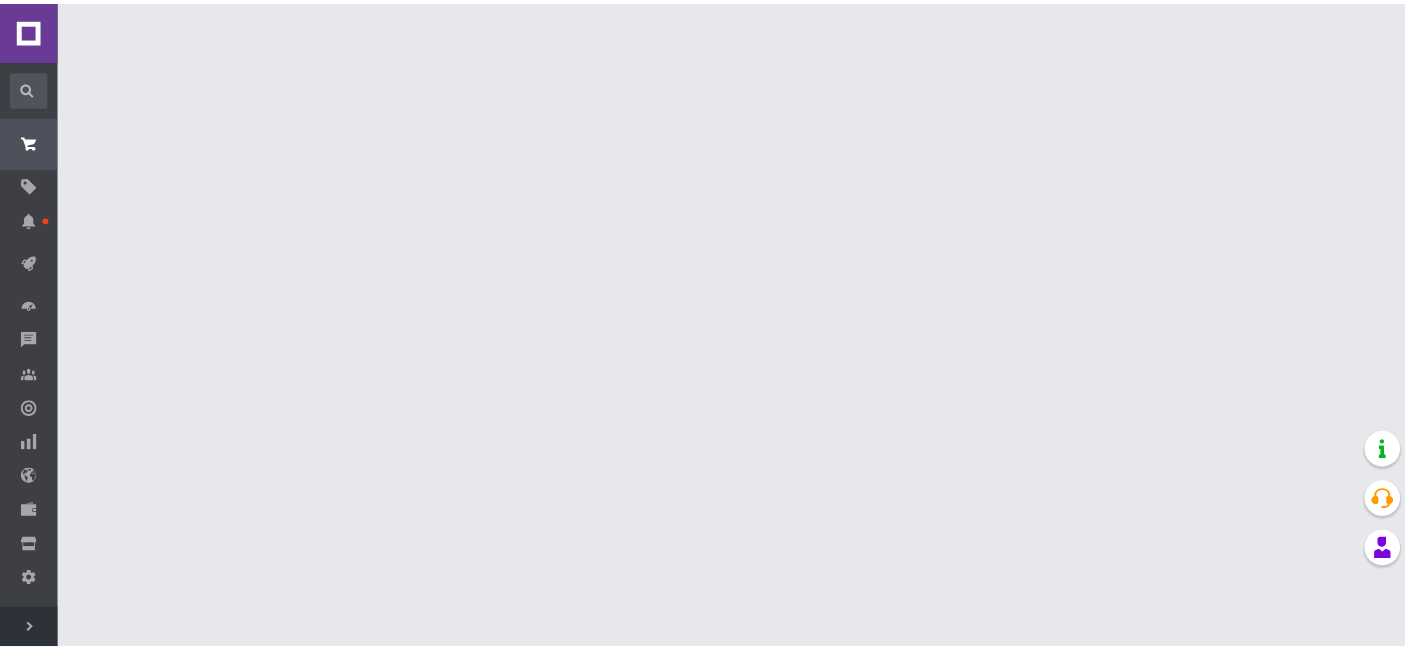 scroll, scrollTop: 0, scrollLeft: 0, axis: both 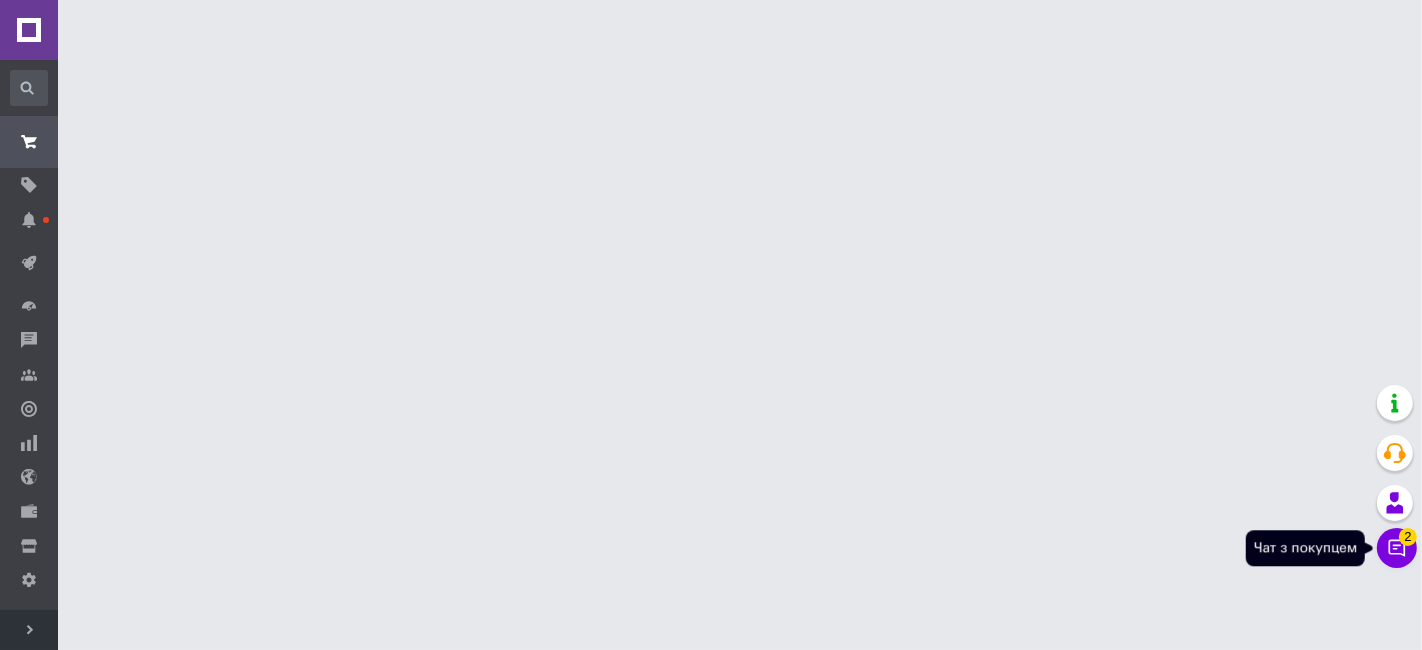 click 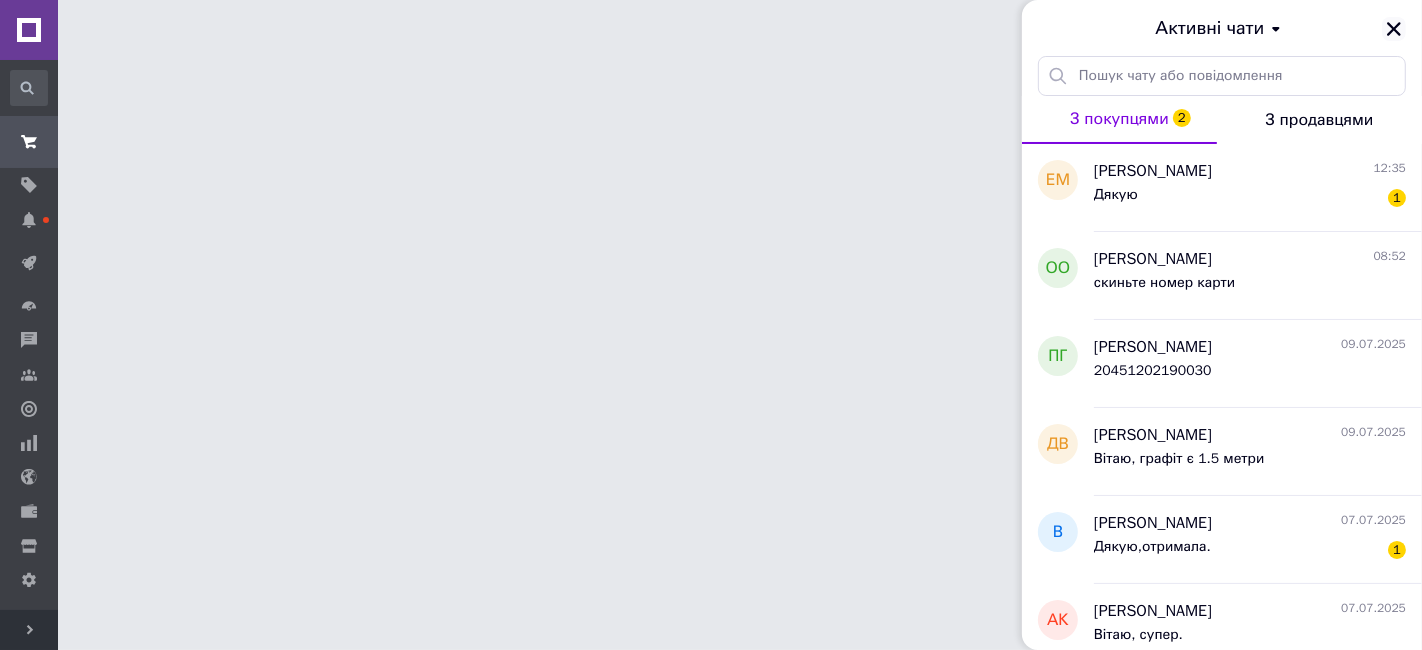 click 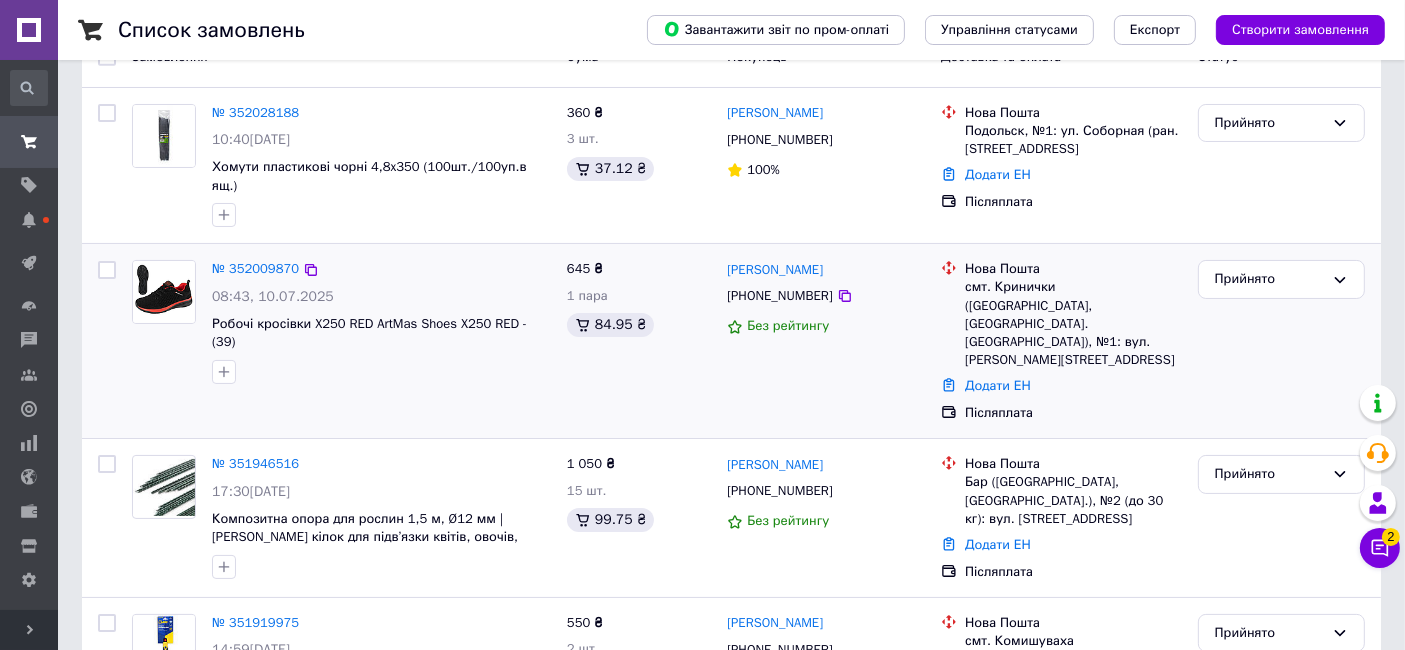 scroll, scrollTop: 0, scrollLeft: 0, axis: both 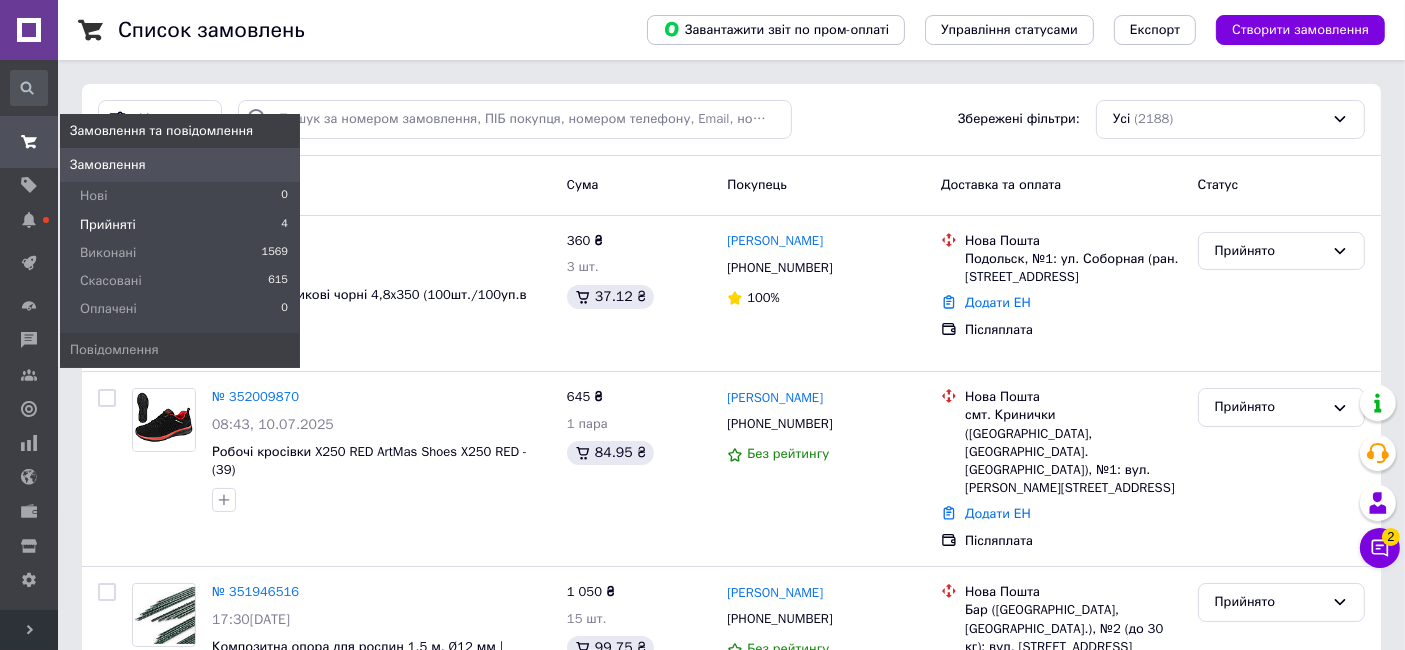 click on "Прийняті" at bounding box center [108, 225] 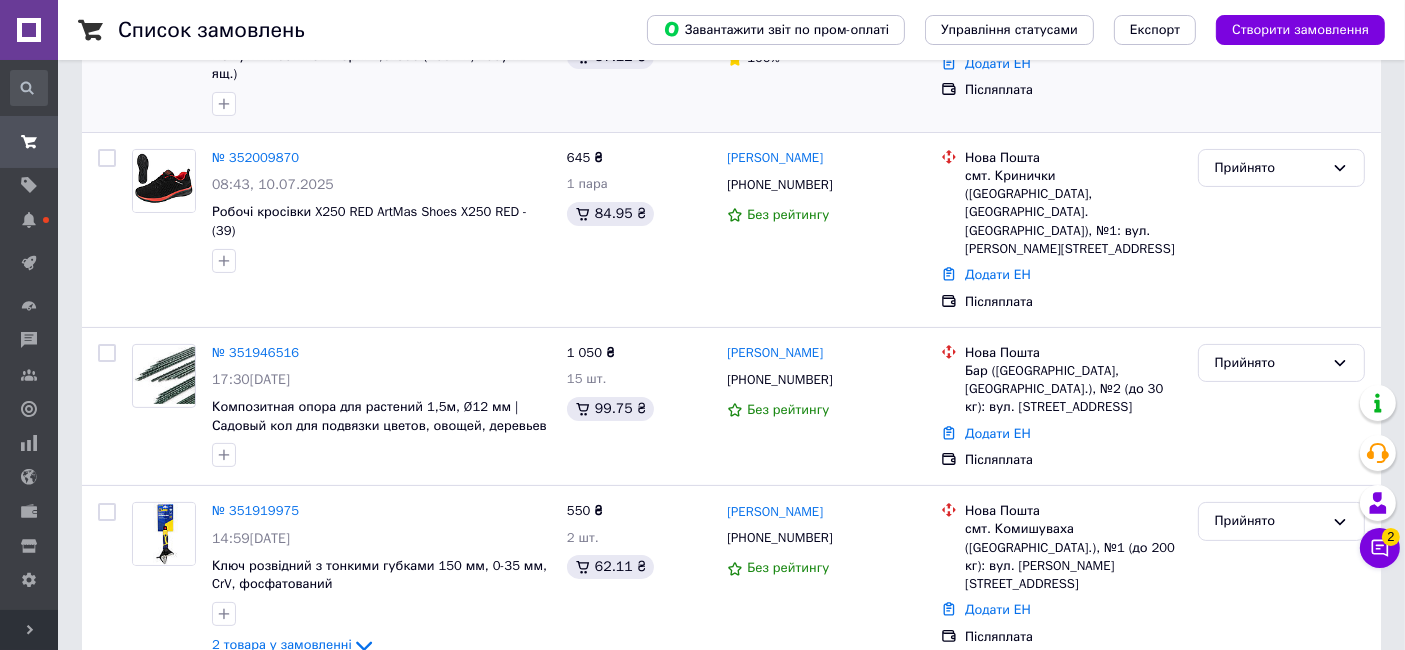 scroll, scrollTop: 322, scrollLeft: 0, axis: vertical 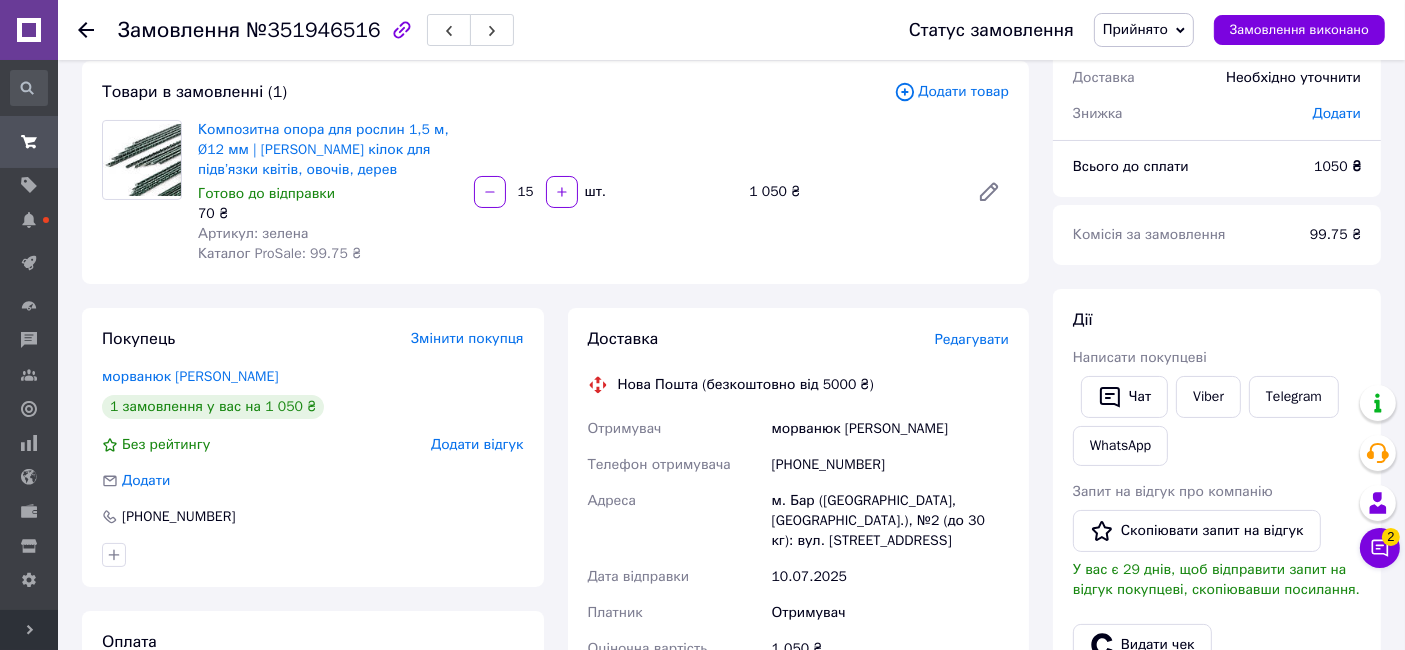 click on "Редагувати" at bounding box center [972, 339] 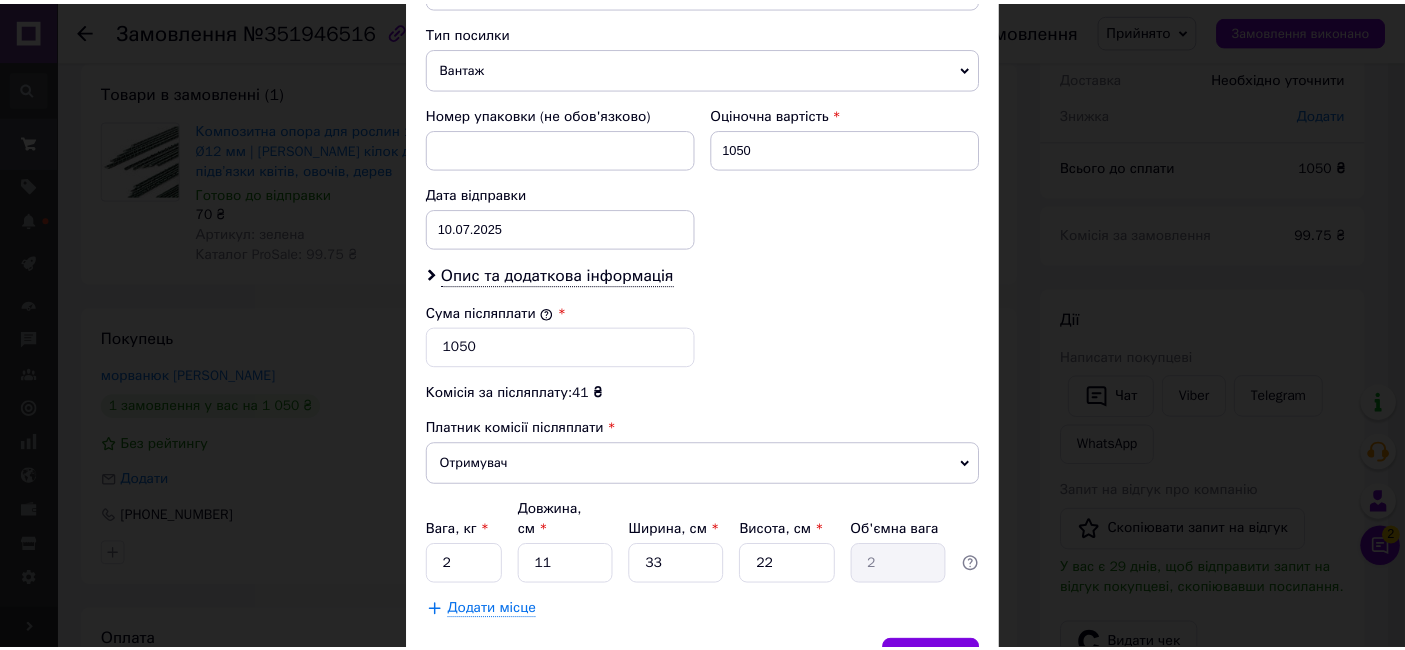 scroll, scrollTop: 867, scrollLeft: 0, axis: vertical 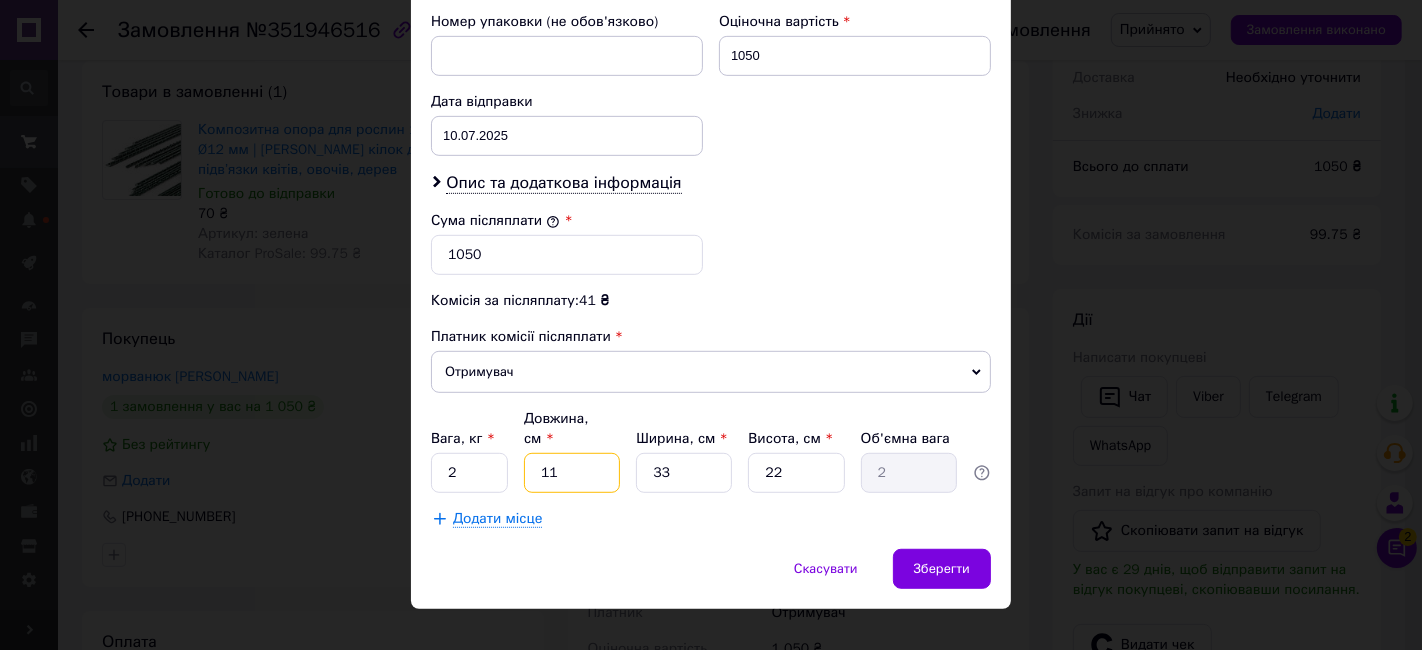 click on "11" at bounding box center (572, 473) 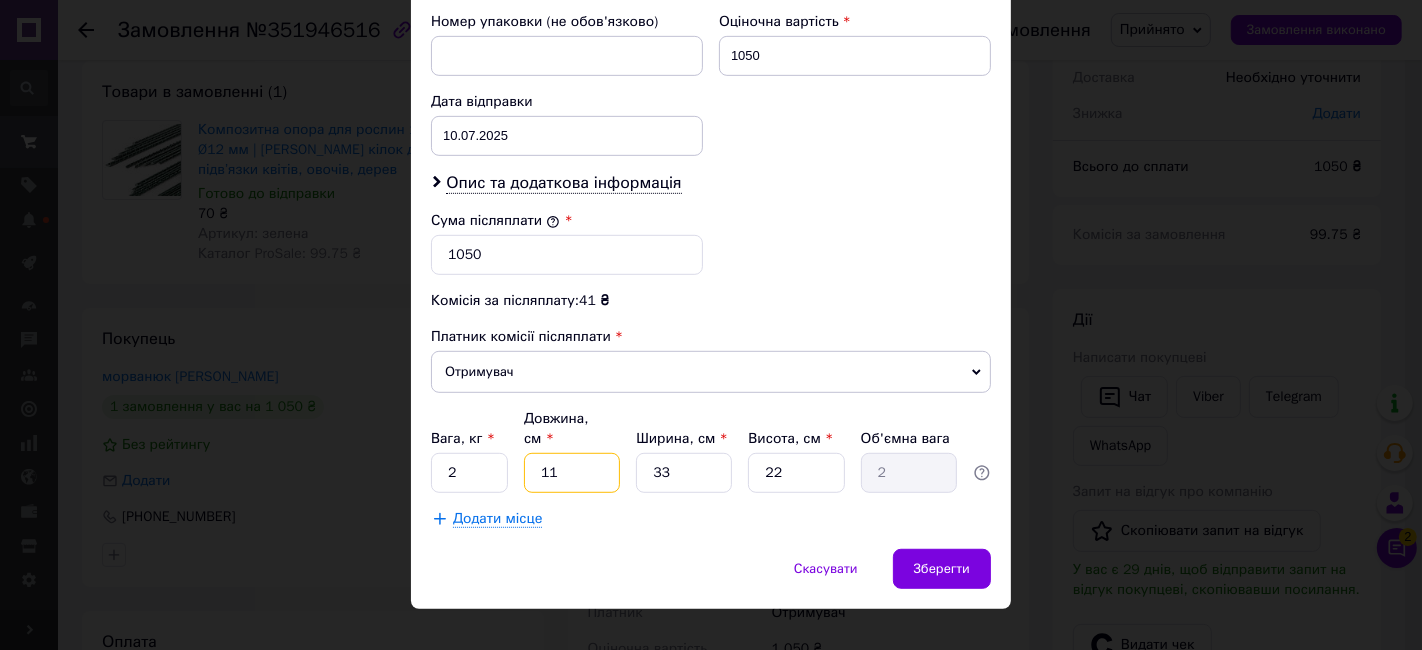 type on "1" 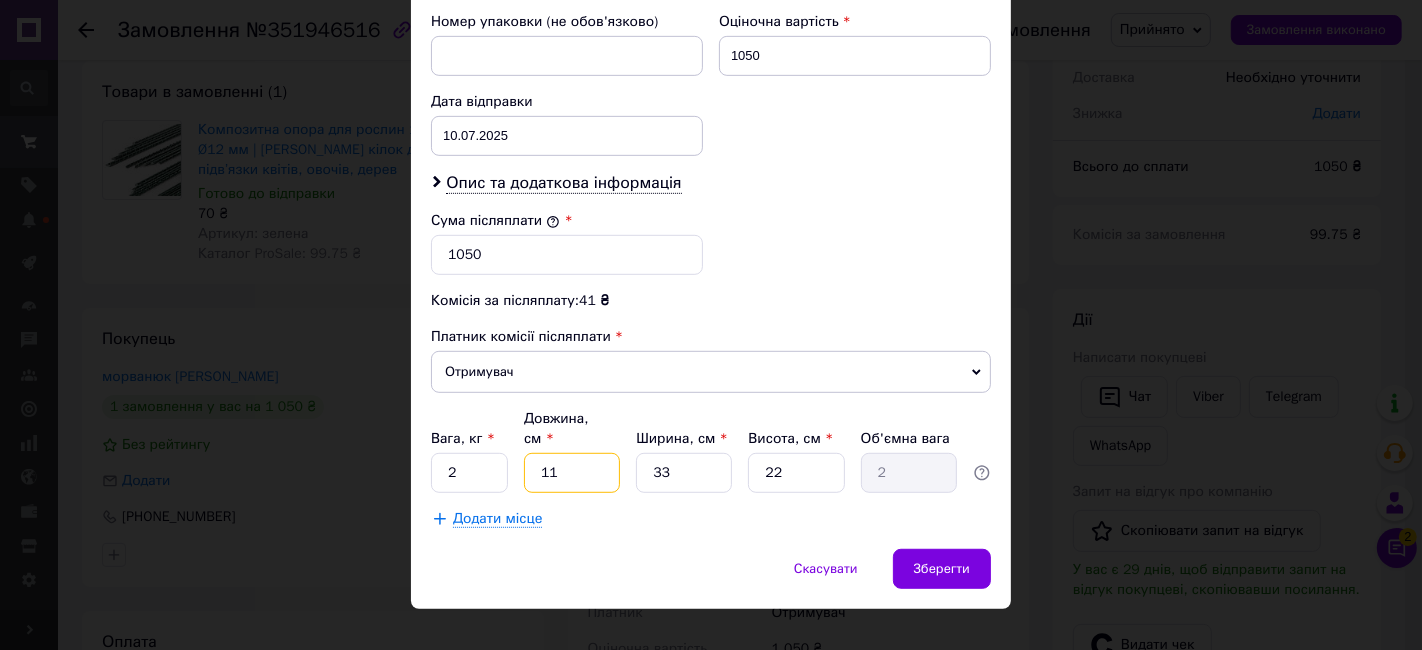 type on "0.18" 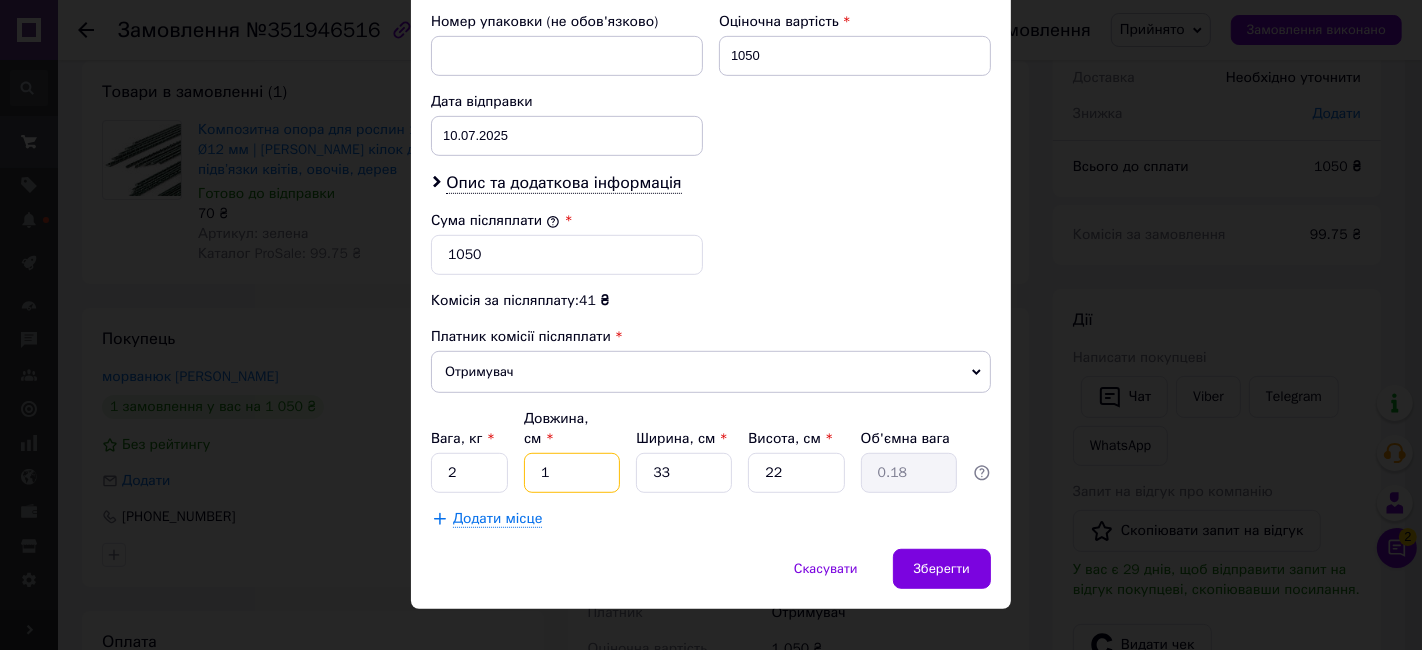 type on "15" 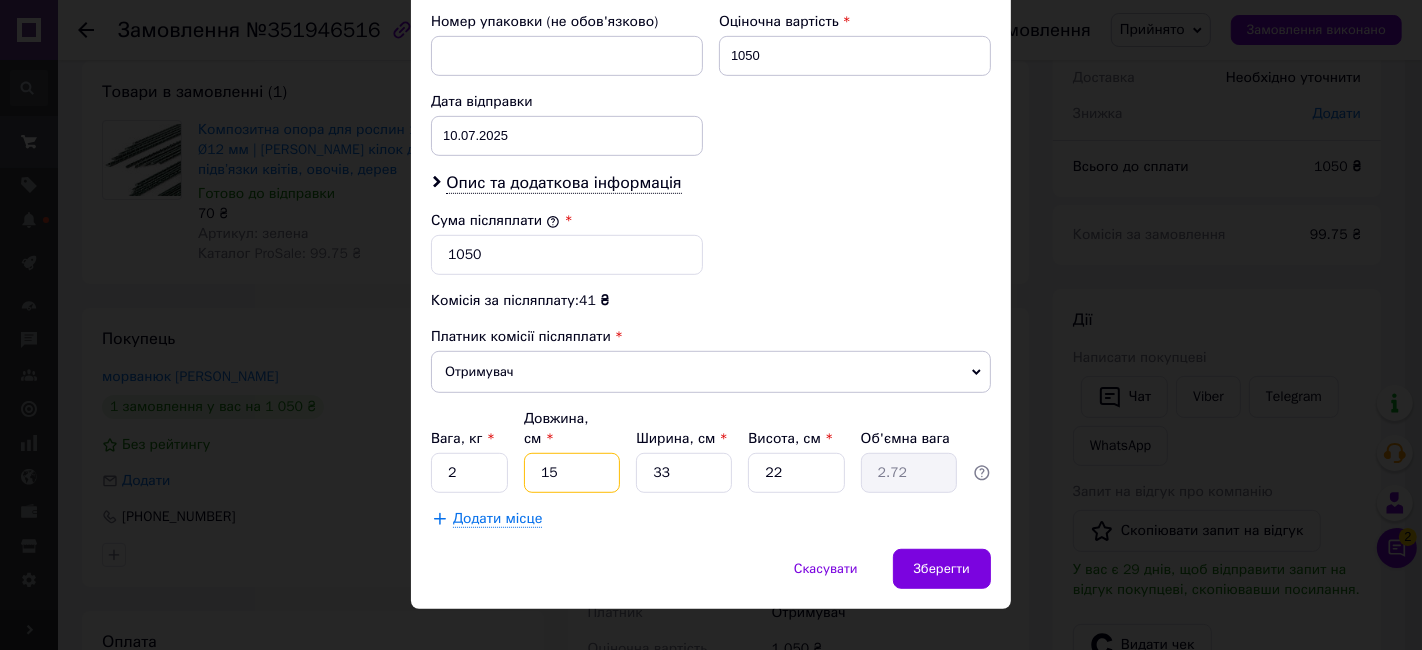 type on "152" 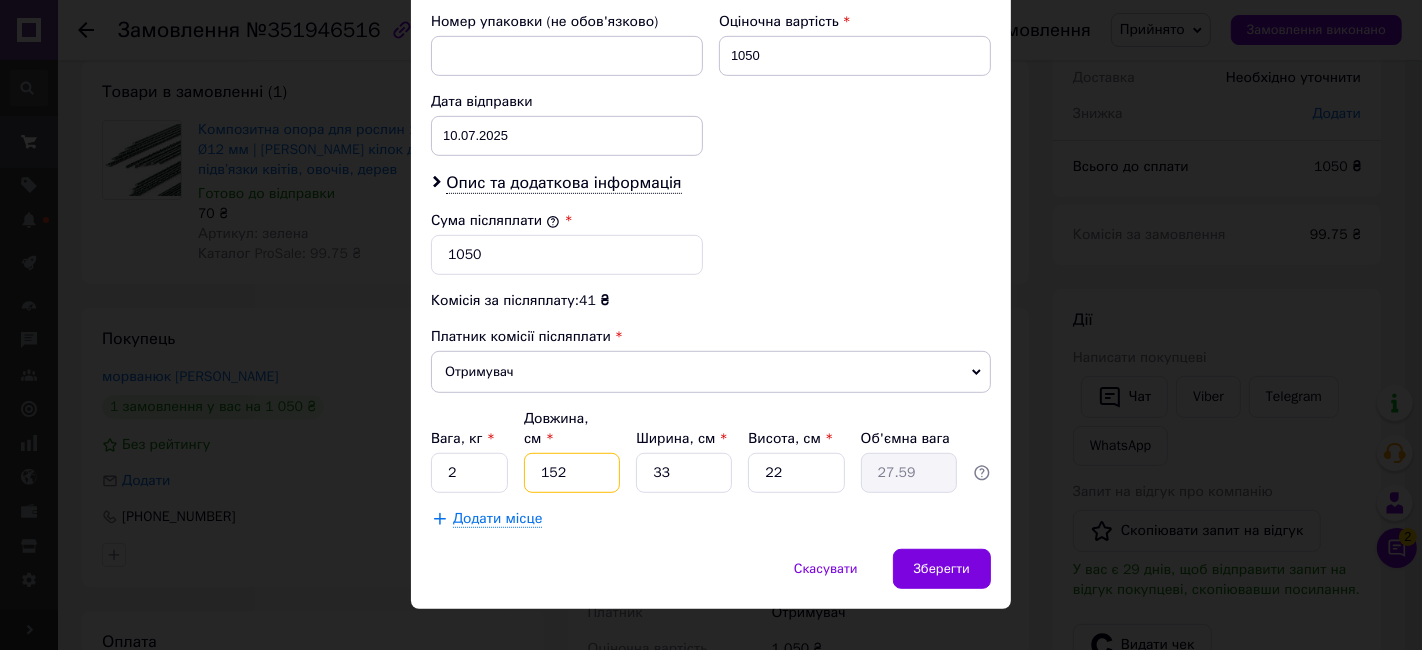 type on "152" 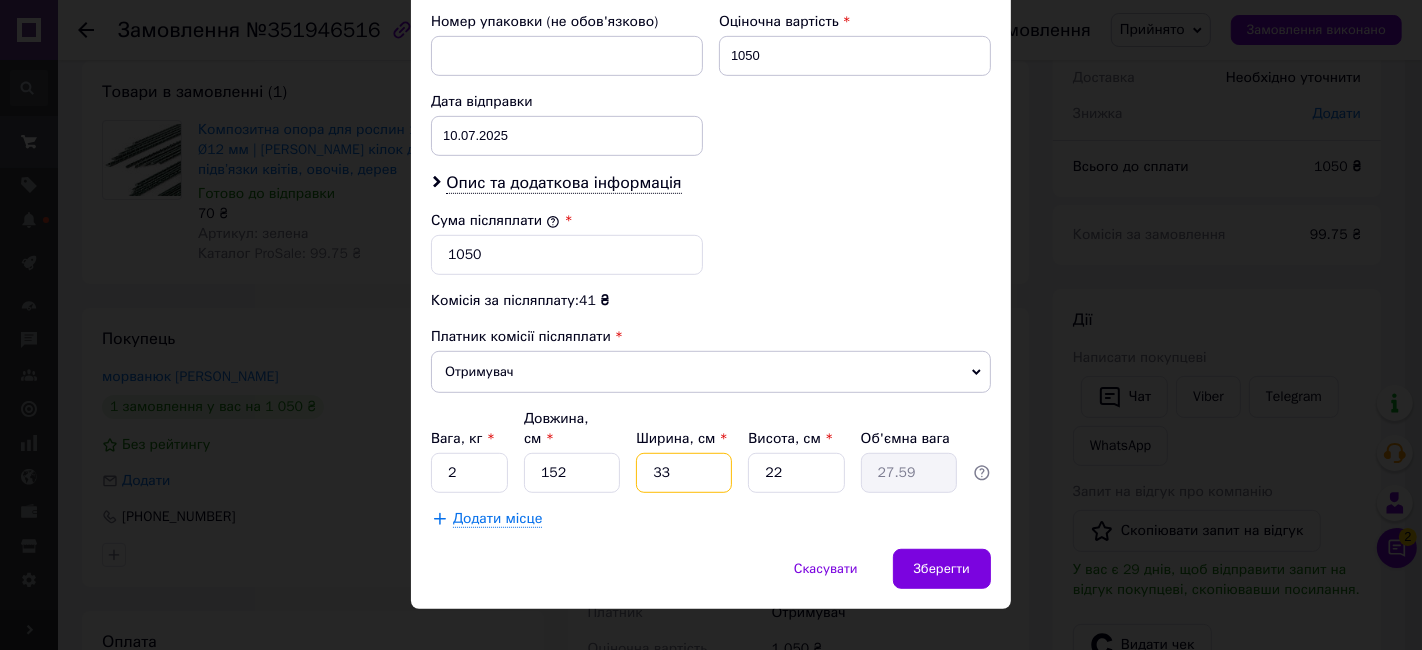 type on "6" 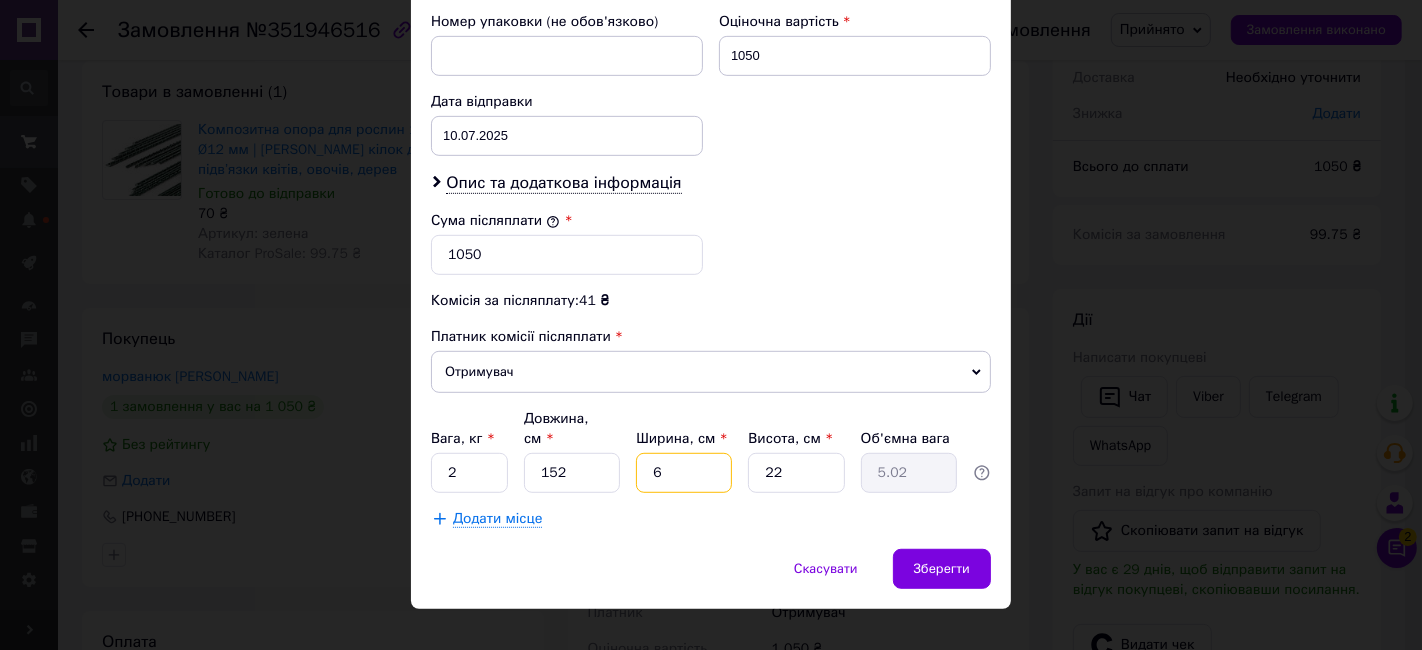 type on "6" 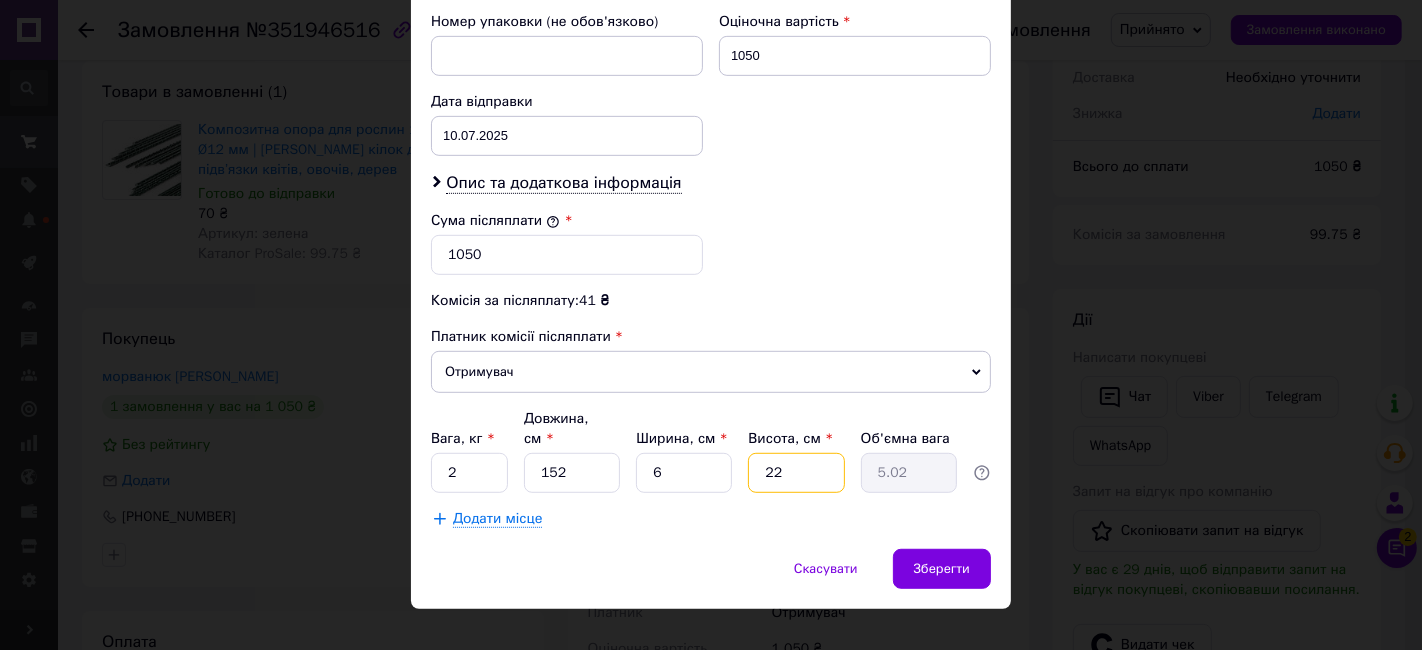 type on "6" 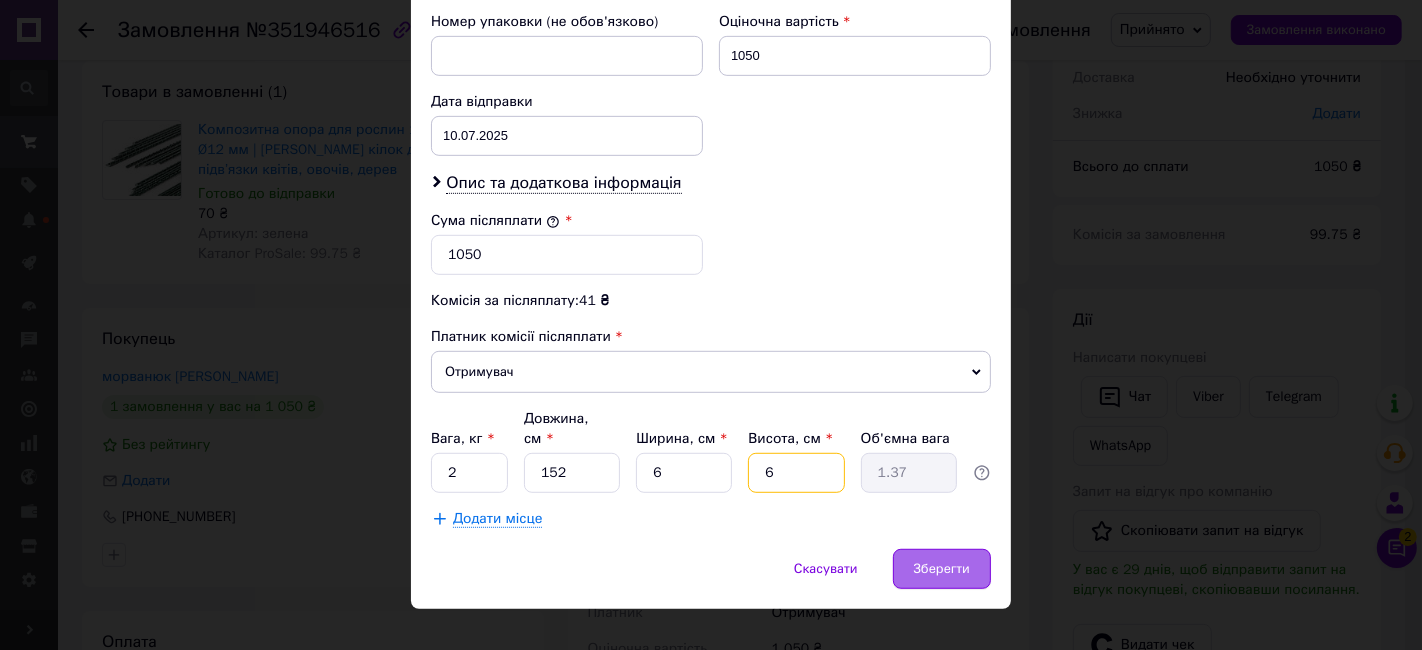 type on "6" 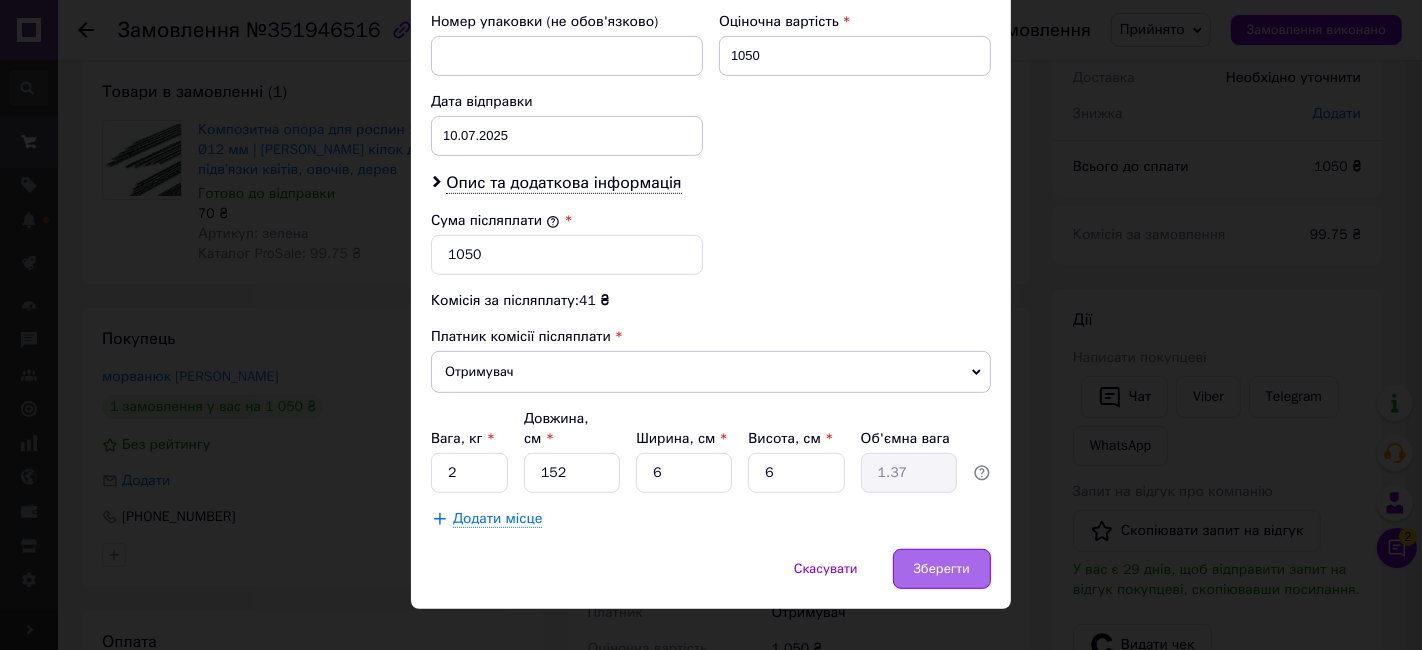 click on "Зберегти" at bounding box center [942, 569] 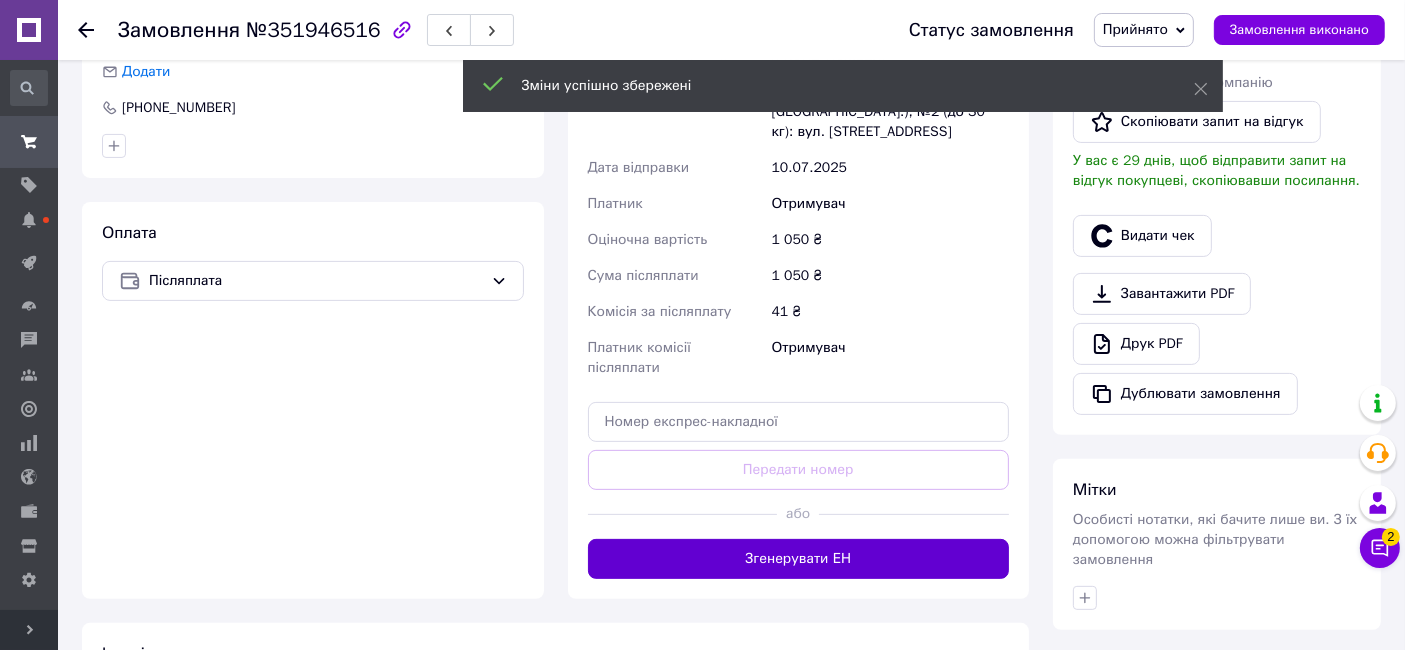 scroll, scrollTop: 555, scrollLeft: 0, axis: vertical 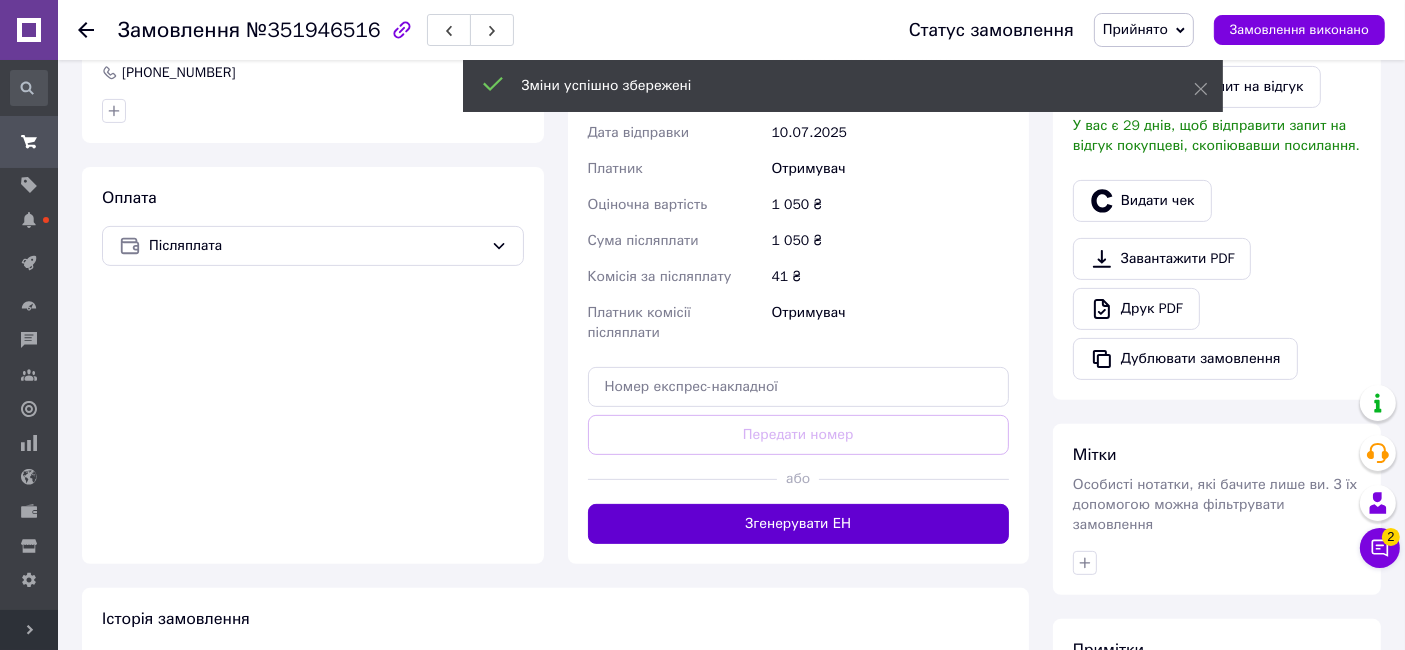 click on "Згенерувати ЕН" at bounding box center (799, 524) 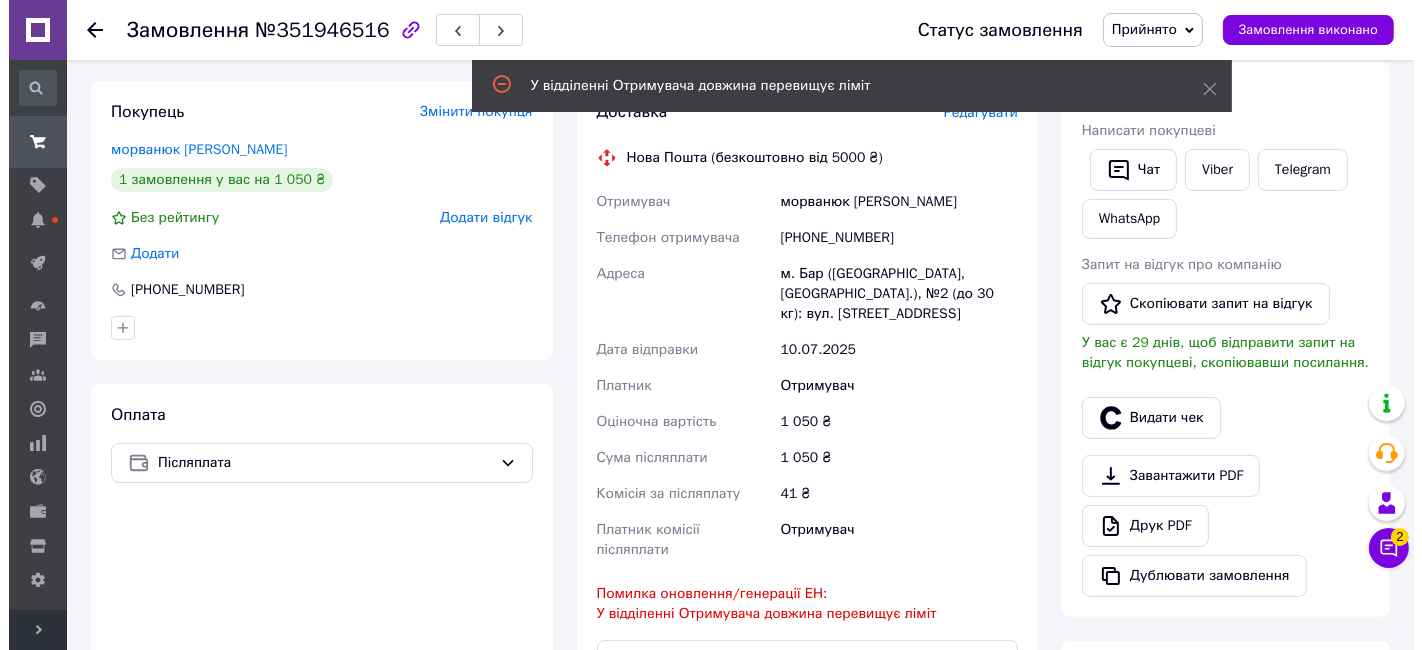 scroll, scrollTop: 333, scrollLeft: 0, axis: vertical 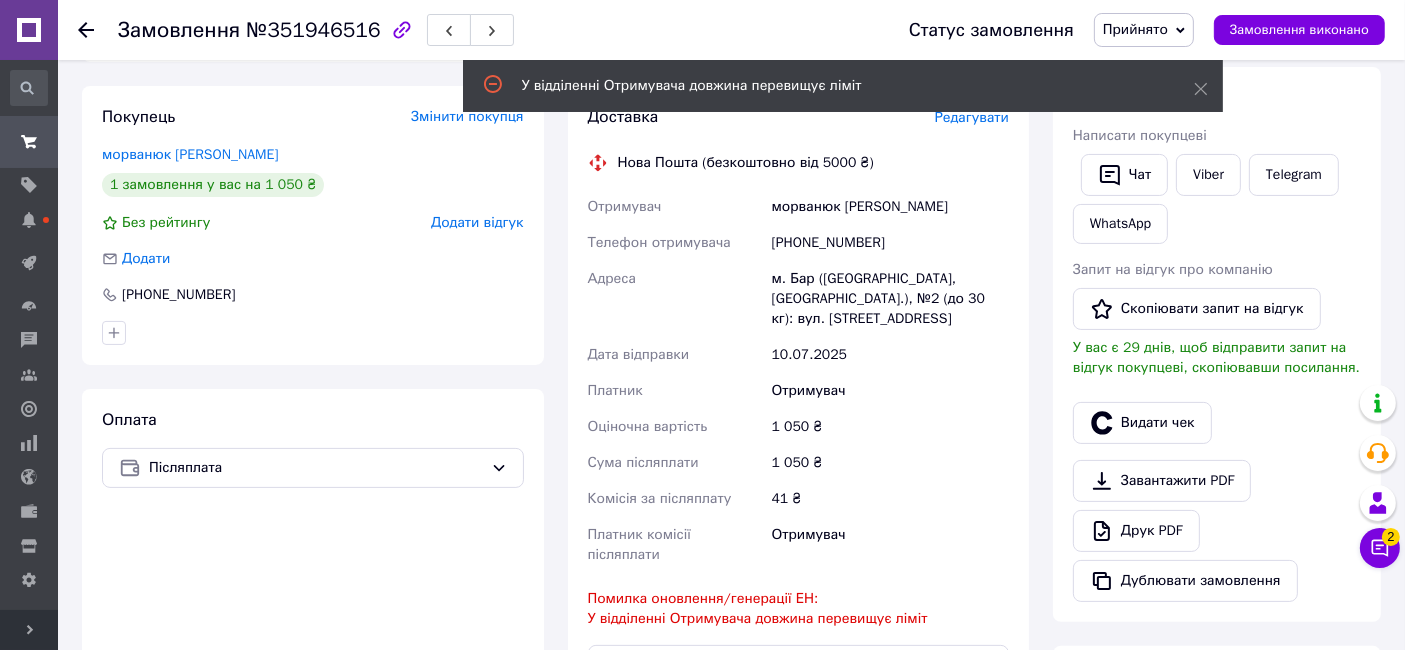 click on "Редагувати" at bounding box center [972, 117] 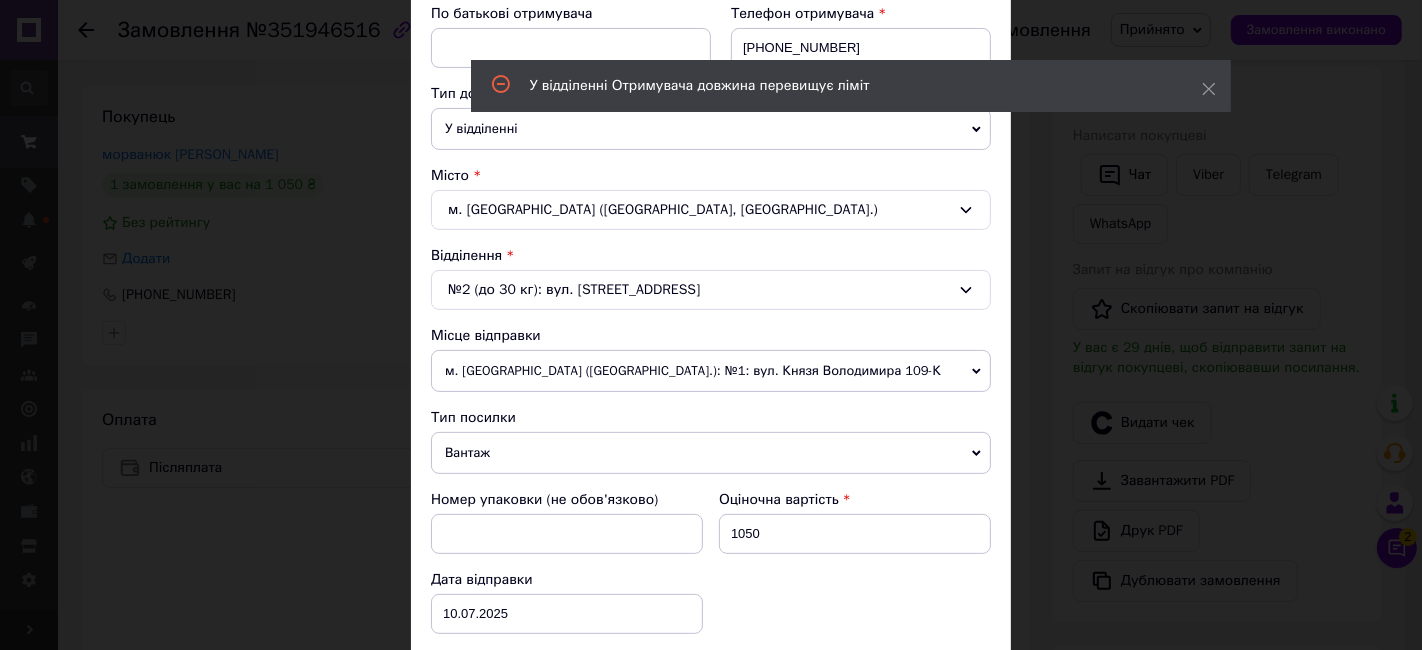 scroll, scrollTop: 444, scrollLeft: 0, axis: vertical 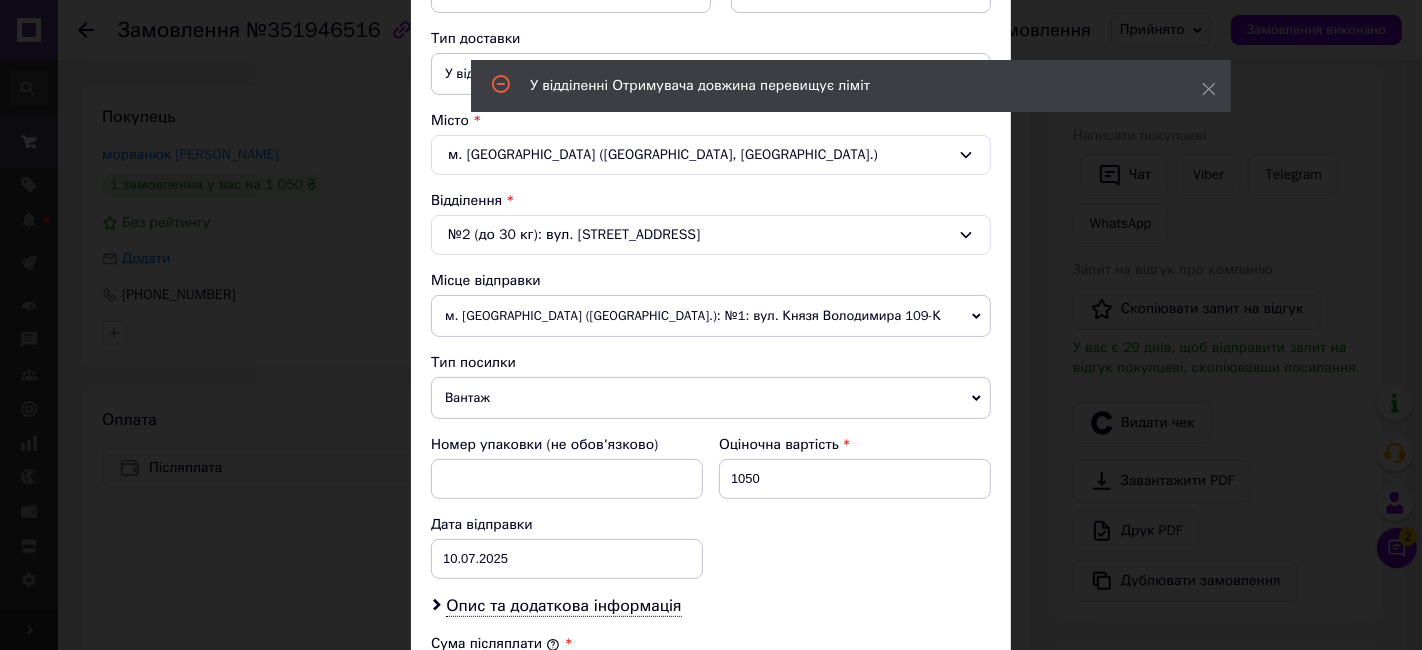 click on "№2 (до 30 кг): вул. Соборна, 15" at bounding box center [711, 235] 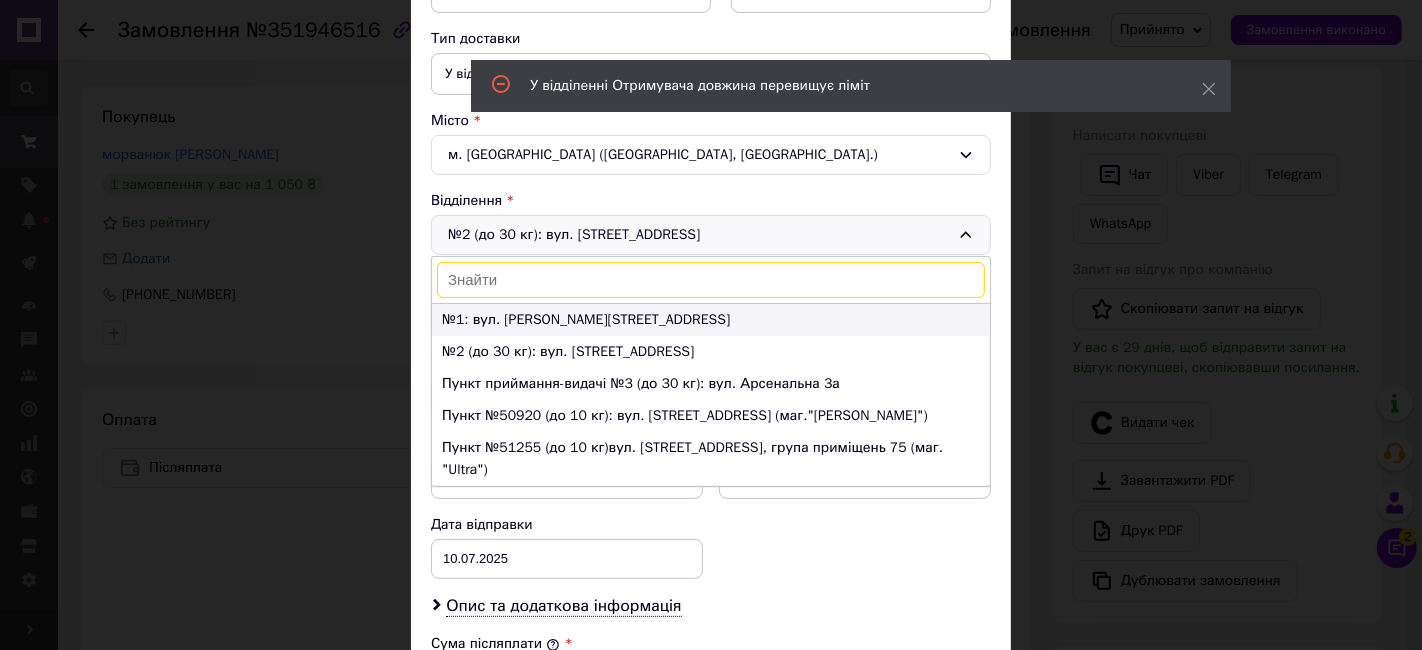click on "№1: вул. Чернишевського, 1б" at bounding box center (711, 320) 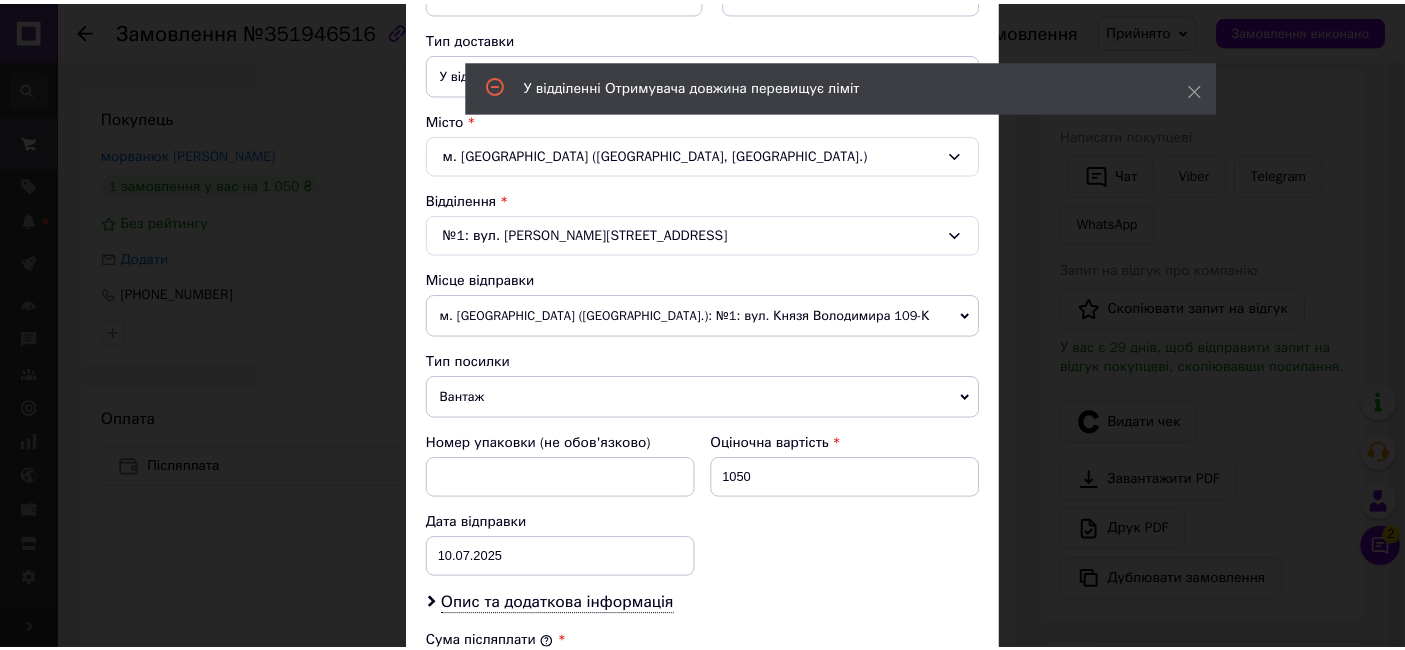 scroll, scrollTop: 867, scrollLeft: 0, axis: vertical 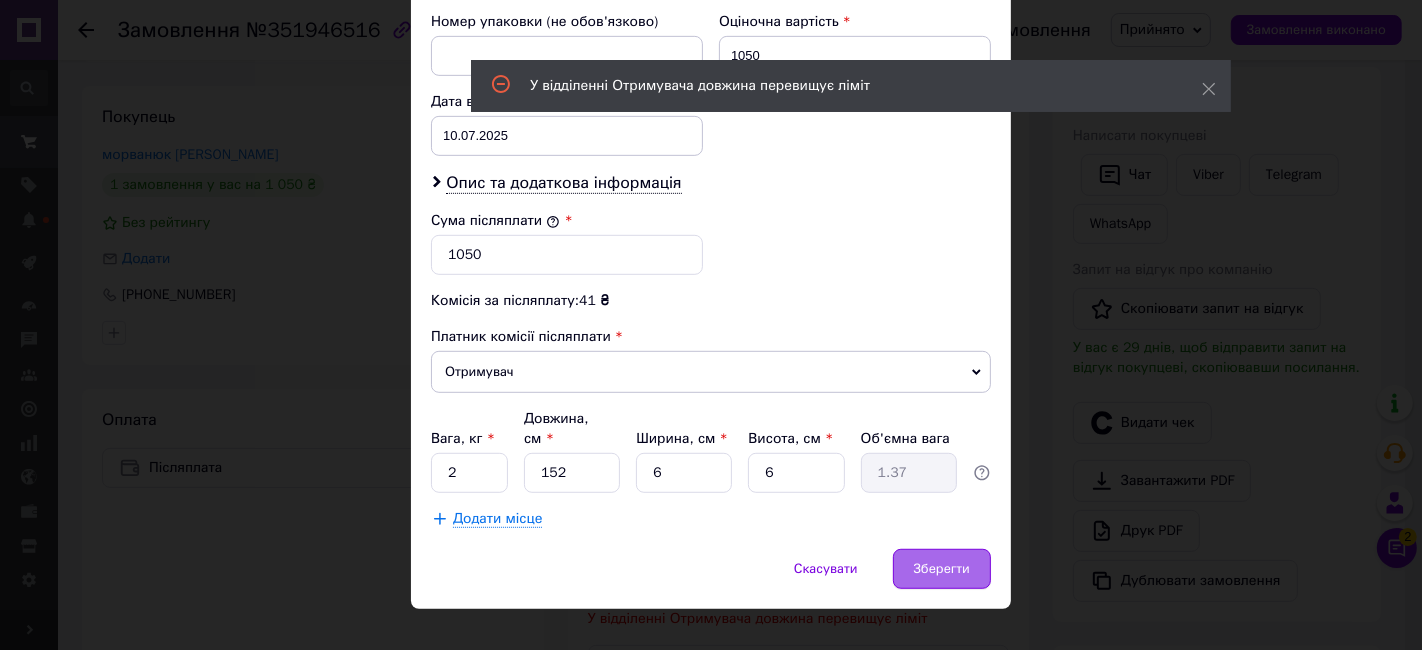 click on "Зберегти" at bounding box center (942, 569) 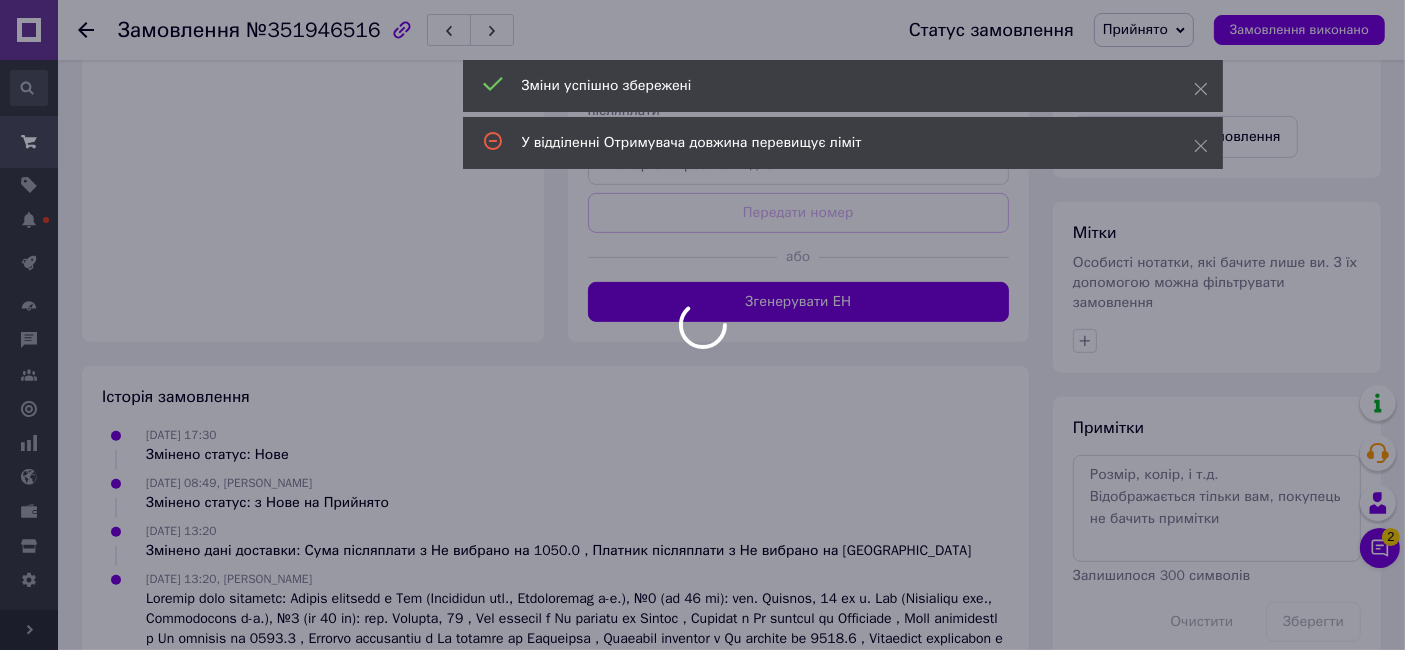 scroll, scrollTop: 777, scrollLeft: 0, axis: vertical 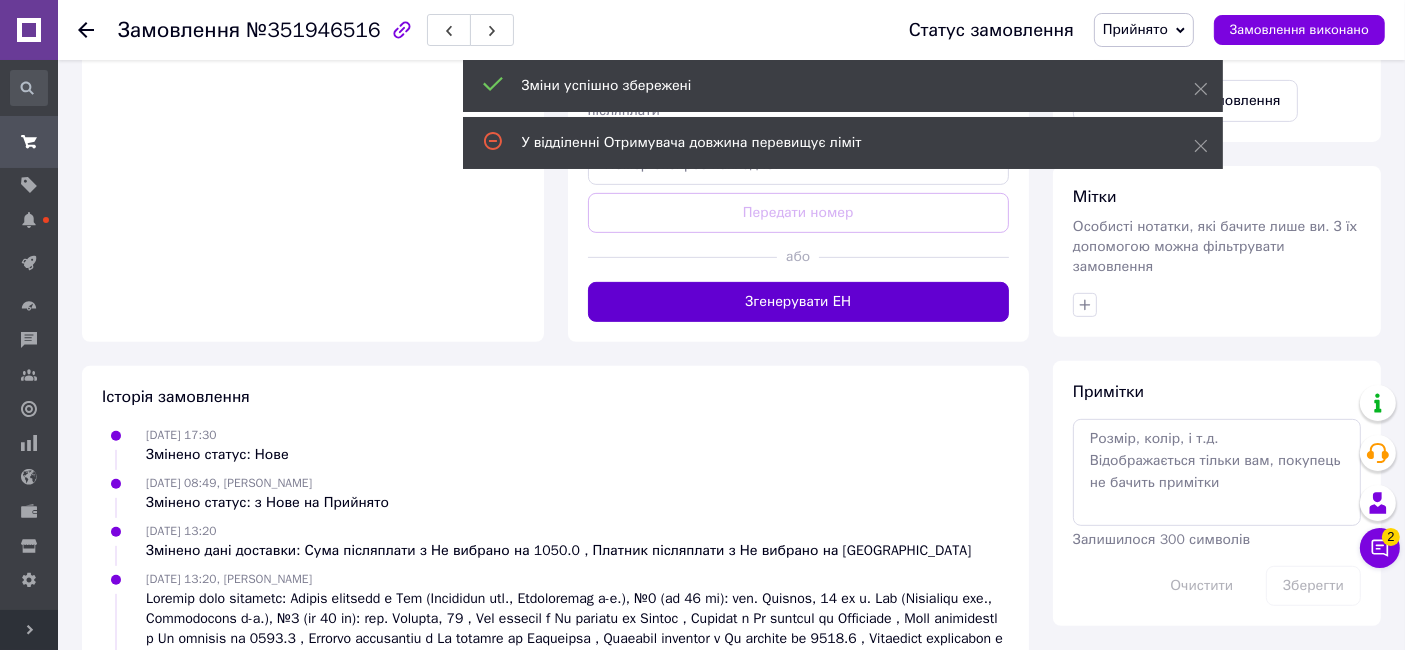 click on "Згенерувати ЕН" at bounding box center [799, 302] 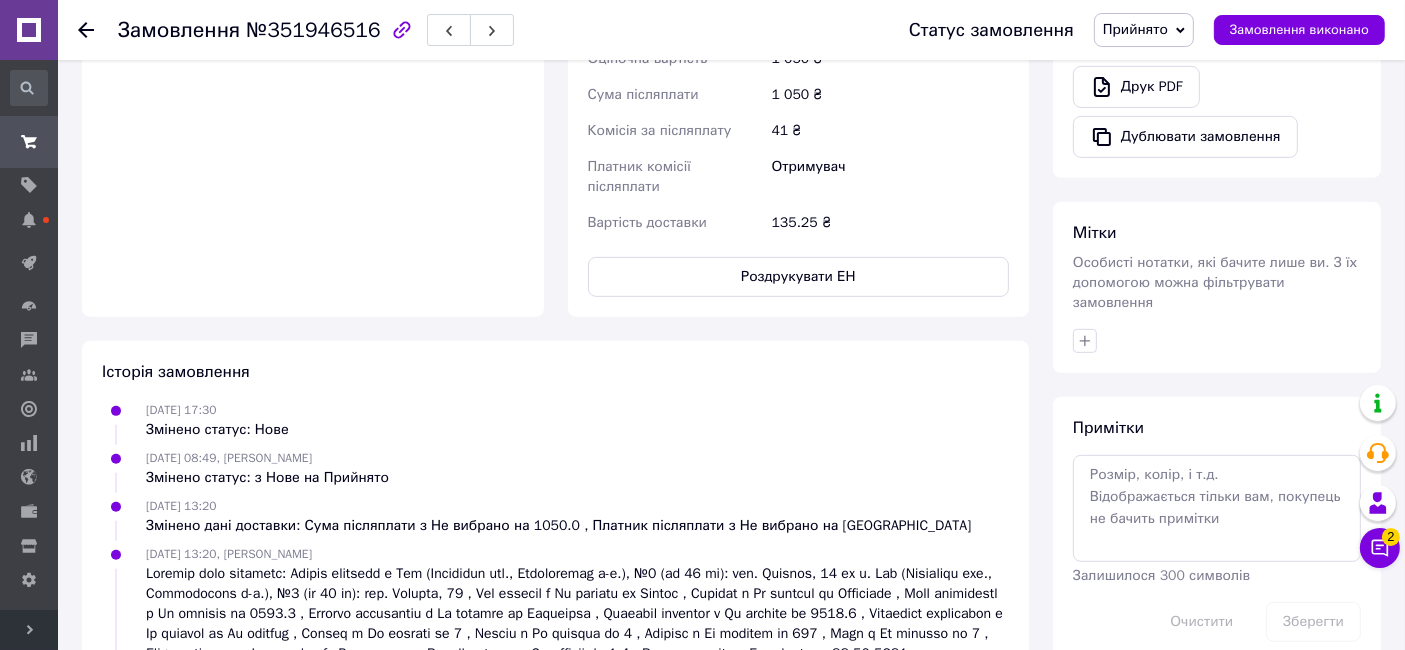 click on "Роздрукувати ЕН" at bounding box center (799, 277) 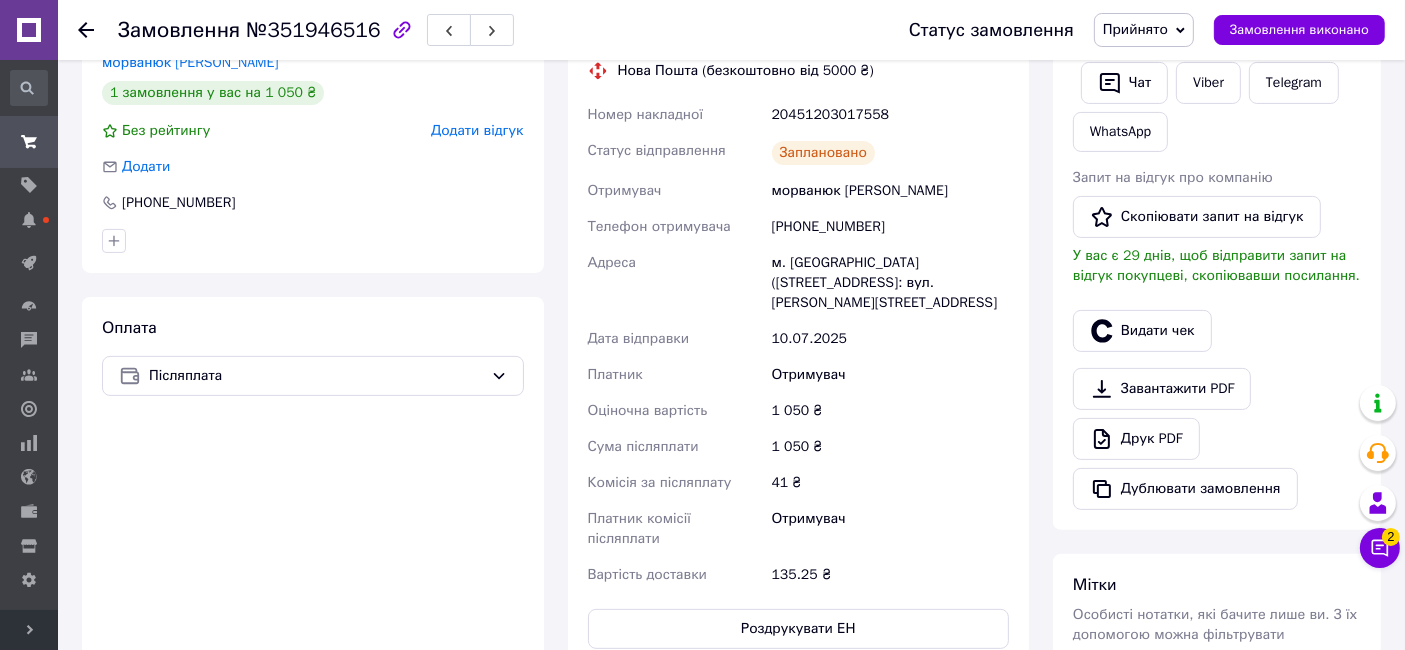 scroll, scrollTop: 111, scrollLeft: 0, axis: vertical 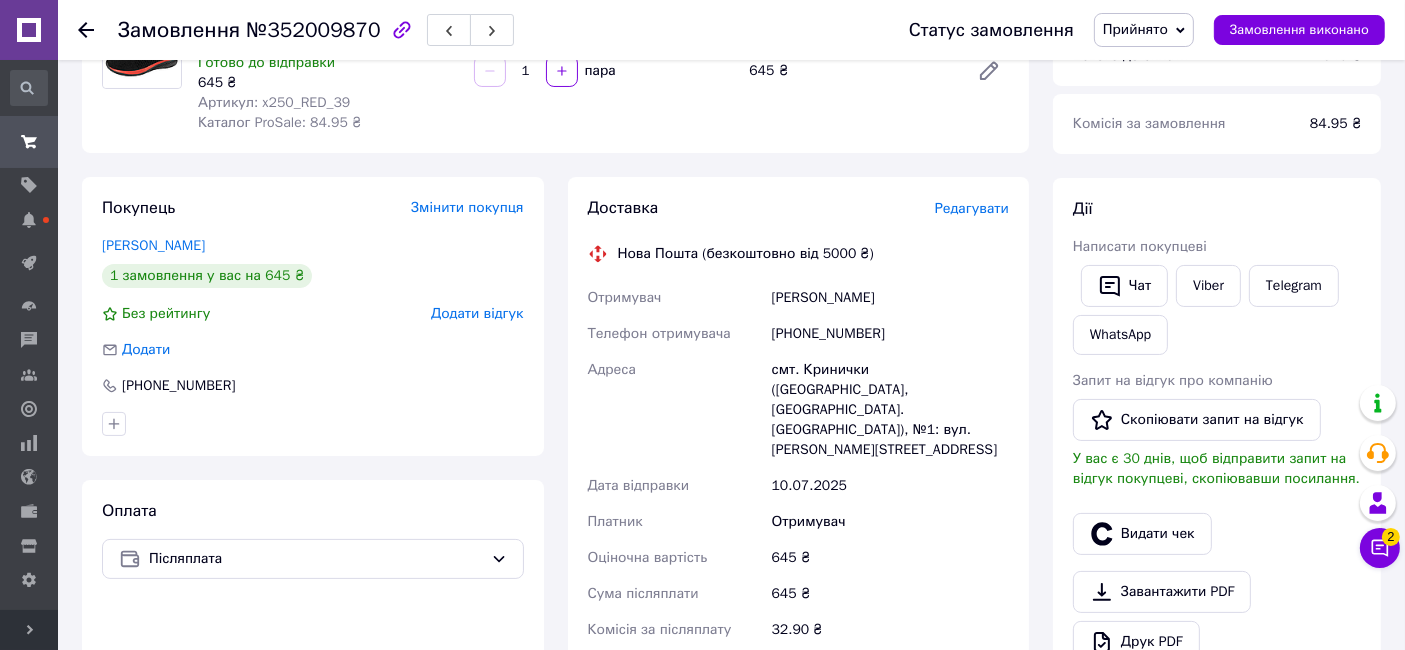 click on "Редагувати" at bounding box center [972, 208] 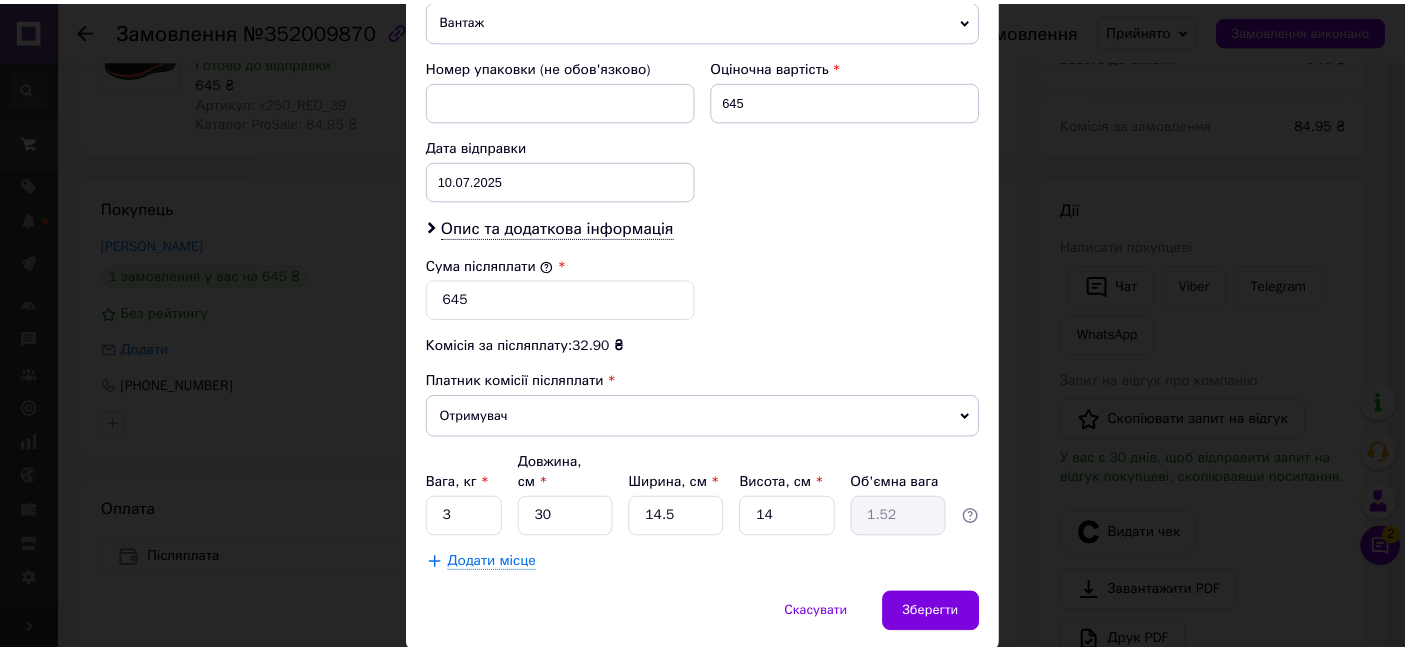 scroll, scrollTop: 889, scrollLeft: 0, axis: vertical 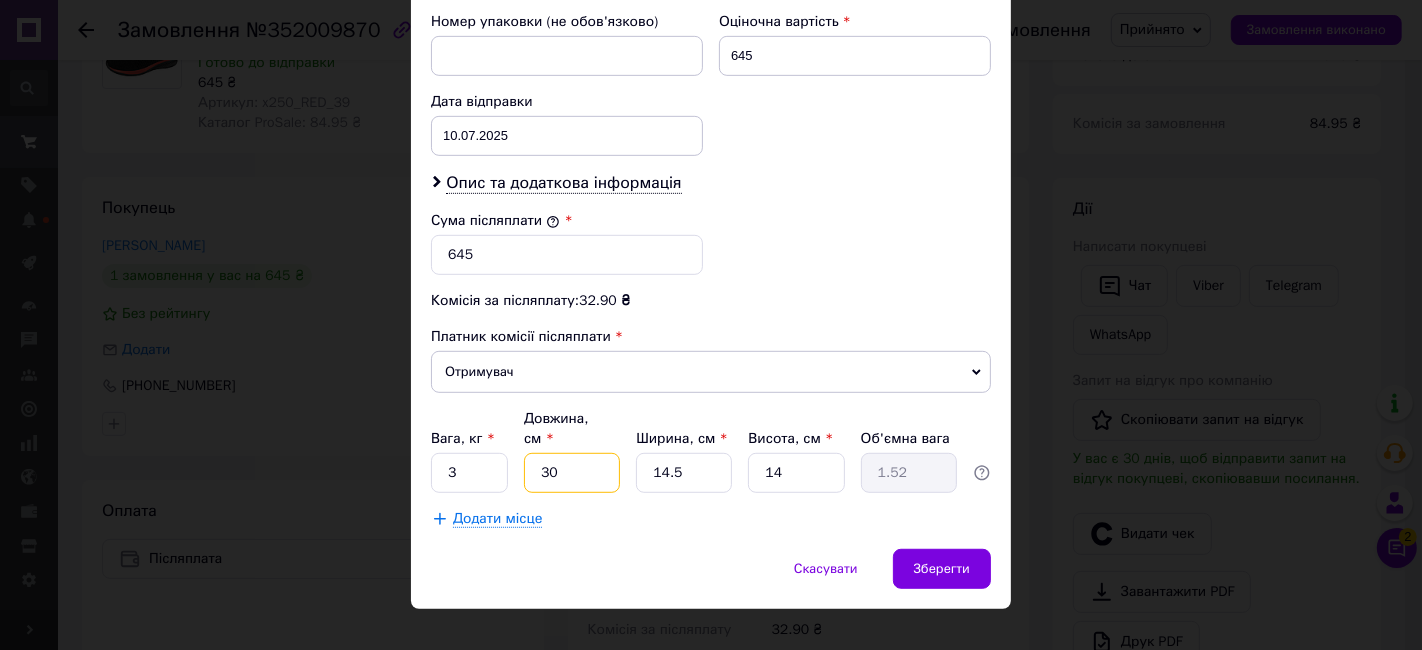 click on "30" at bounding box center [572, 473] 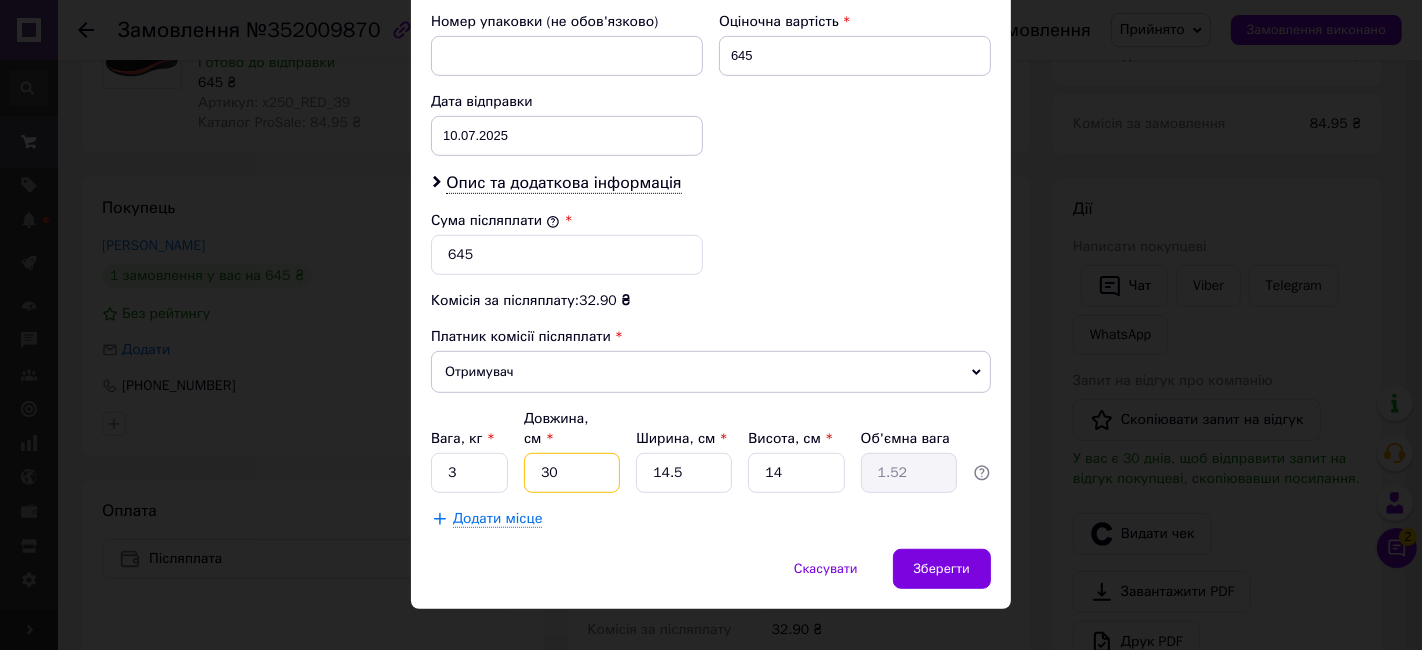 type on "3" 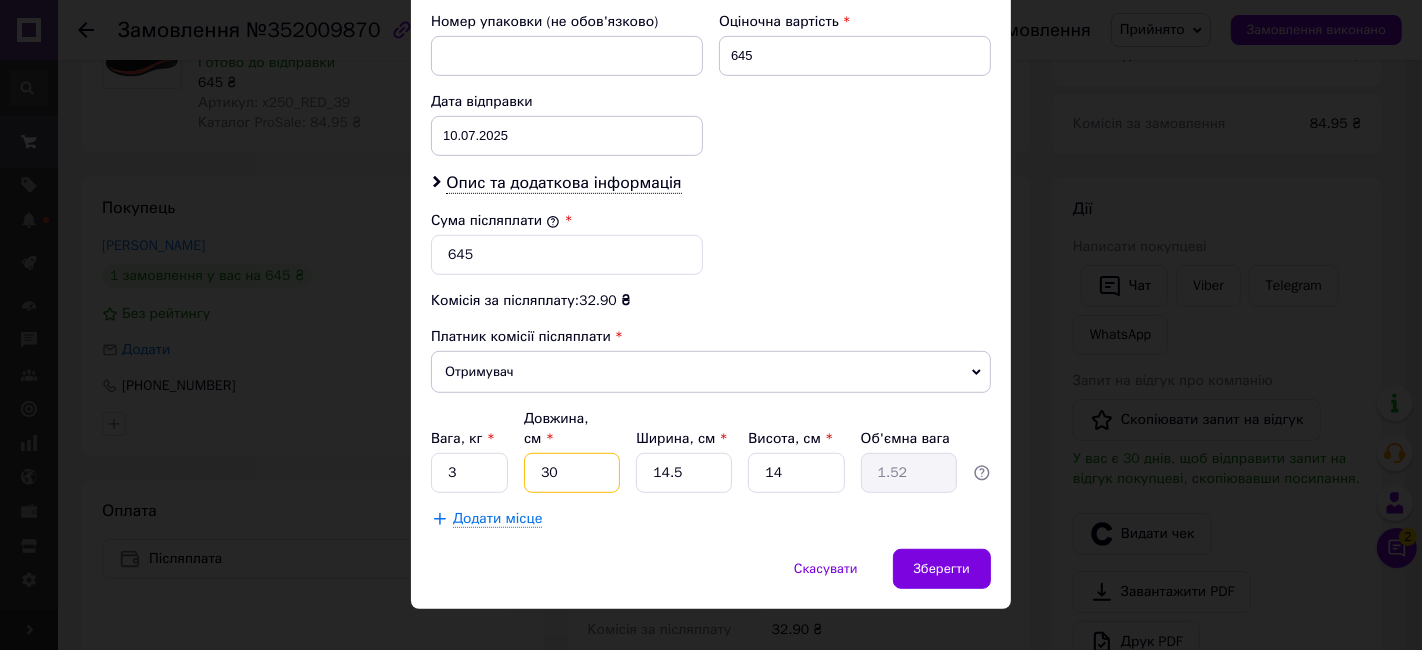 type on "0.15" 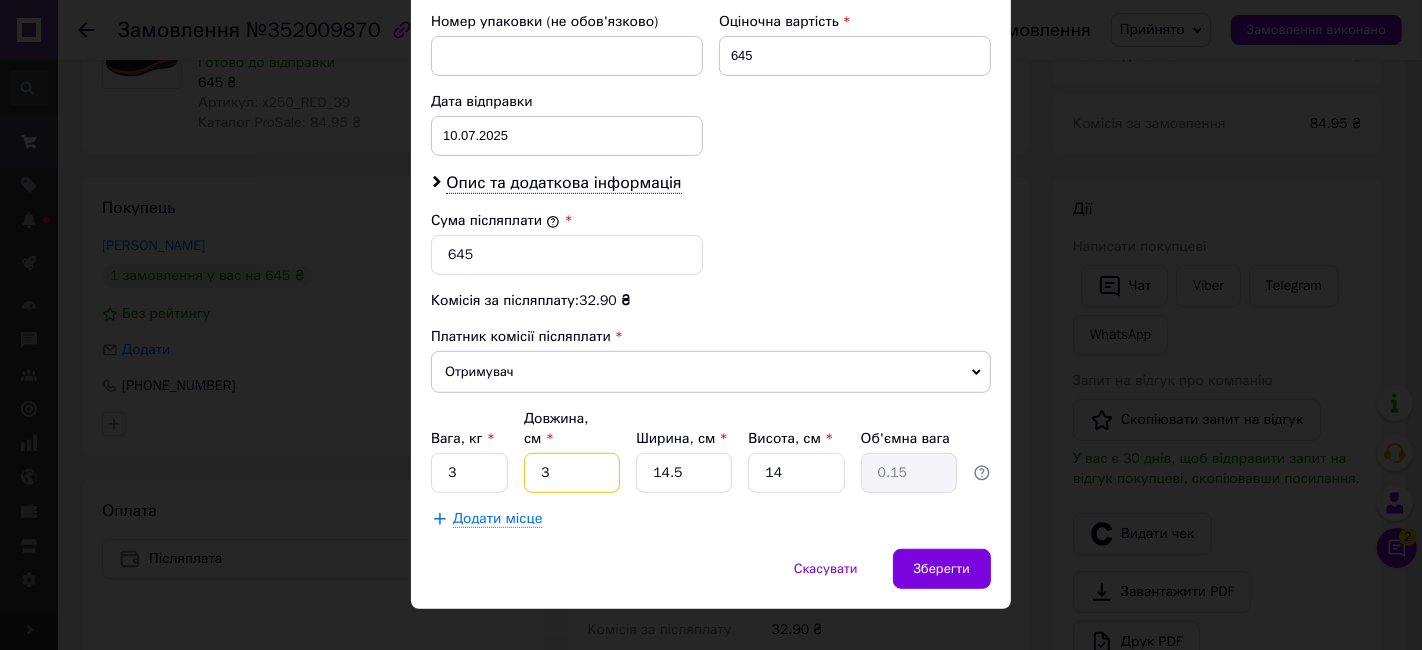 type on "30" 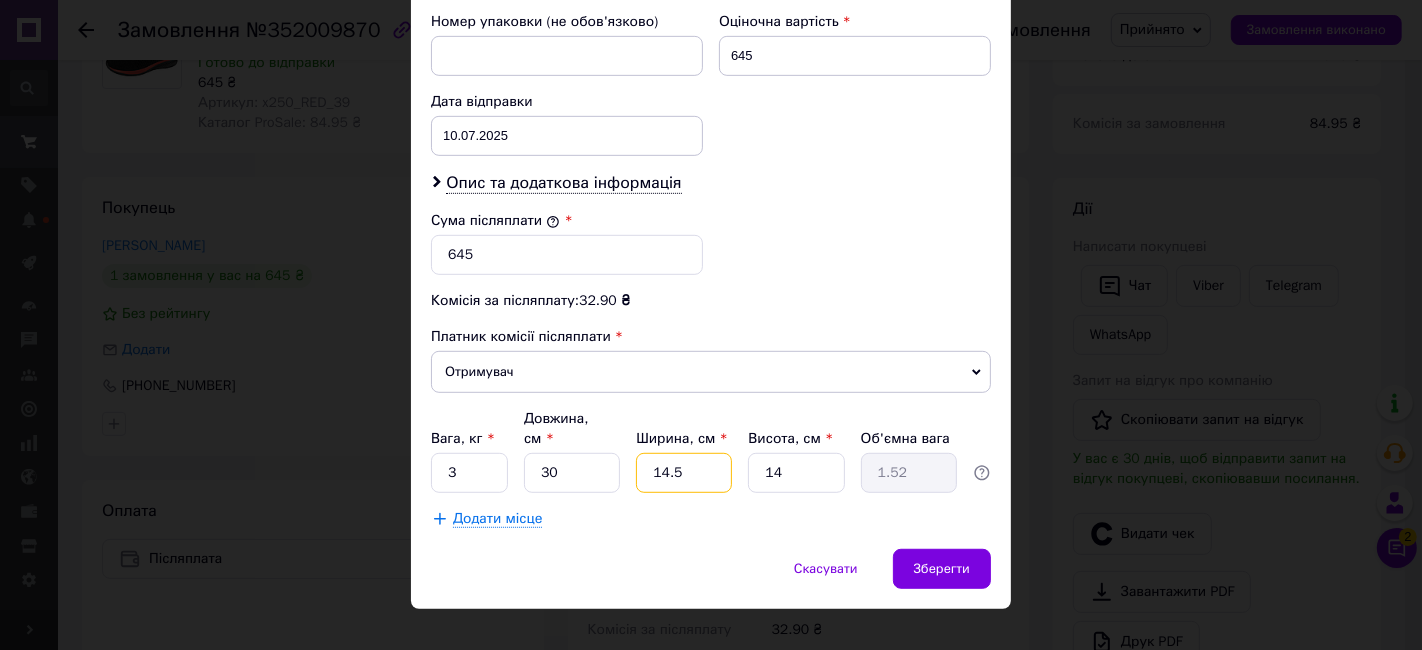 type on "1" 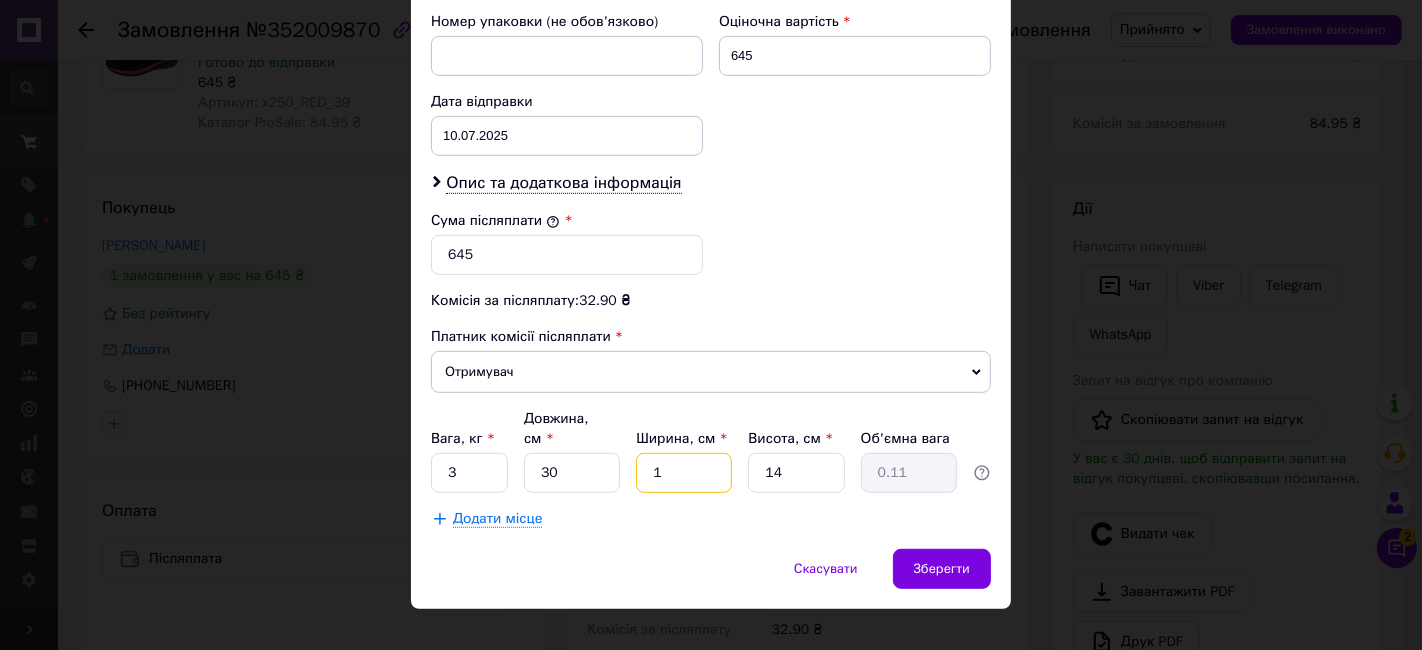 type on "17" 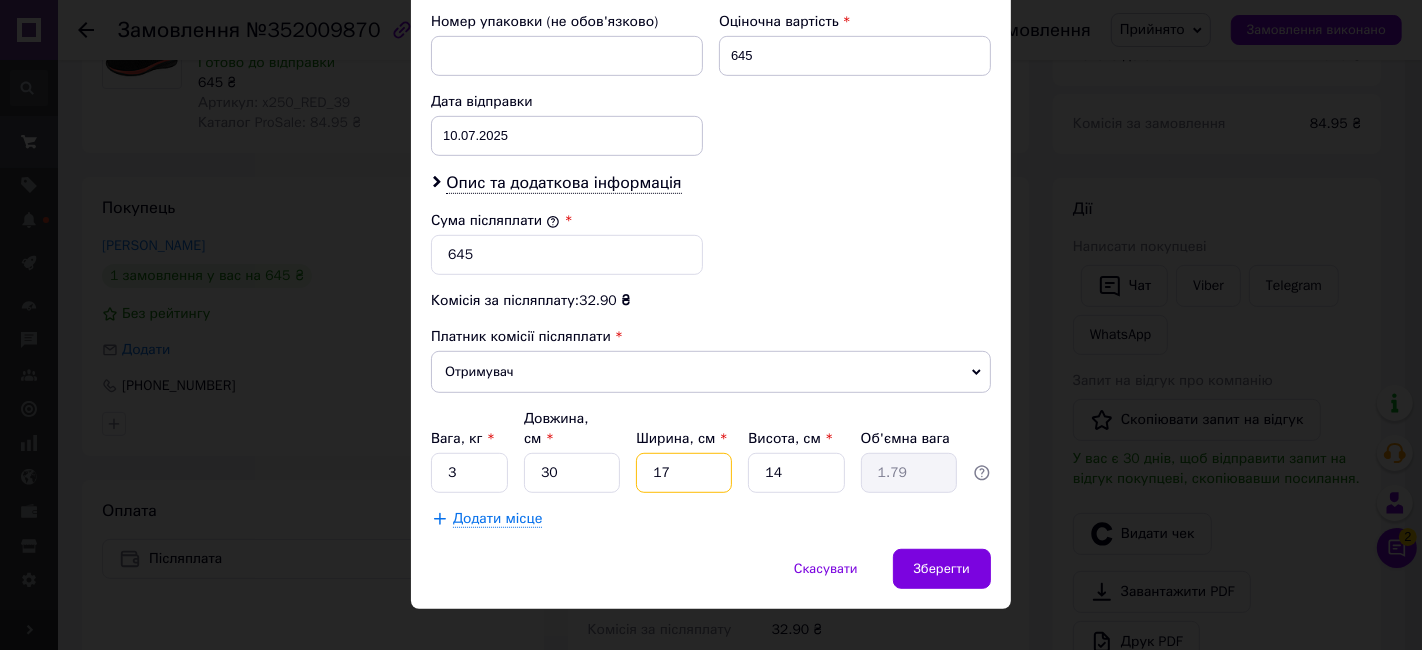 type on "17" 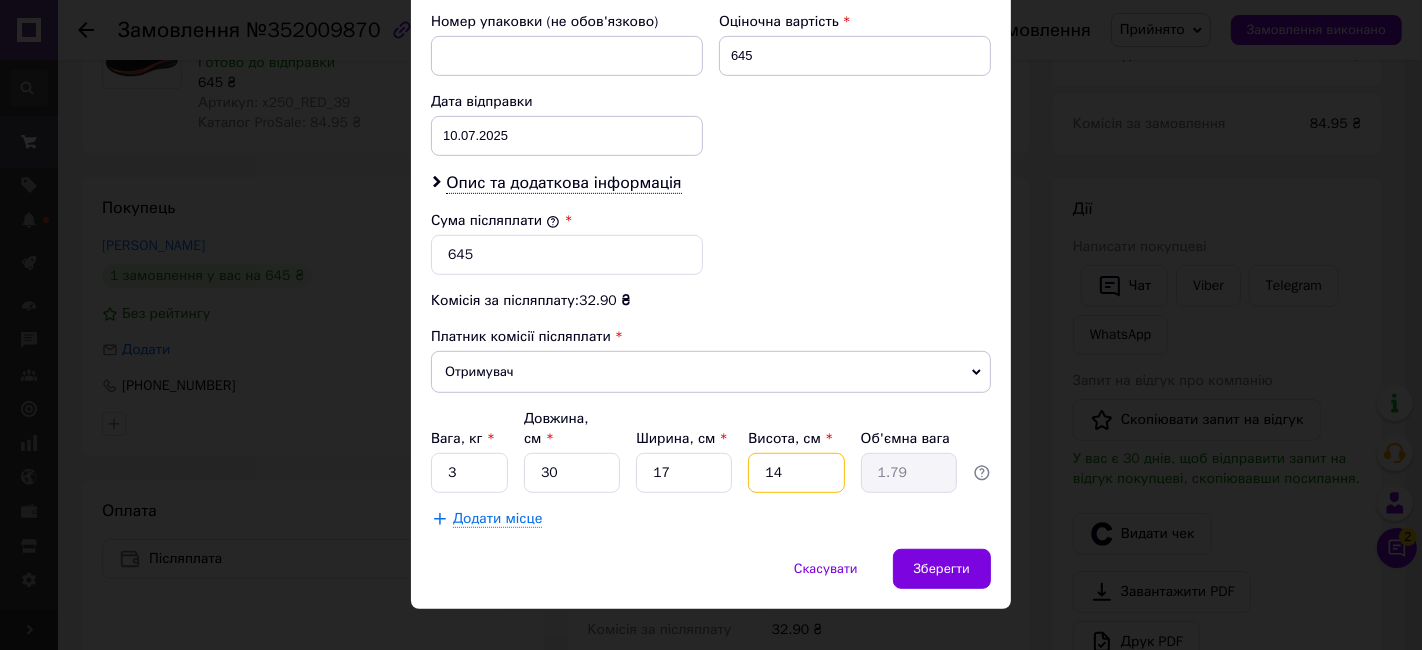 type on "1" 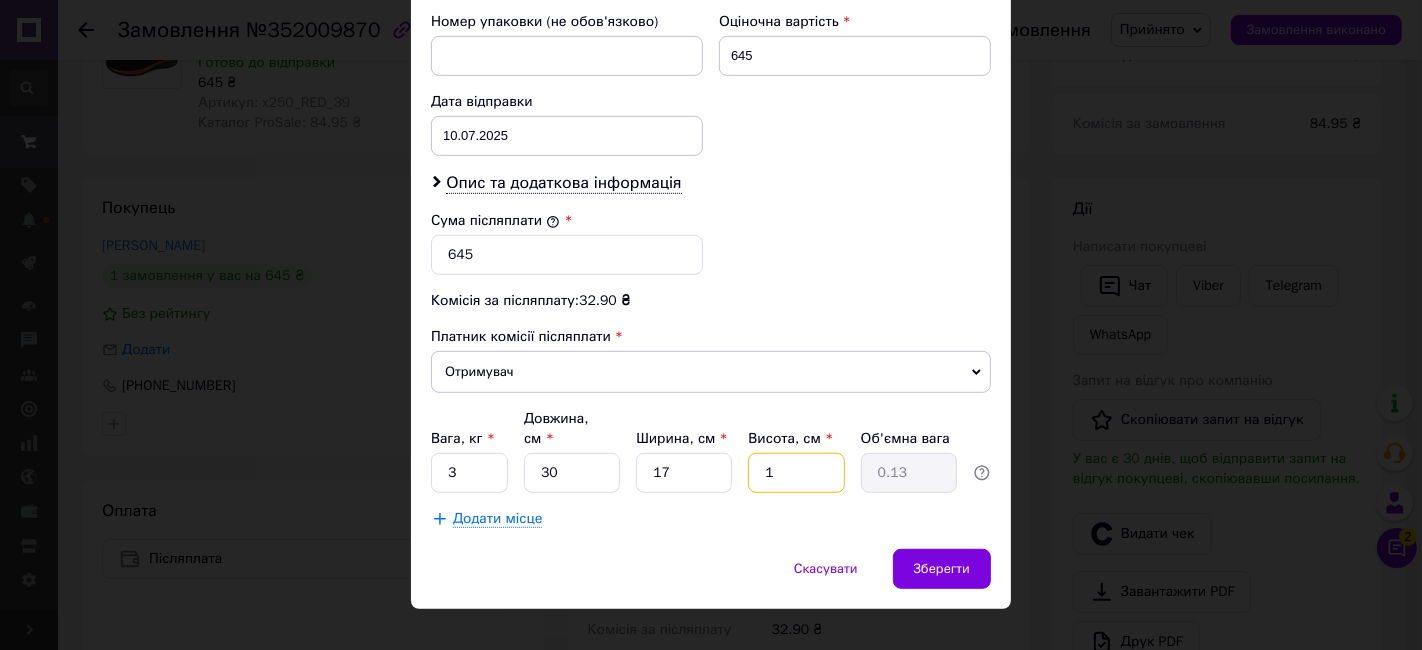 type on "11" 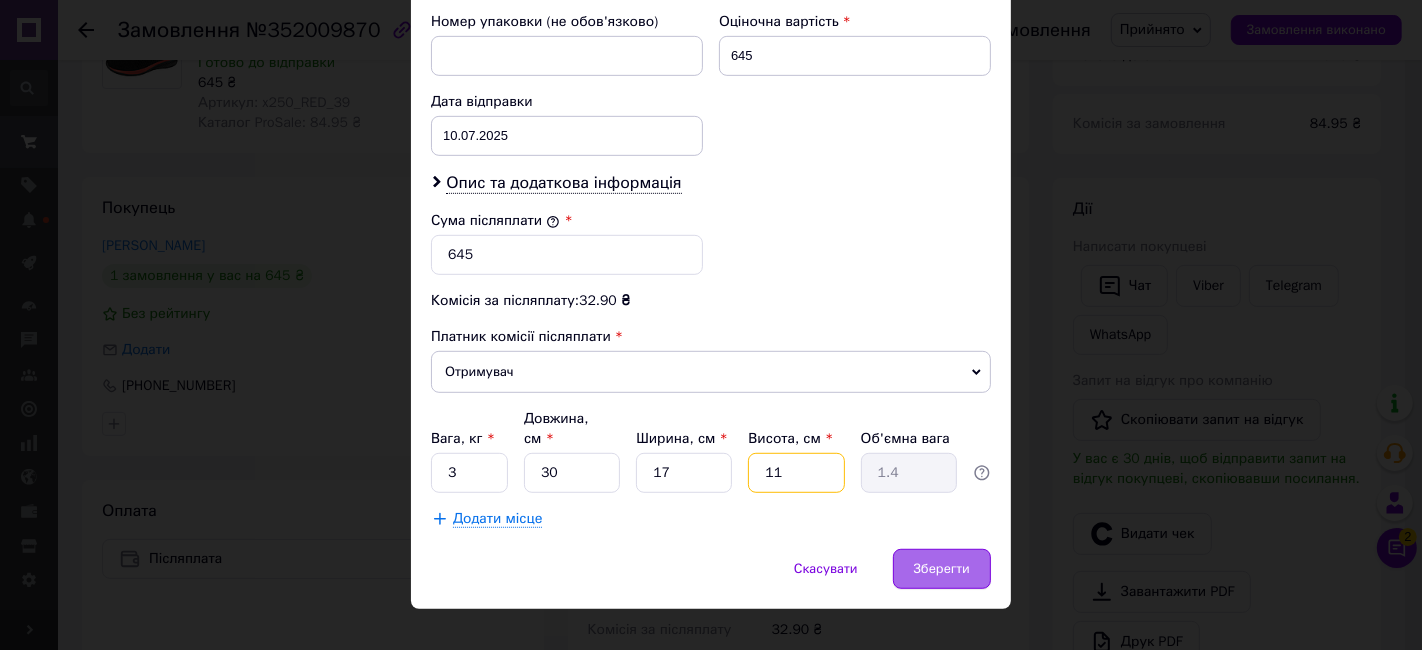type on "11" 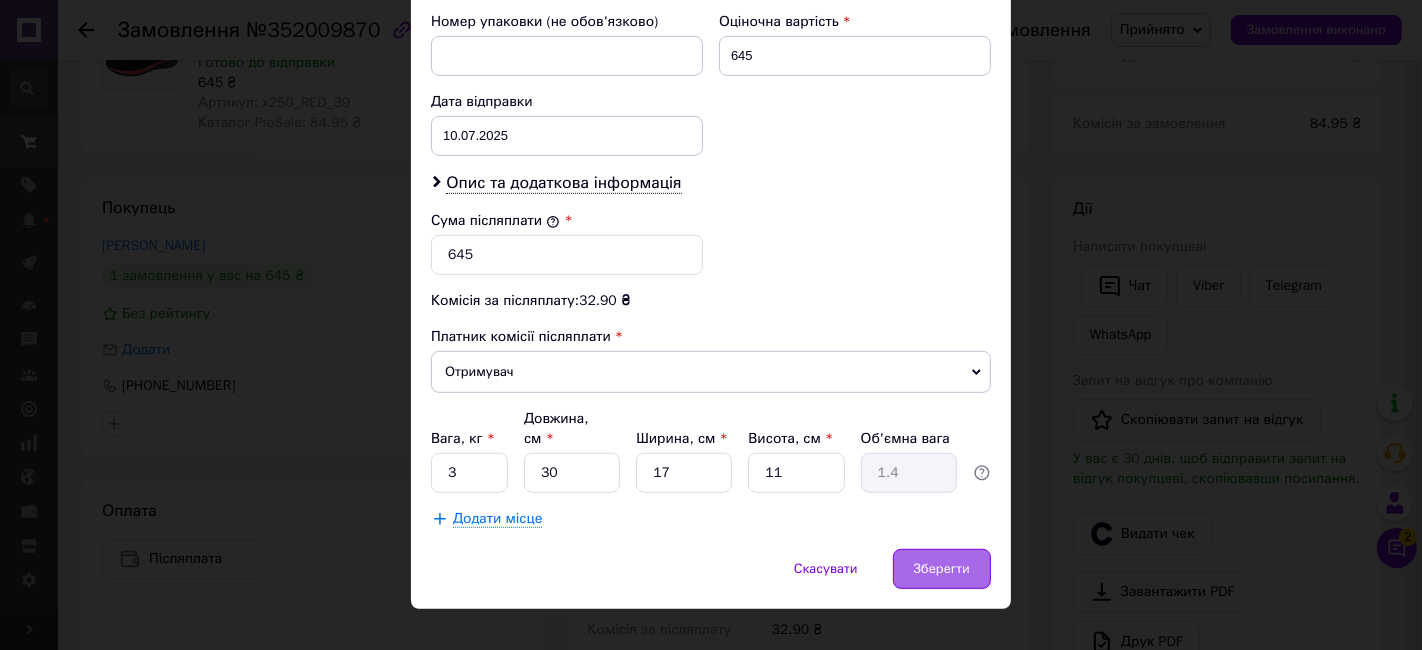 click on "Зберегти" at bounding box center [942, 569] 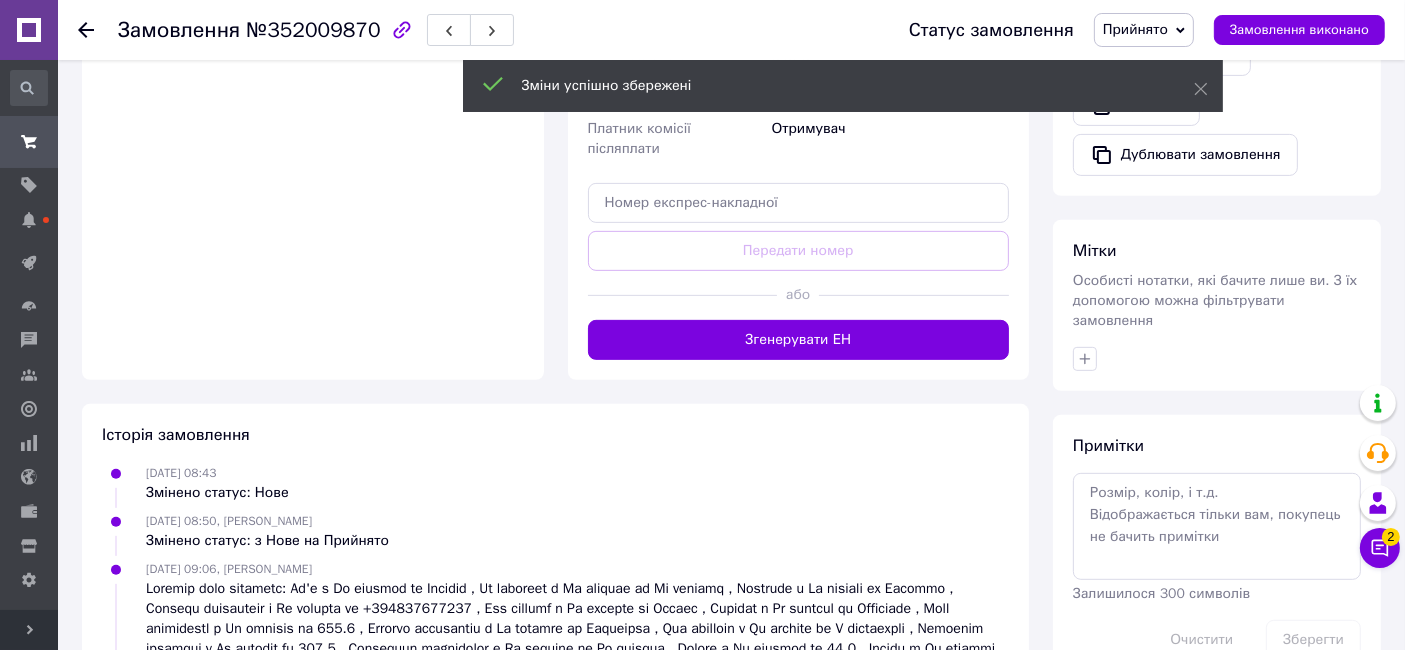 scroll, scrollTop: 777, scrollLeft: 0, axis: vertical 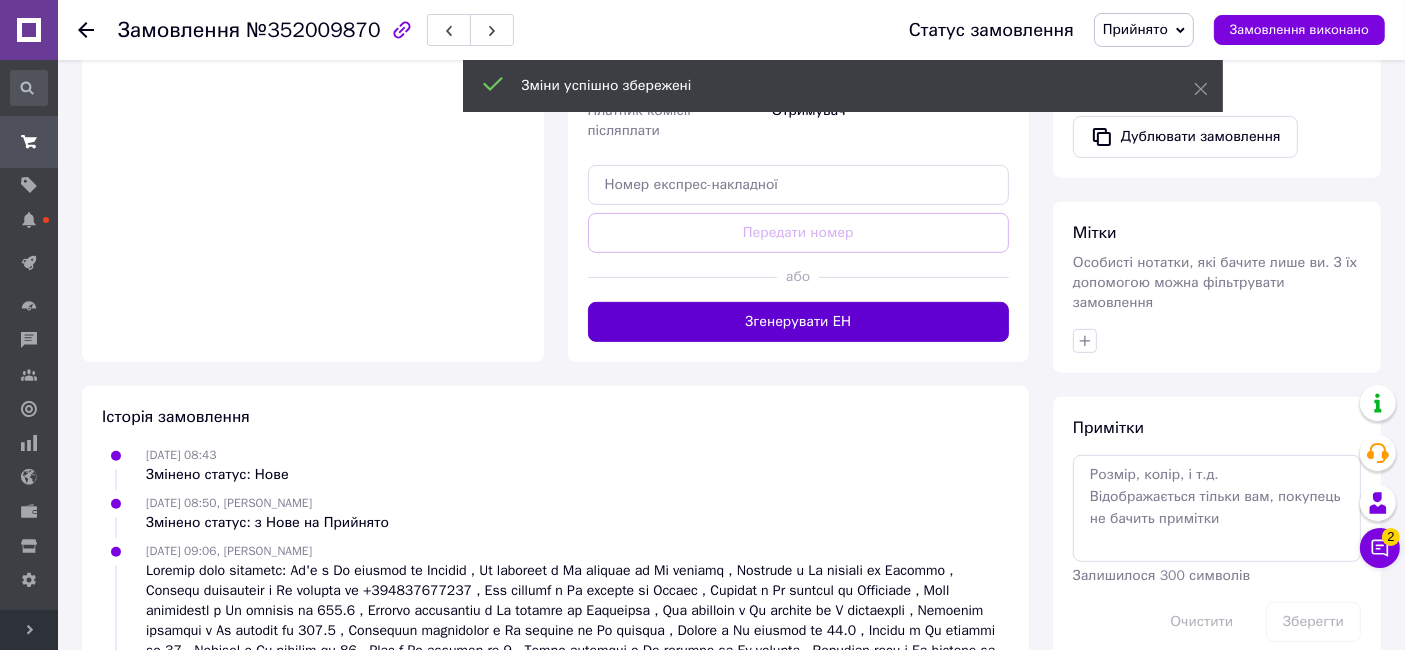 click on "Згенерувати ЕН" at bounding box center [799, 322] 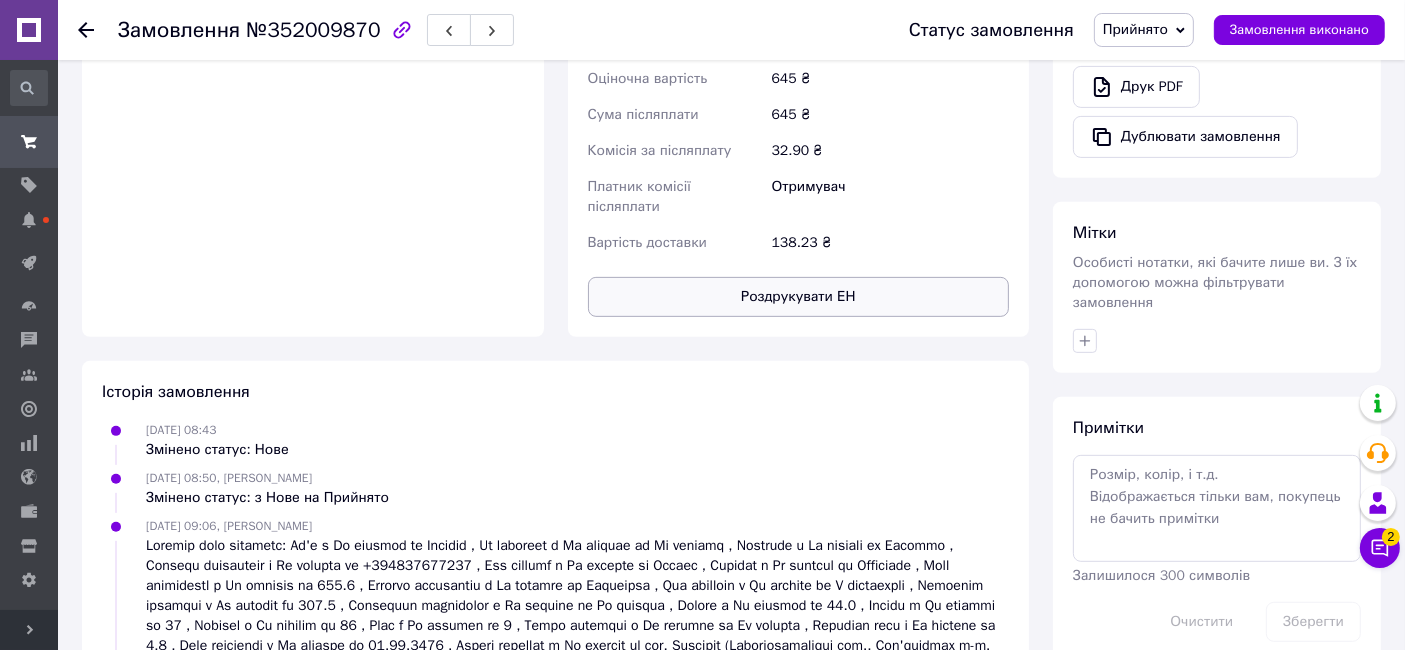 click on "Роздрукувати ЕН" at bounding box center (799, 297) 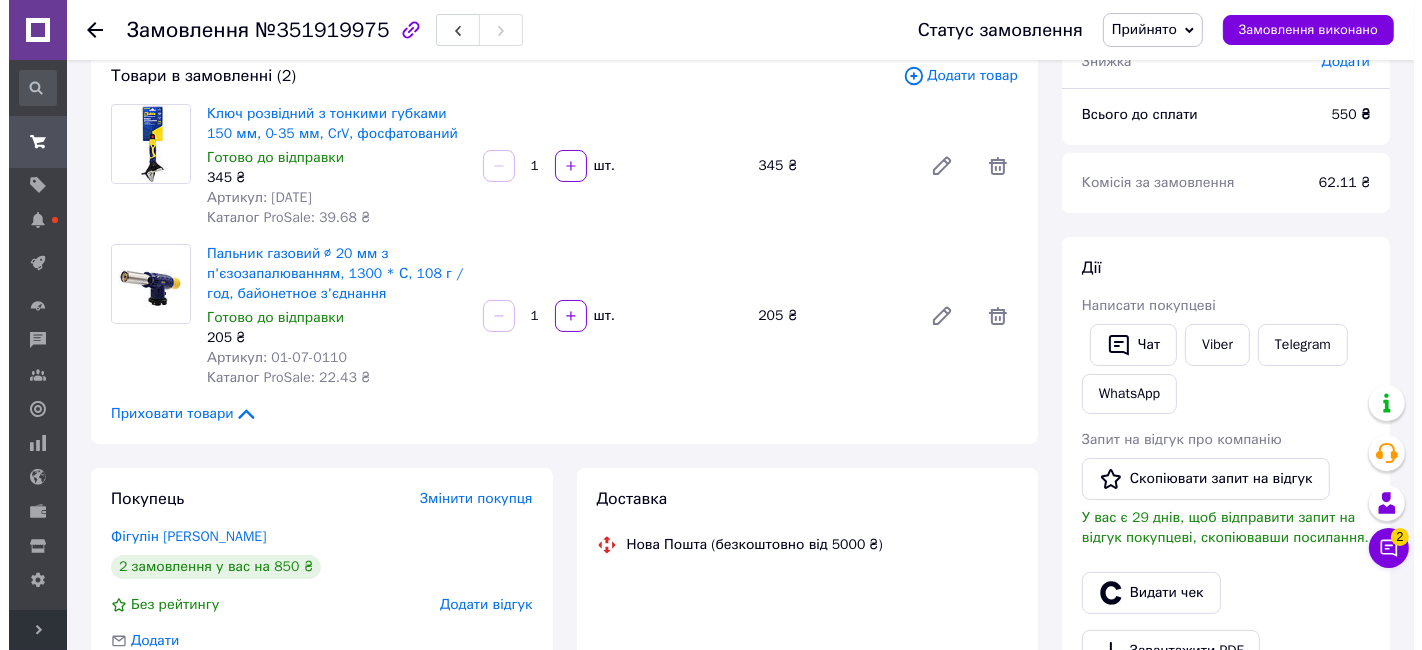 scroll, scrollTop: 417, scrollLeft: 0, axis: vertical 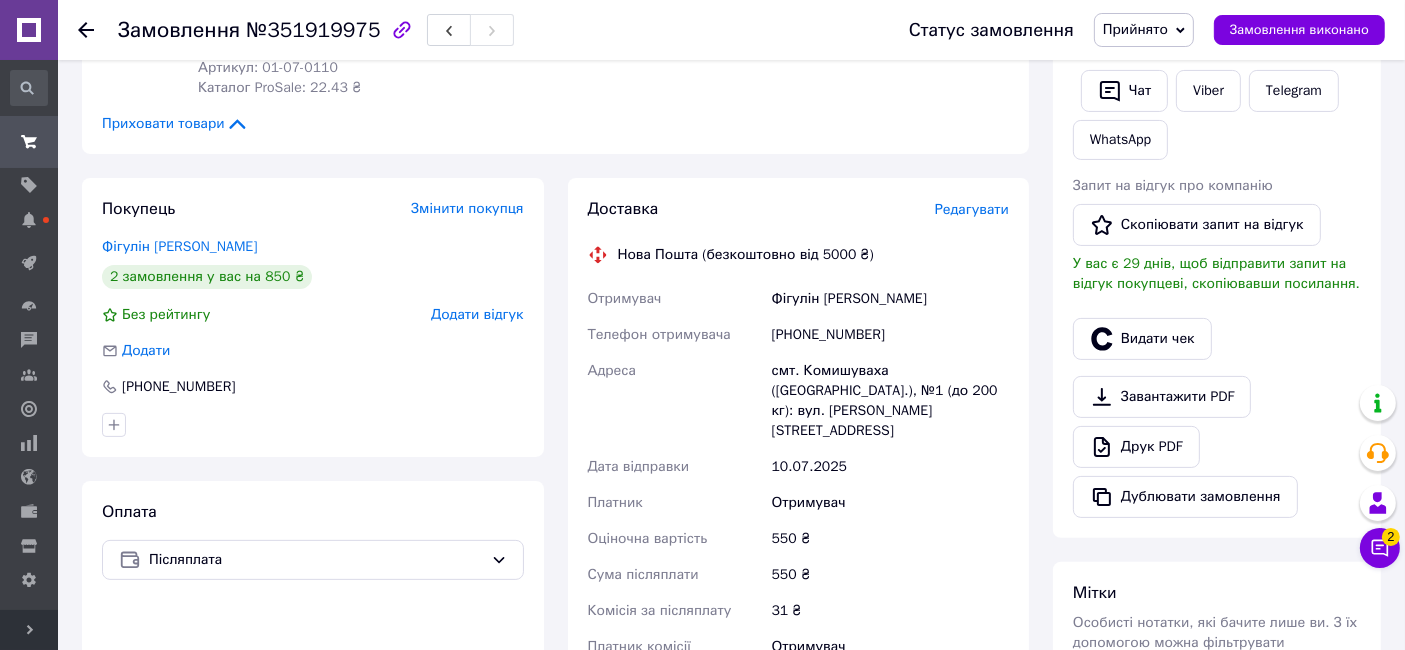 click on "Редагувати" at bounding box center [972, 209] 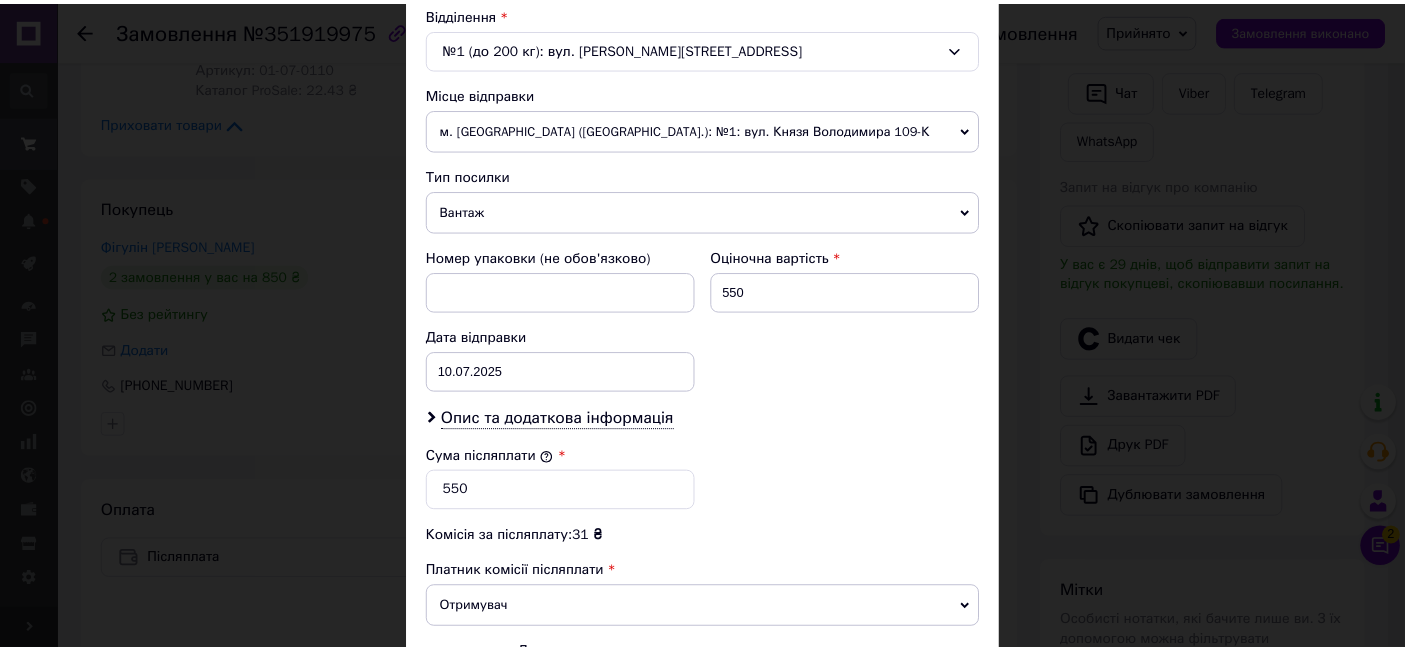 scroll, scrollTop: 867, scrollLeft: 0, axis: vertical 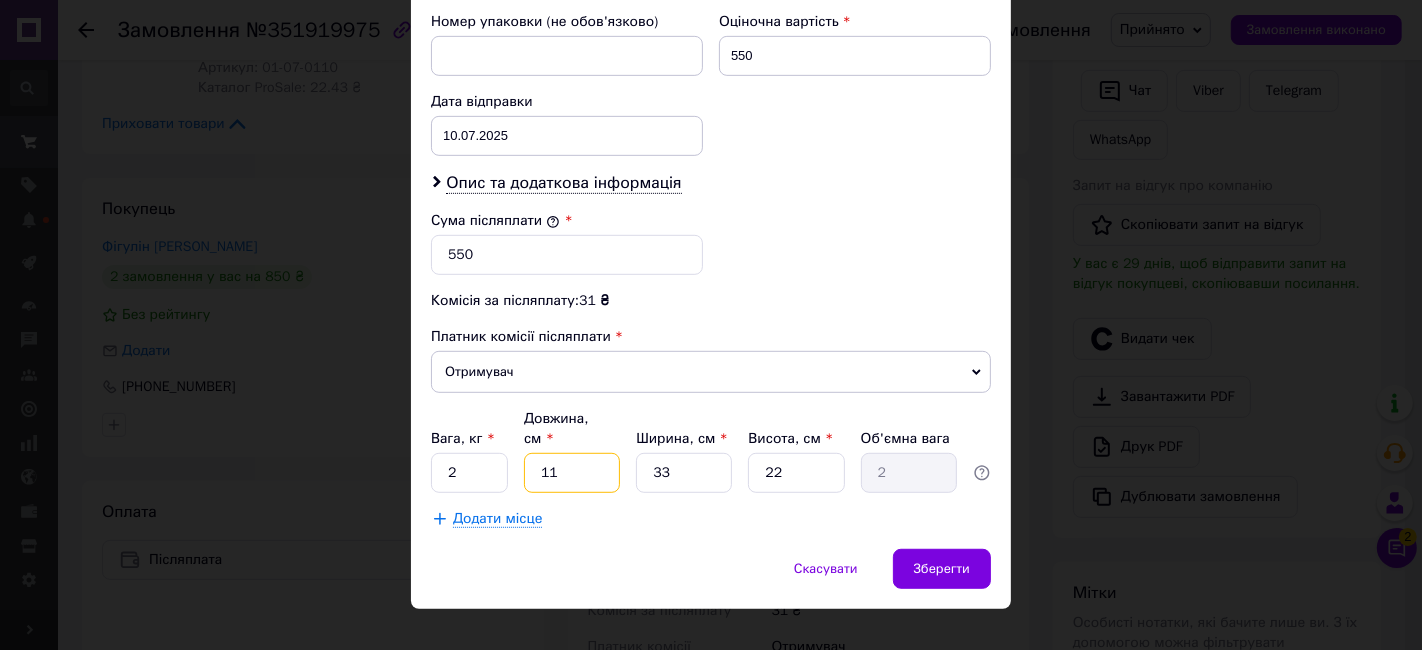 click on "11" at bounding box center (572, 473) 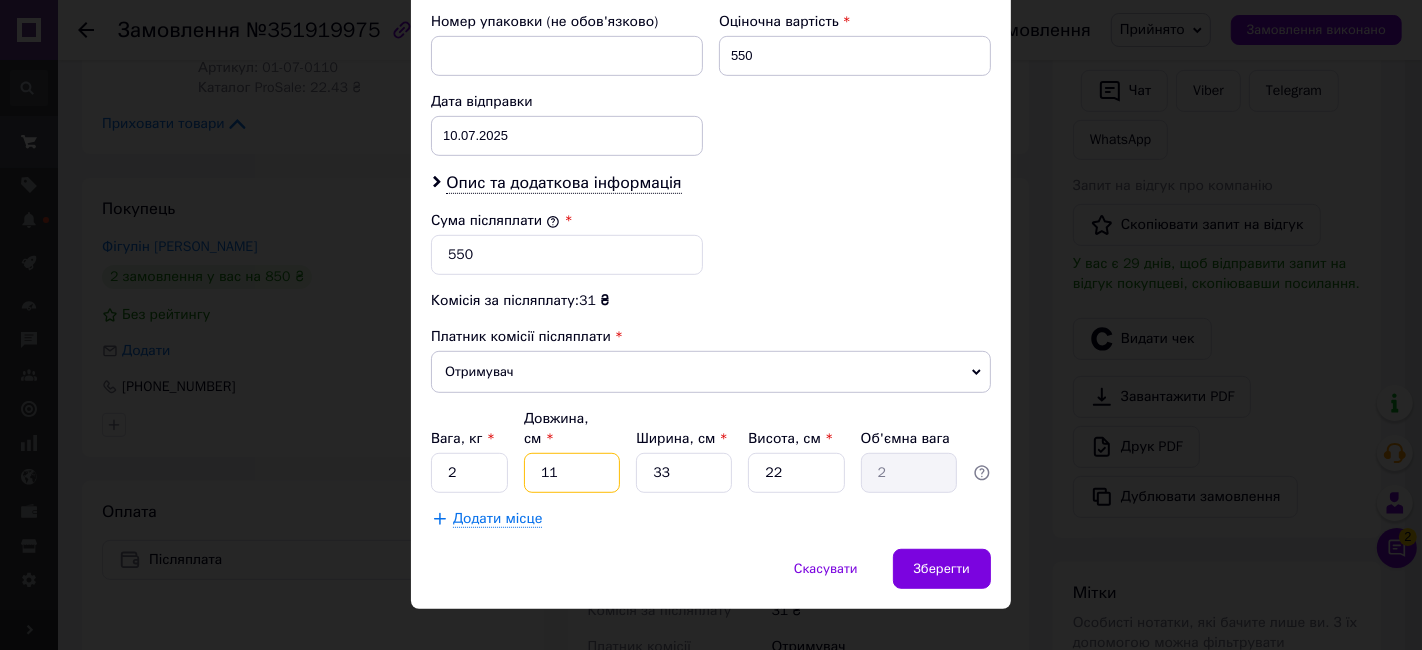 type on "2" 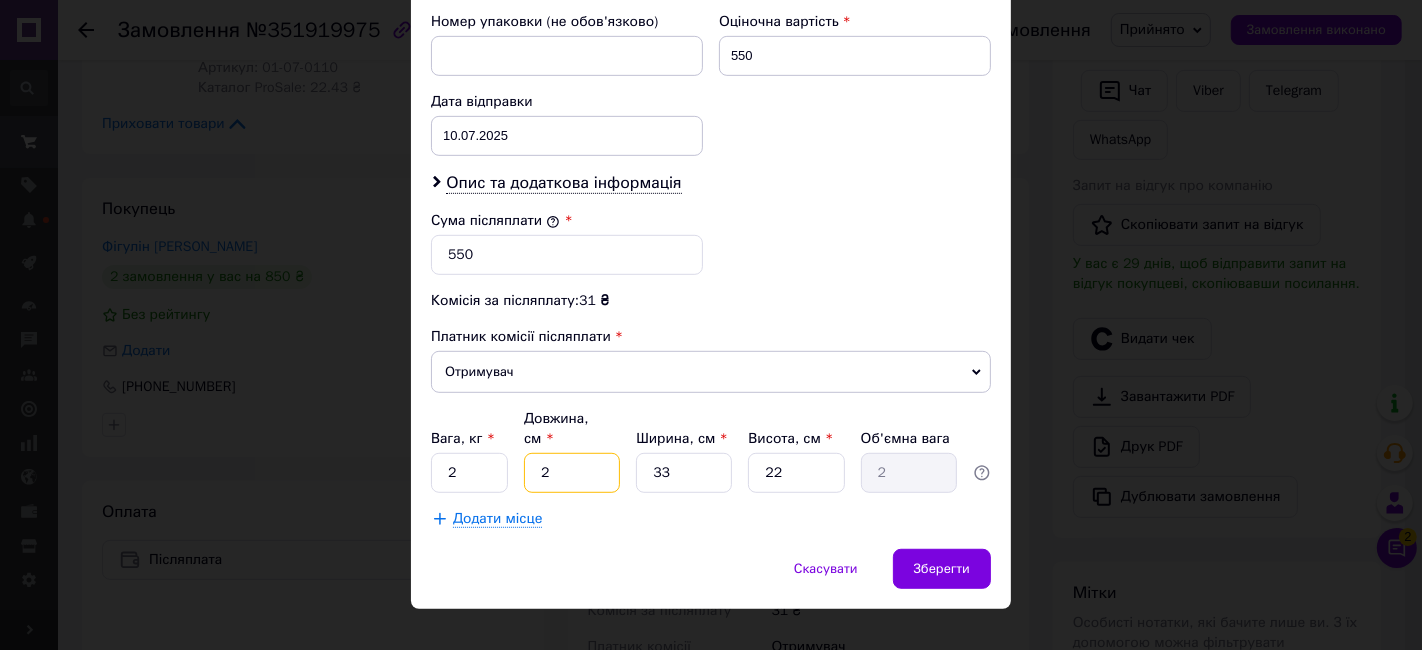type on "0.36" 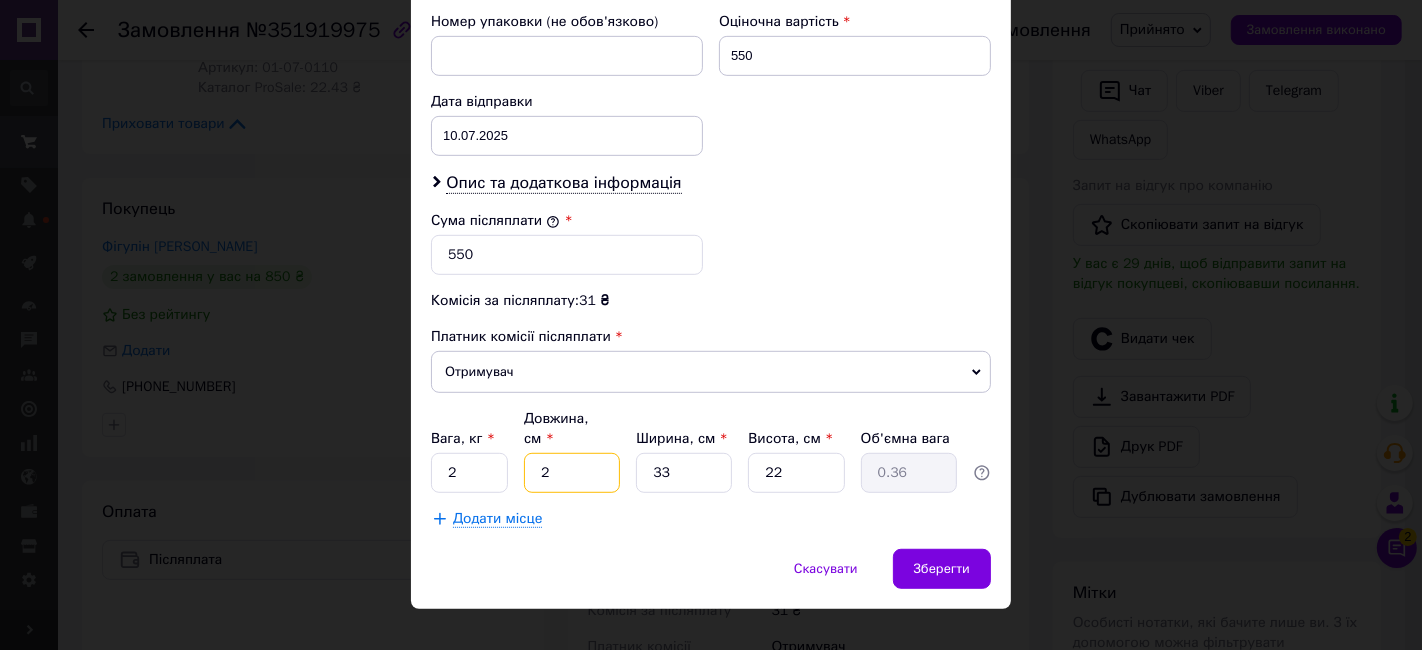 type on "20" 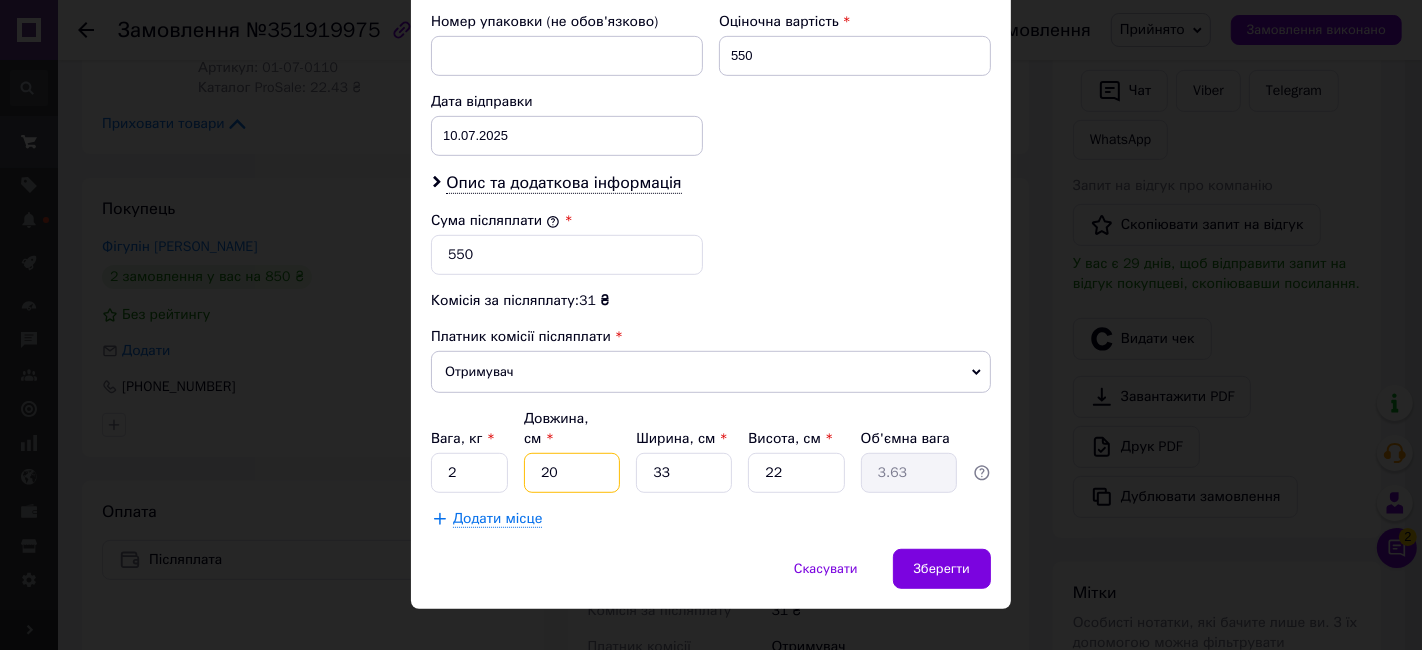 type on "20" 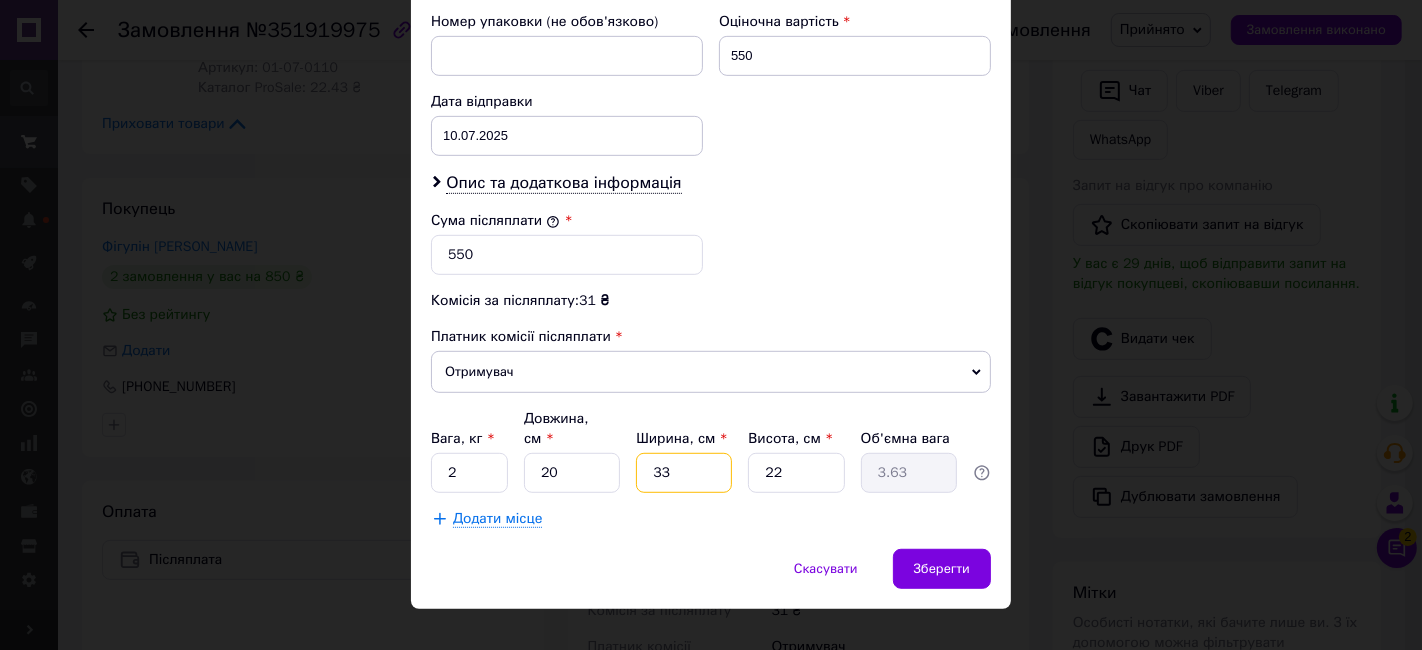 type on "1" 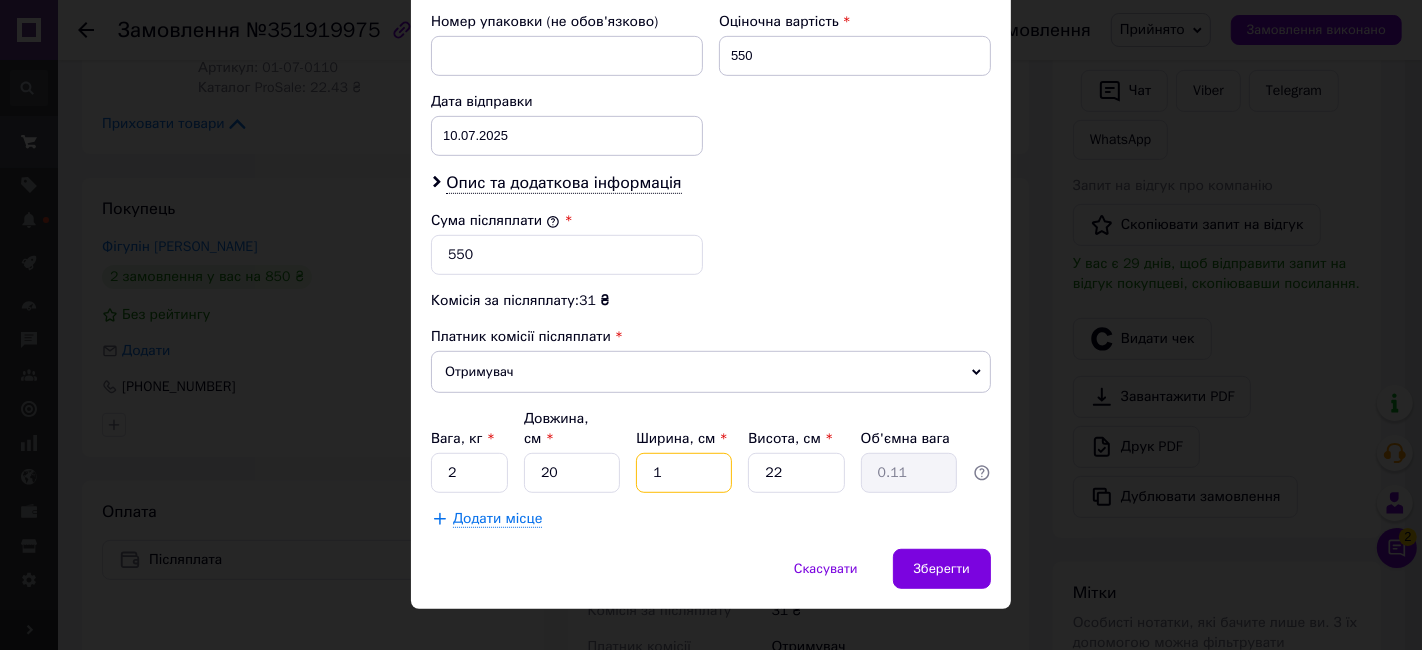 type on "19" 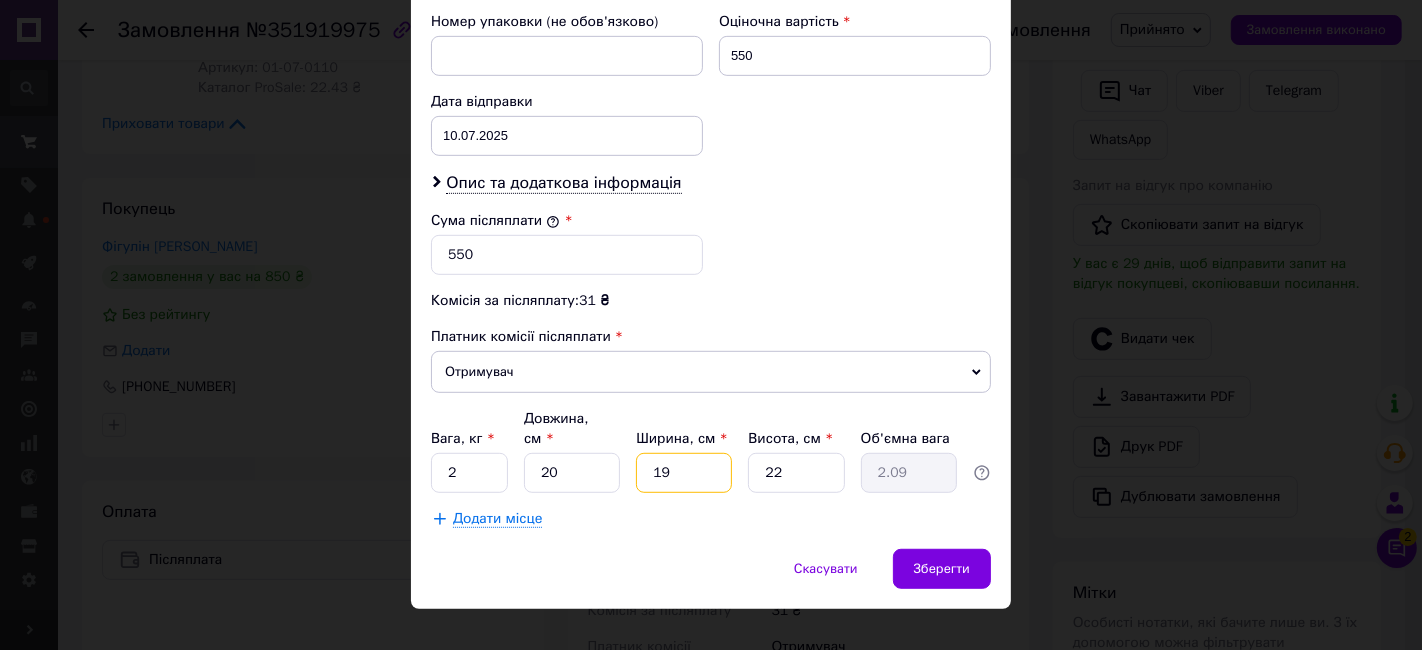 type on "19" 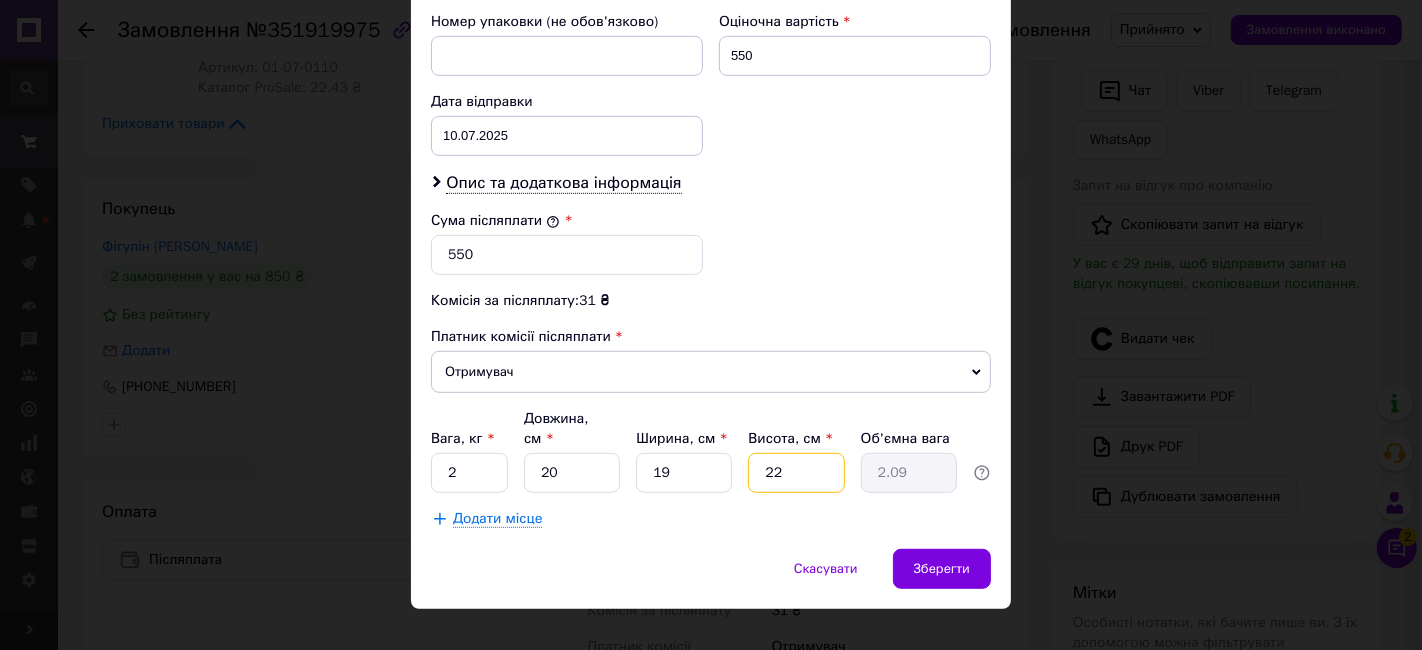 type on "8" 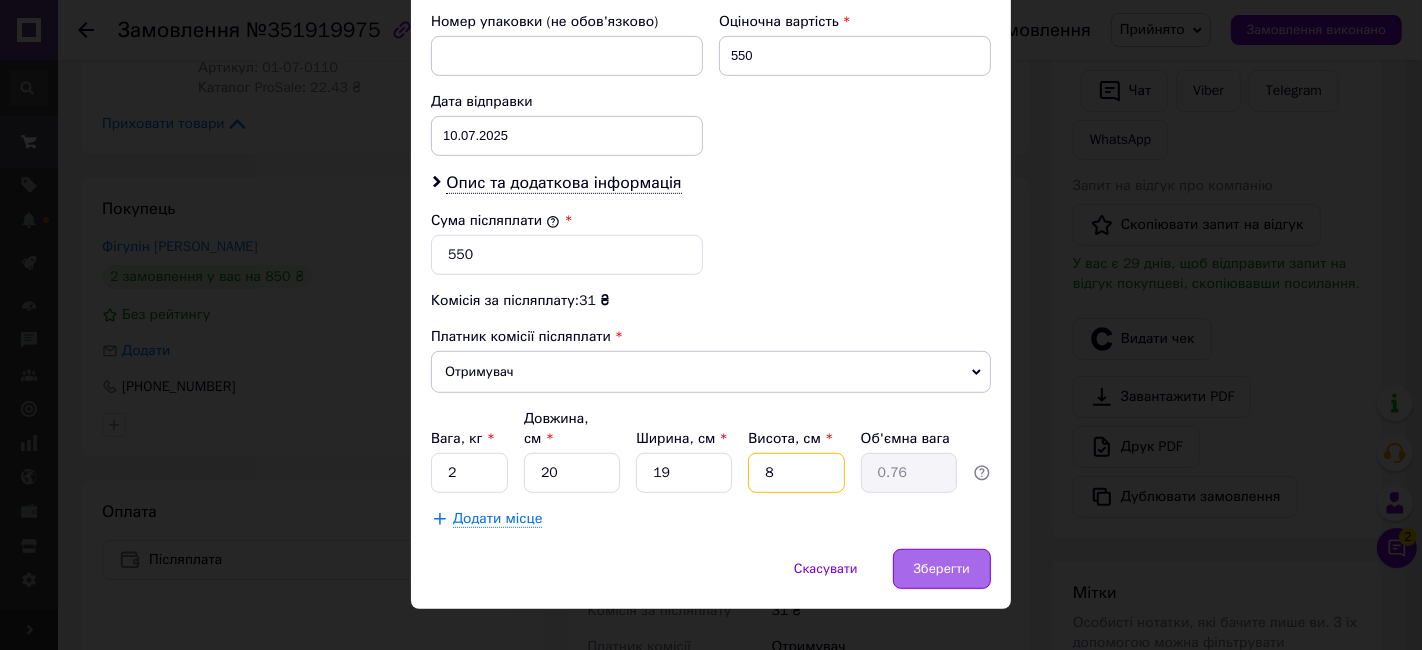type on "8" 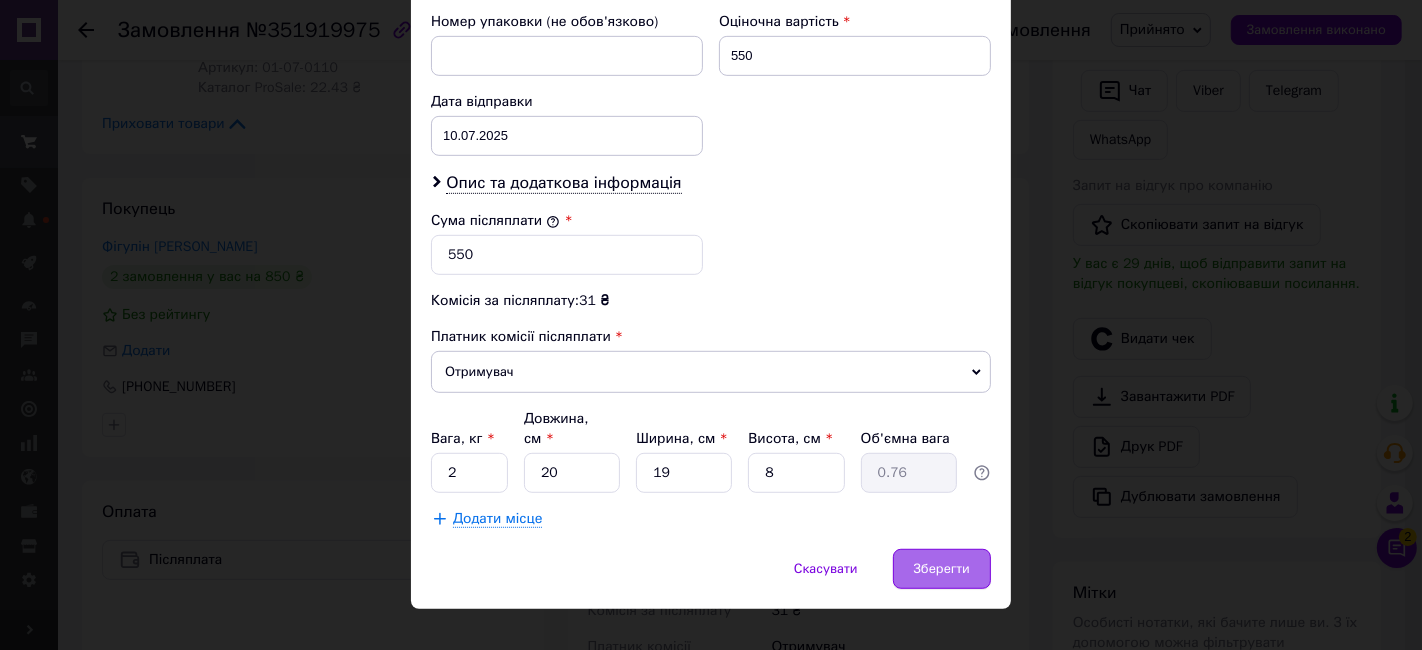 click on "Зберегти" at bounding box center [942, 569] 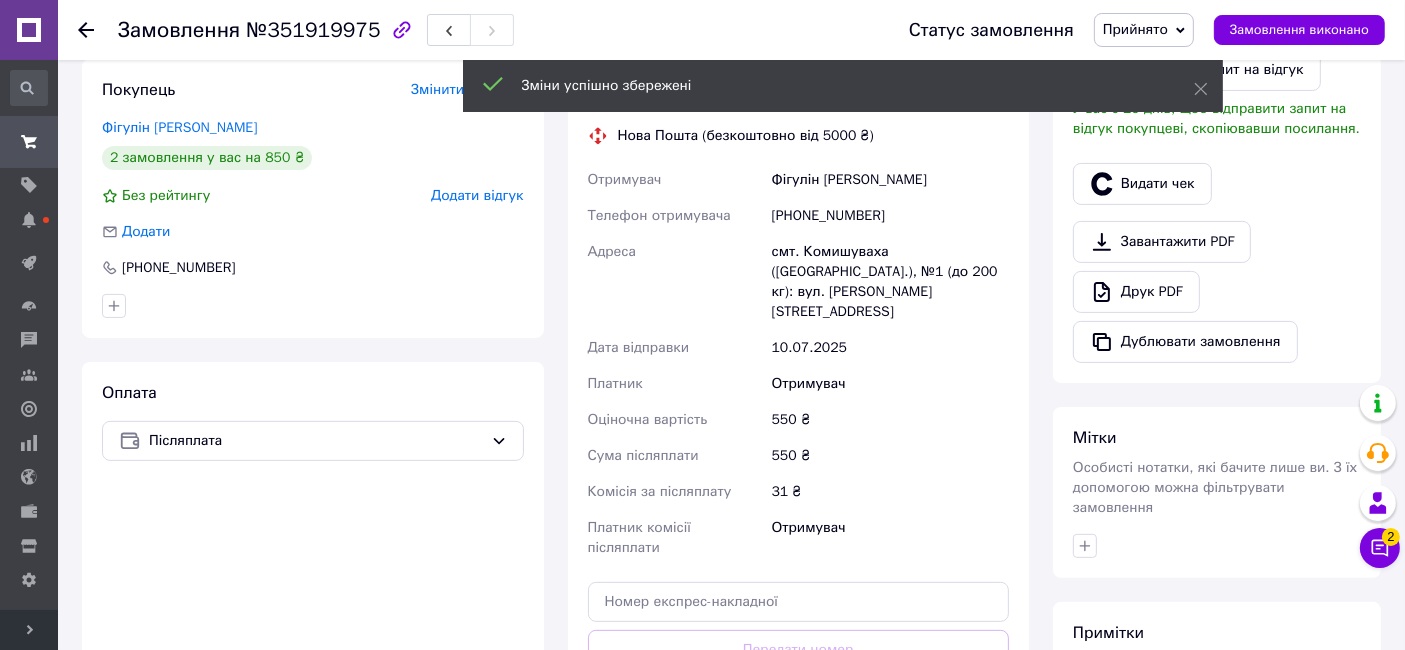 scroll, scrollTop: 751, scrollLeft: 0, axis: vertical 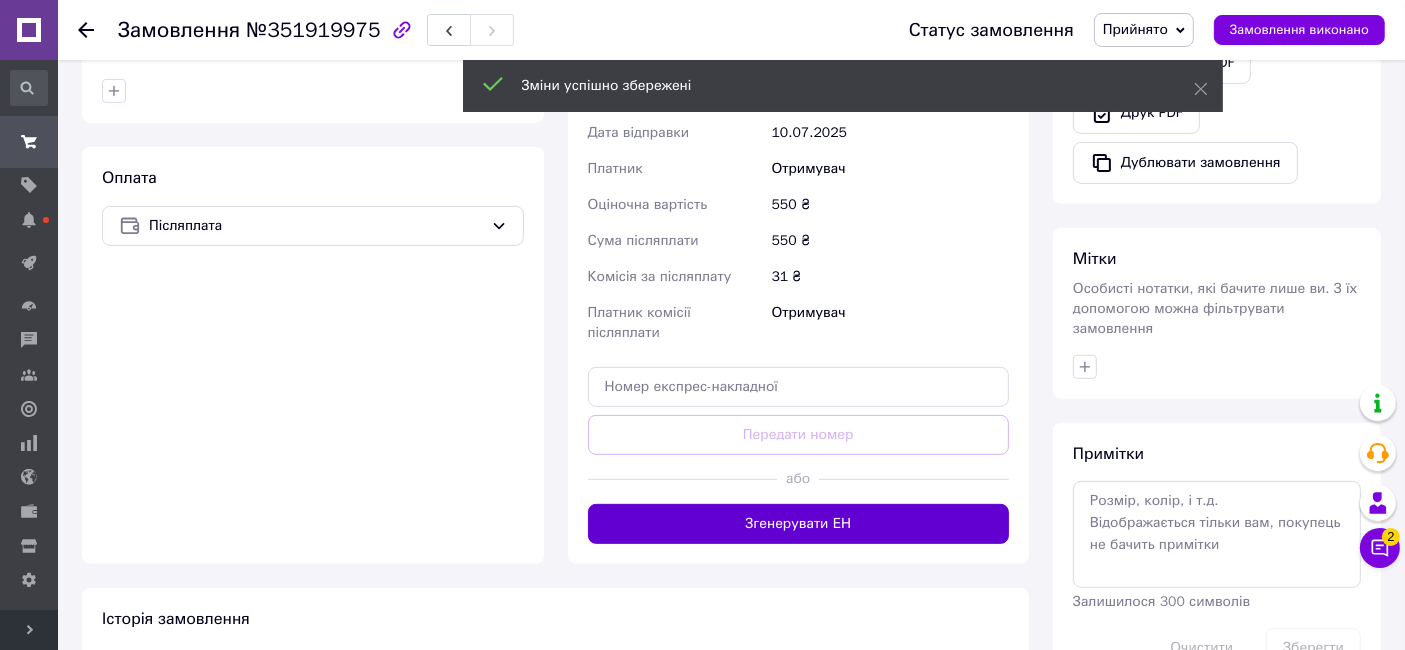 click on "Згенерувати ЕН" at bounding box center [799, 524] 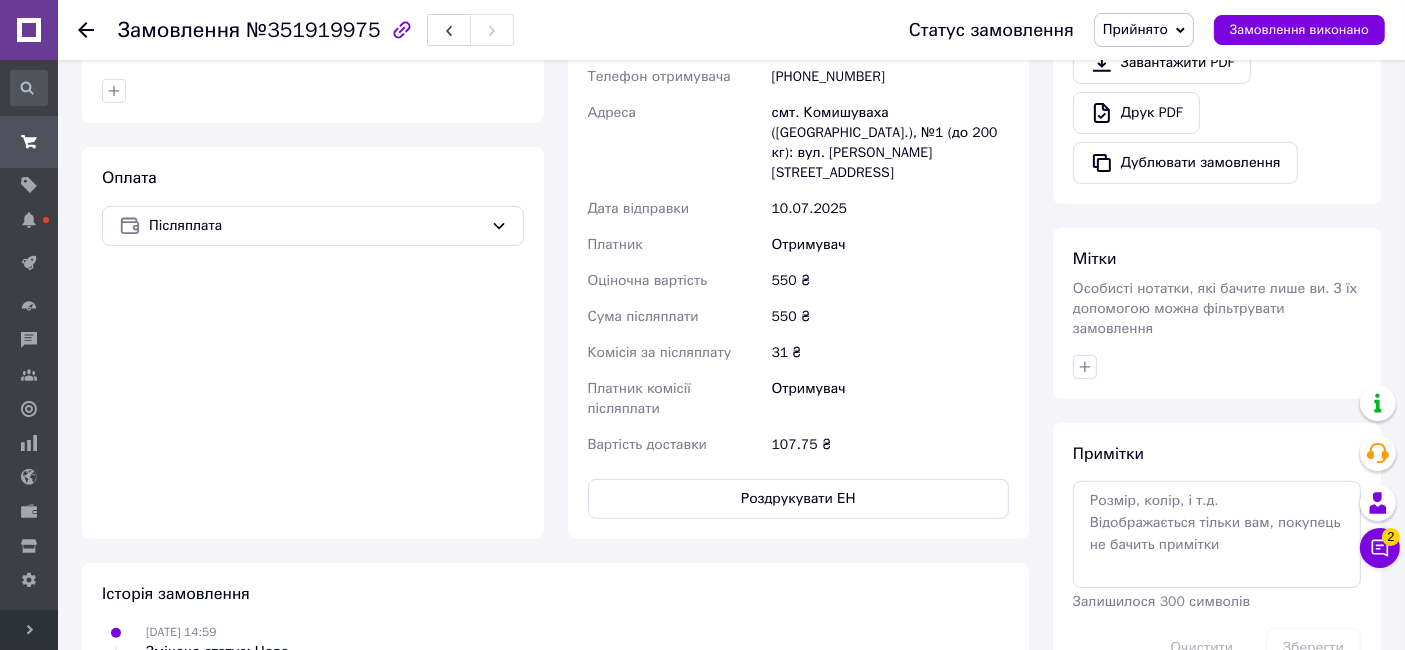 click on "Роздрукувати ЕН" at bounding box center [799, 499] 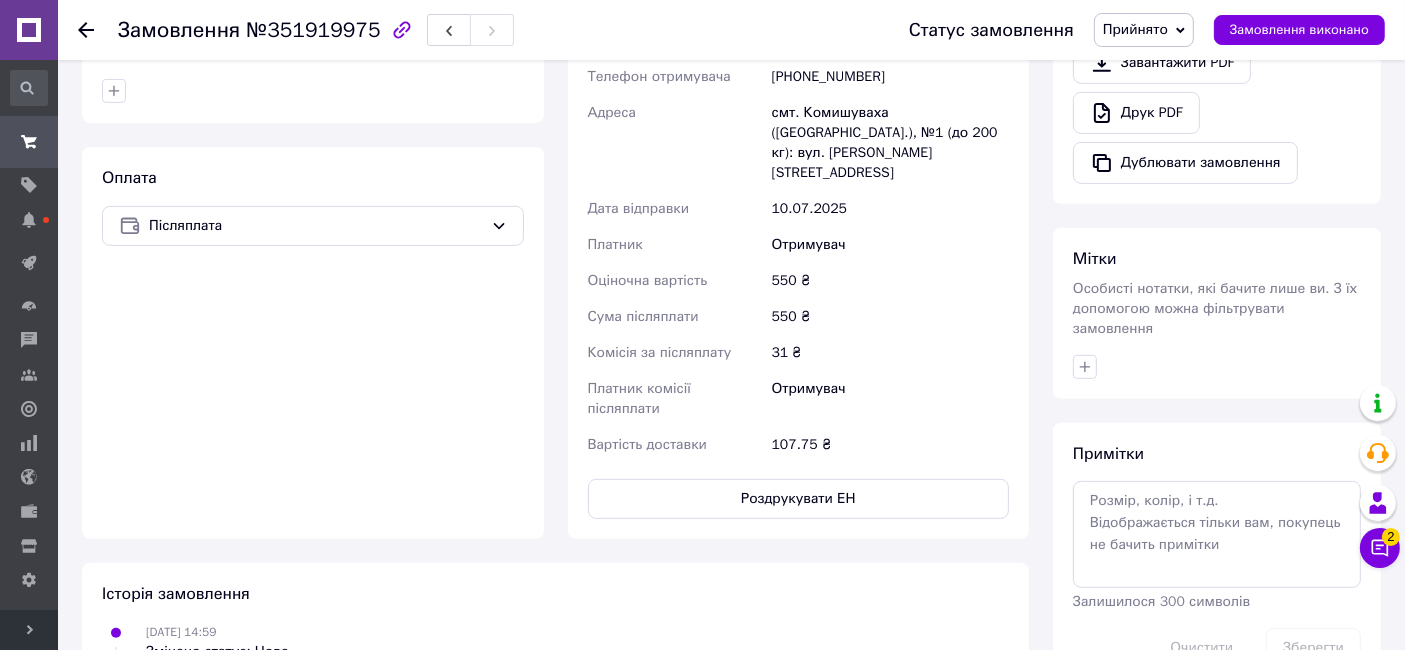 click on "Історія замовлення 09.07.2025 14:59 Змінено статус: Нове 10.07.2025 08:49, Людмила Костюшок Змінено статус: з Нове на Прийнято 10.07.2025 13:24 Змінено дані доставки: Сума післяплати з Не вибрано на 550.0 , Платник післяплати з Не вибрано на Отримувач 10.07.2025 13:24, Людмила Костюшок" at bounding box center [555, 734] 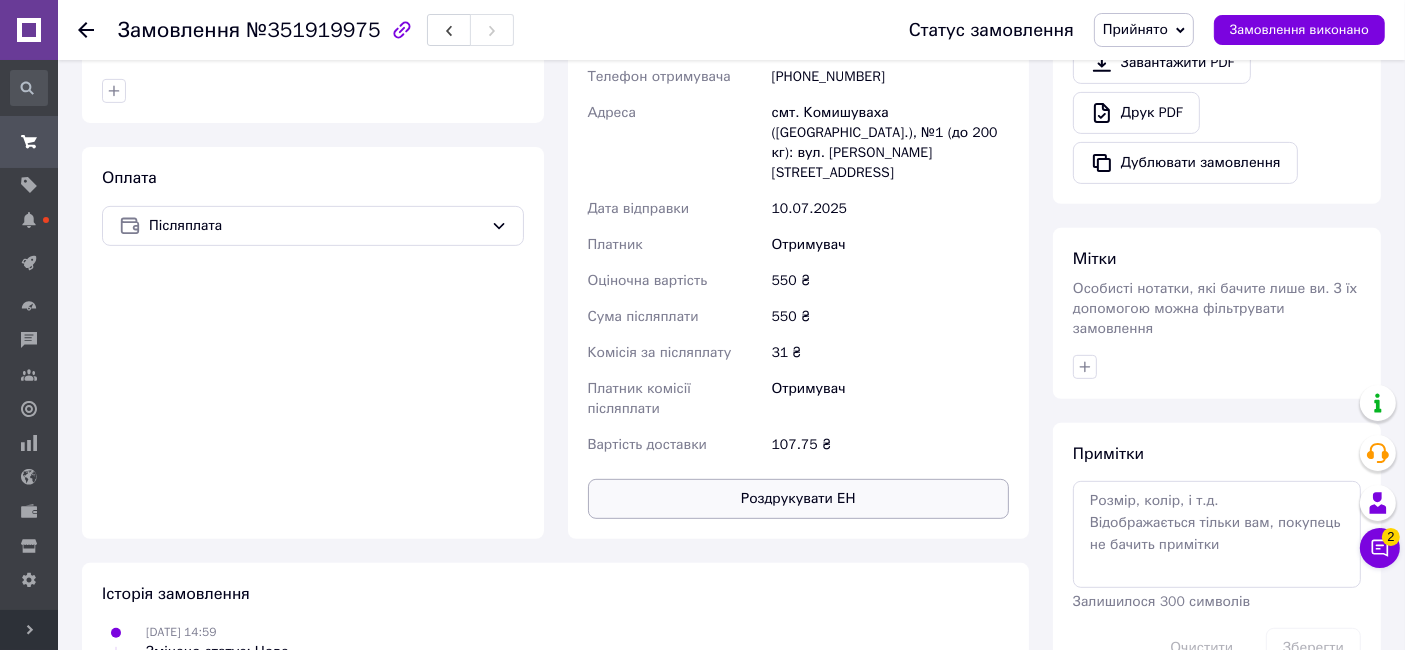 click on "Роздрукувати ЕН" at bounding box center (799, 499) 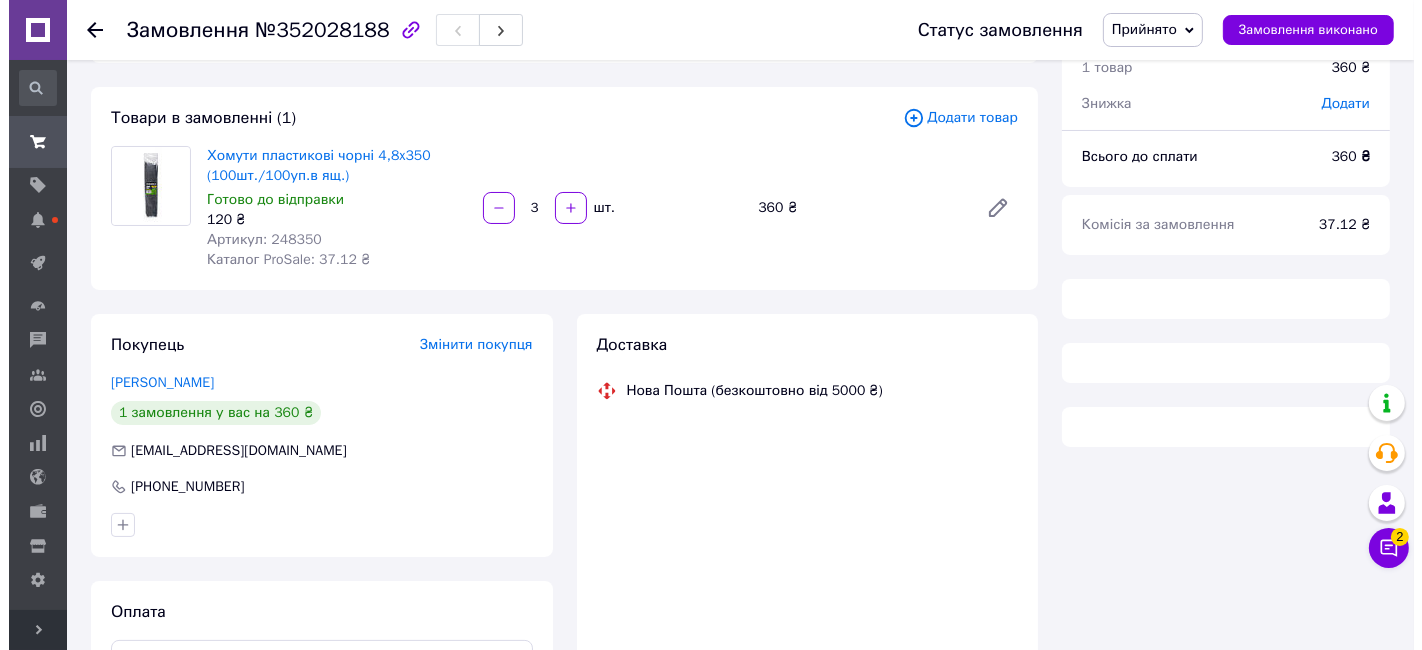 scroll, scrollTop: 221, scrollLeft: 0, axis: vertical 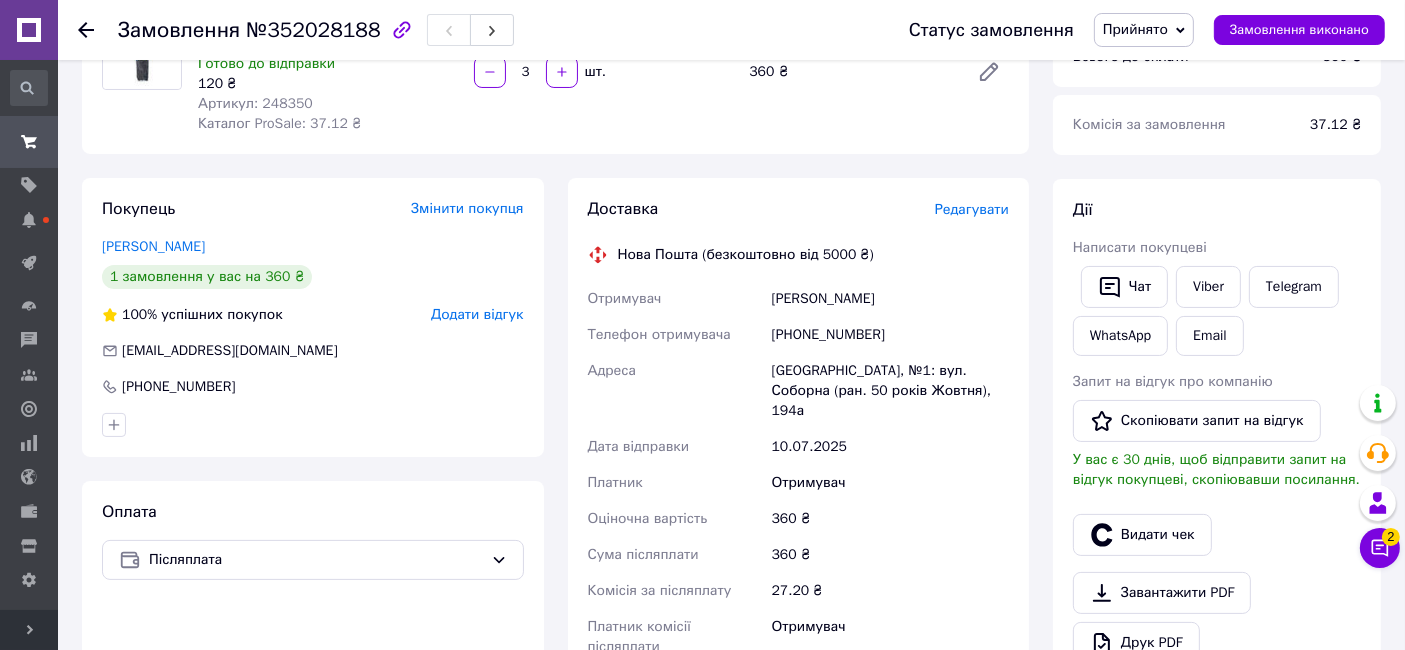 click on "Редагувати" at bounding box center [972, 209] 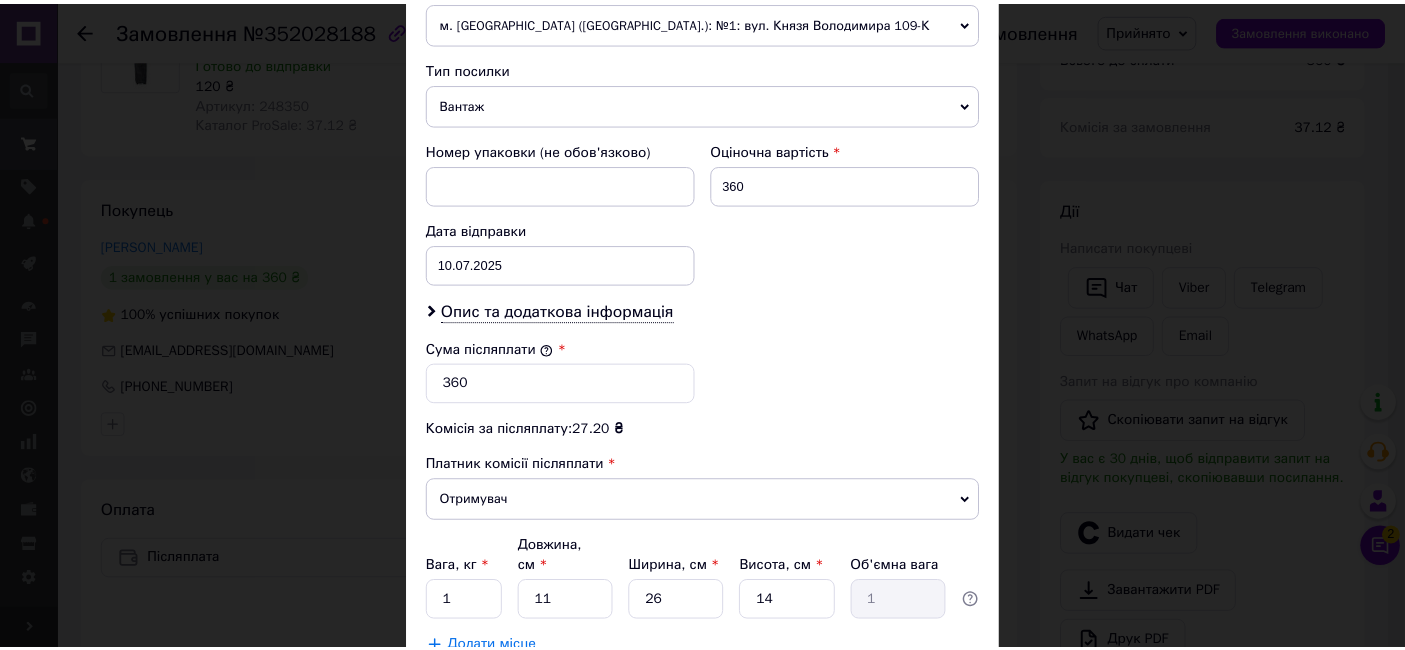 scroll, scrollTop: 867, scrollLeft: 0, axis: vertical 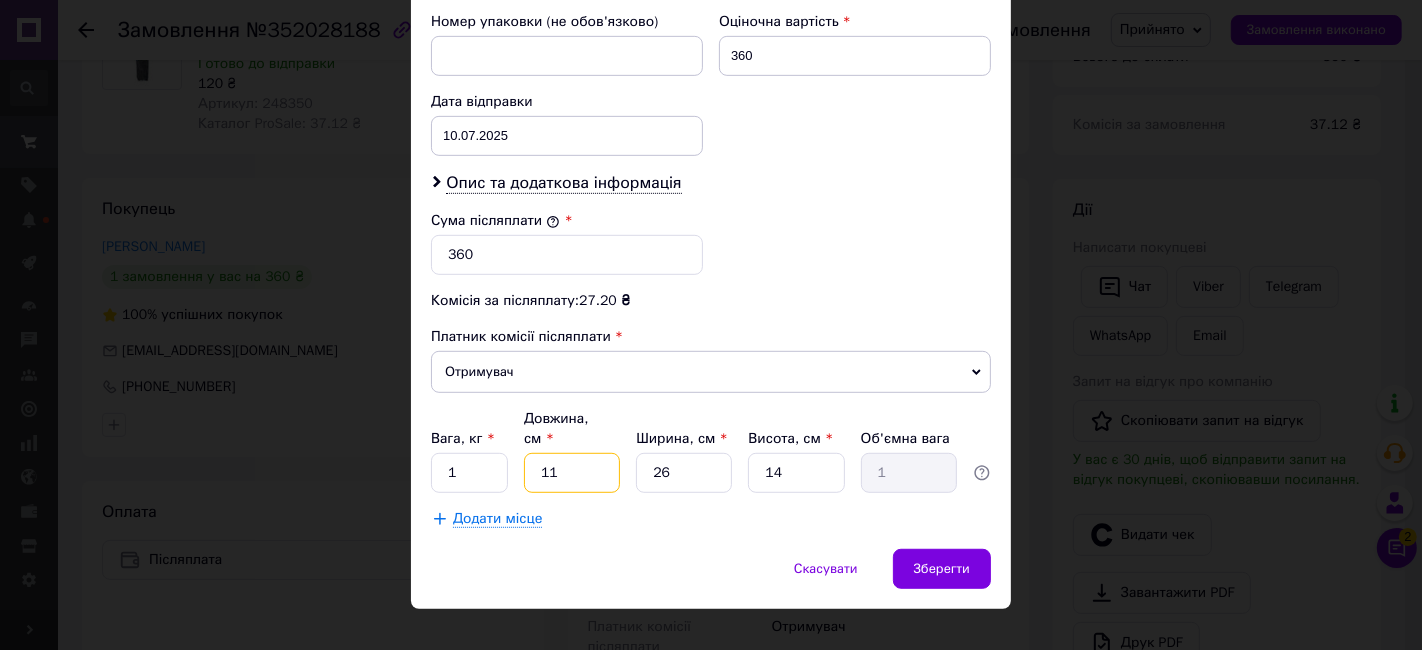 click on "11" at bounding box center [572, 473] 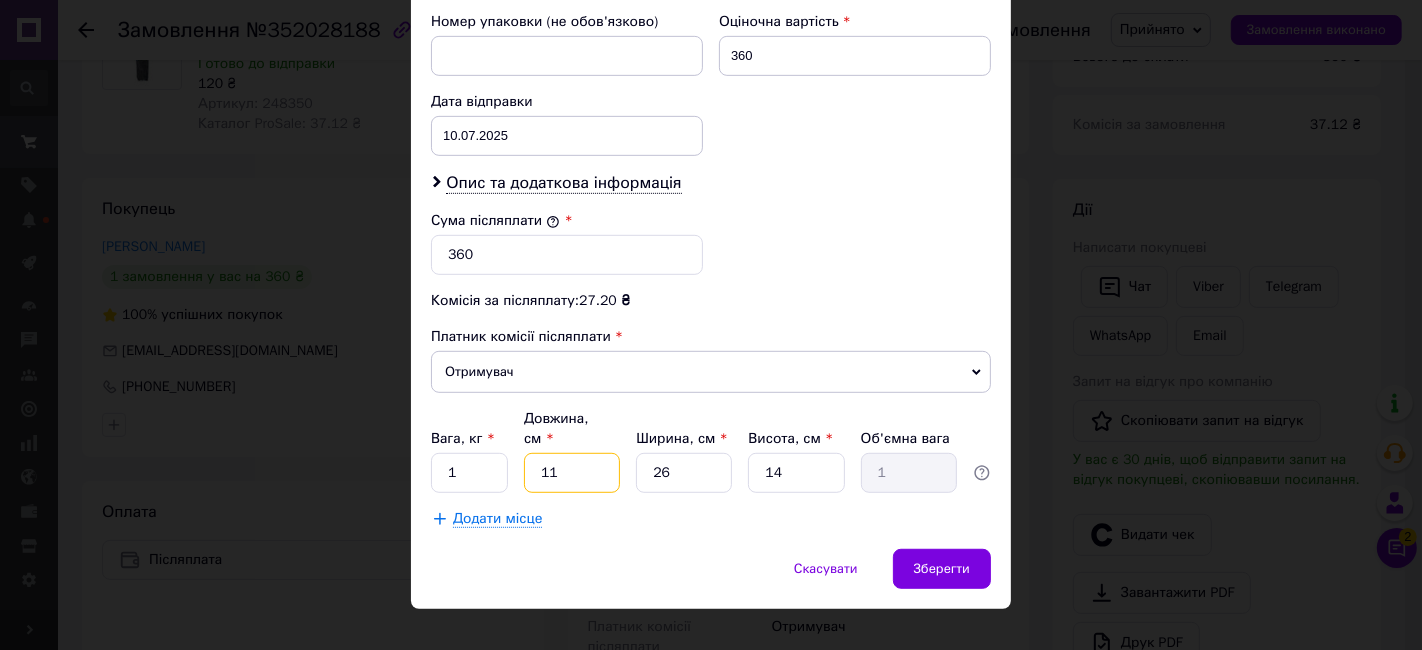 type on "2" 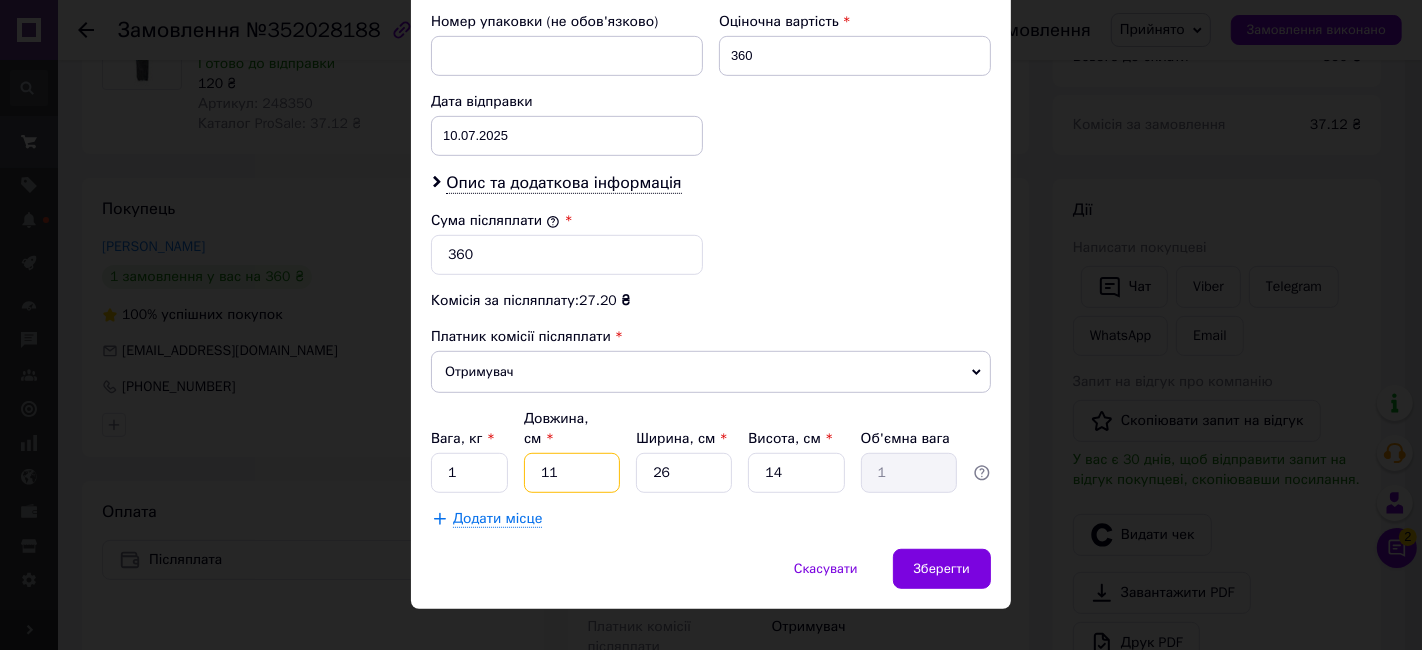 type on "0.18" 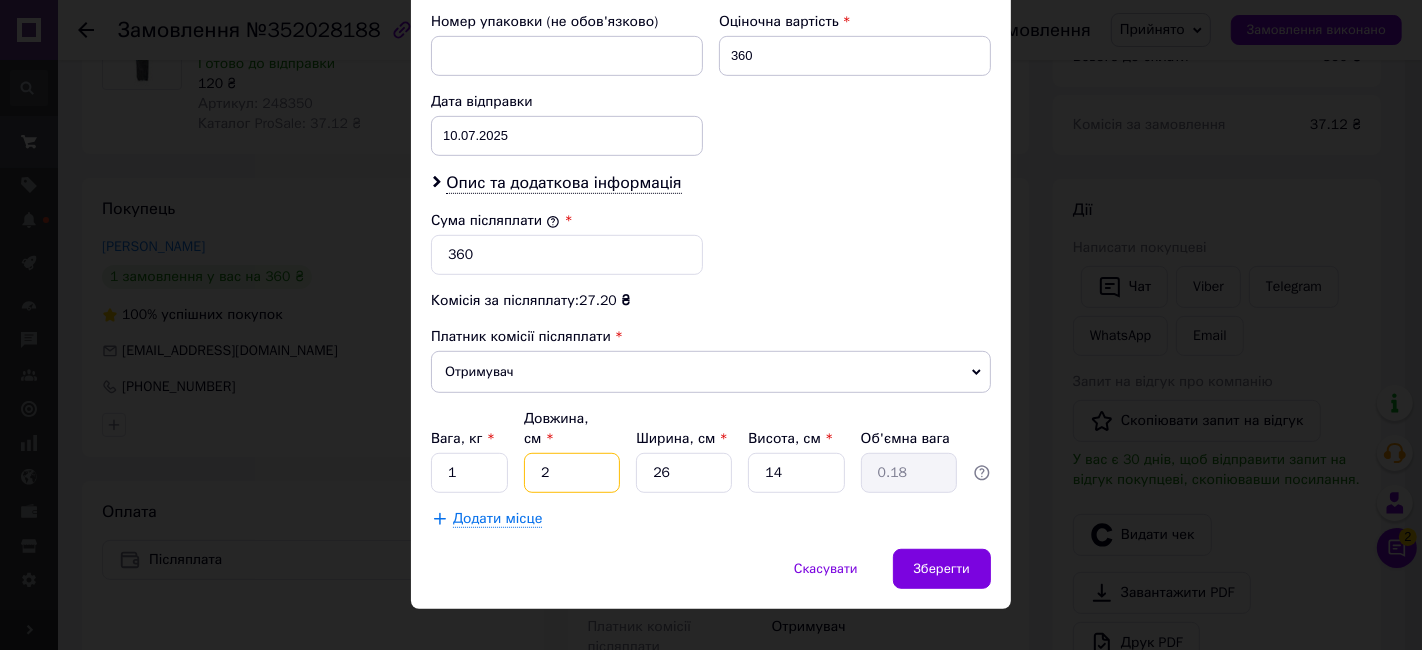 type on "27" 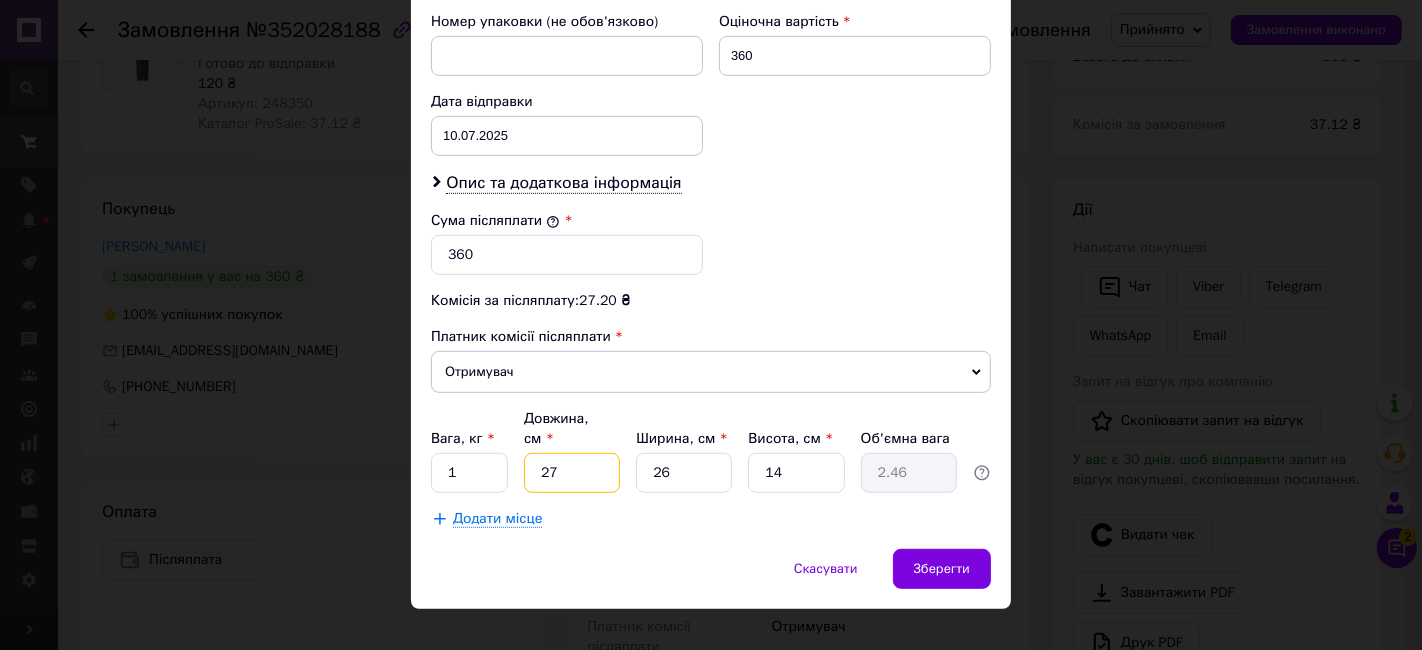 type on "27" 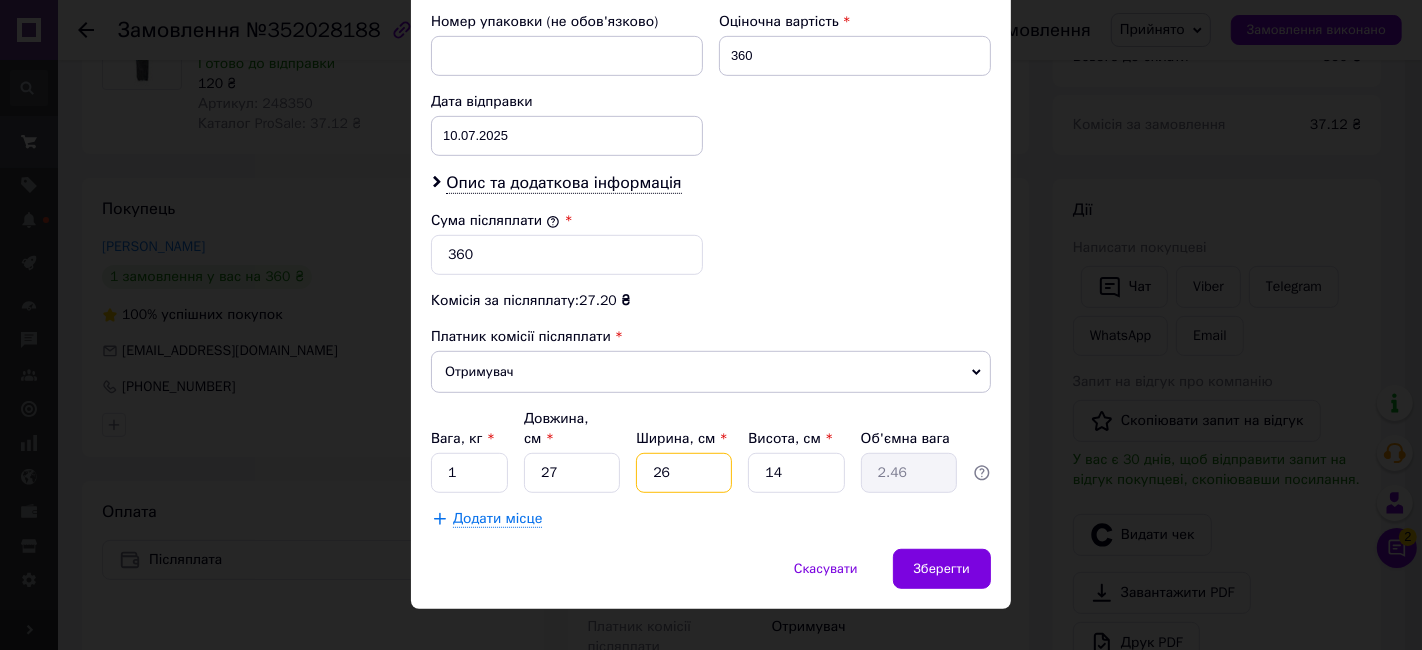 type on "1" 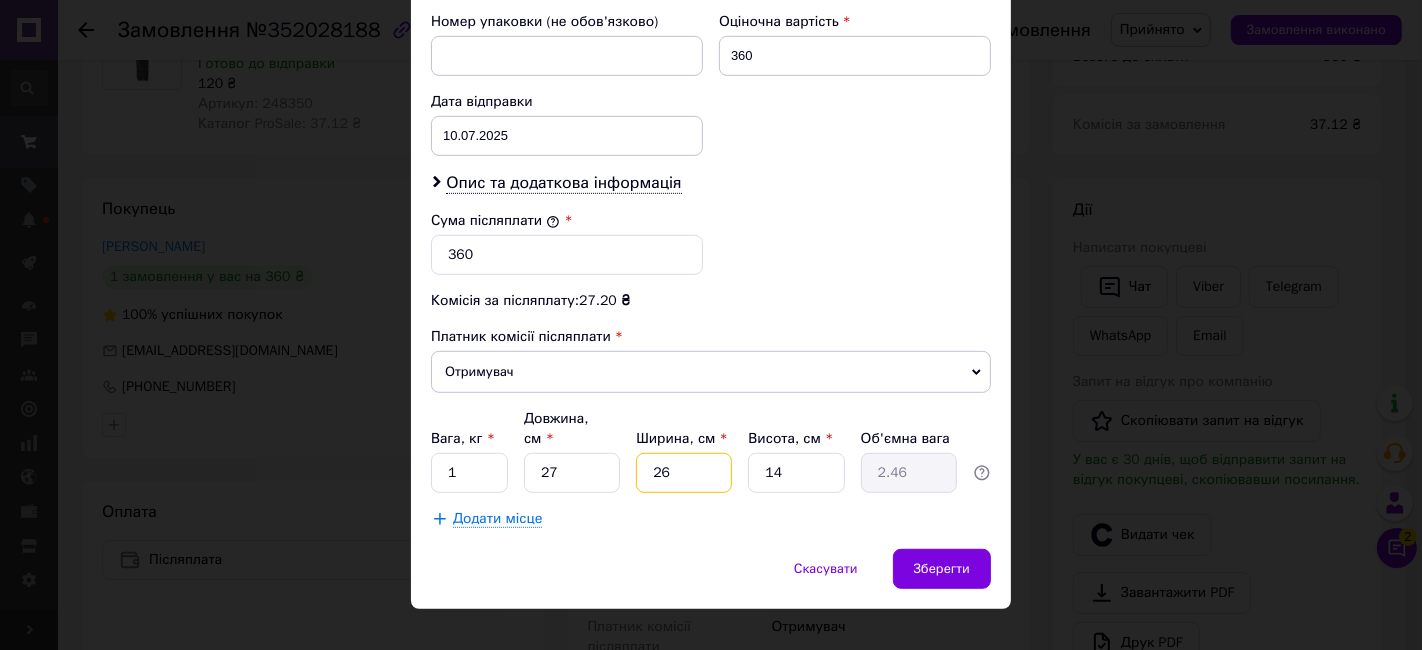 type on "0.1" 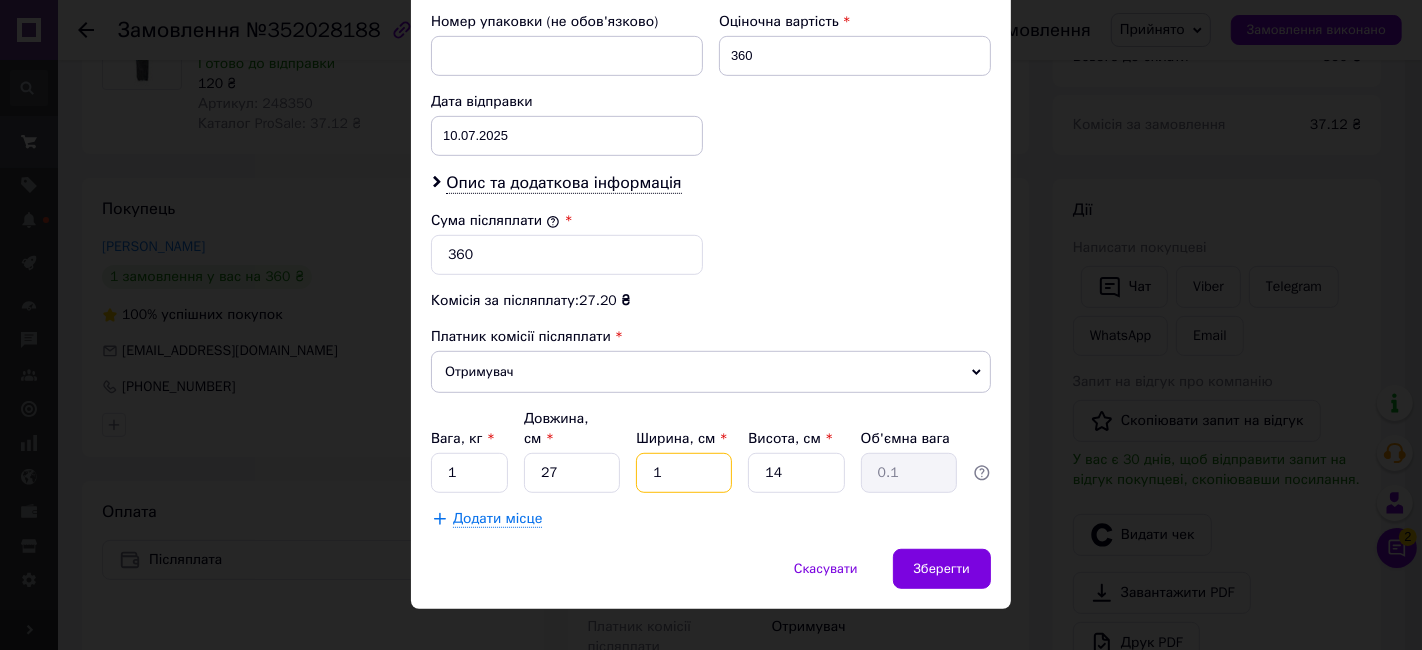 type on "17" 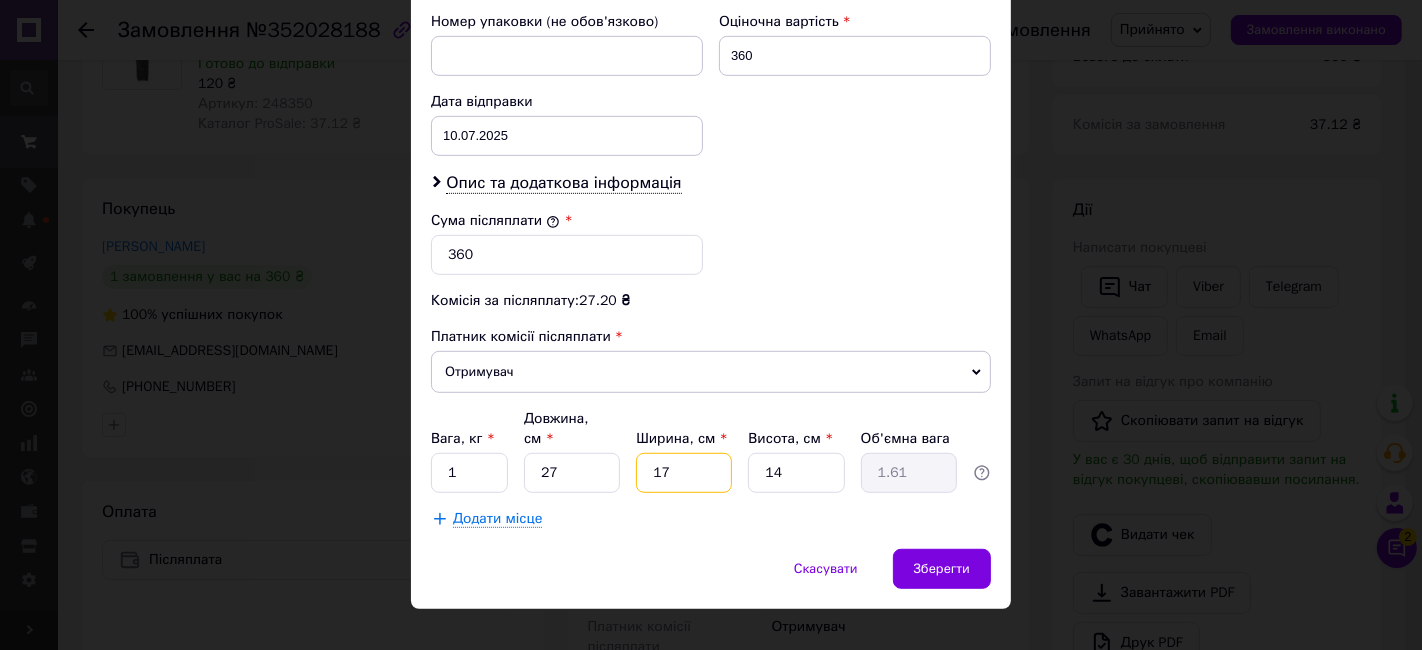 type on "17" 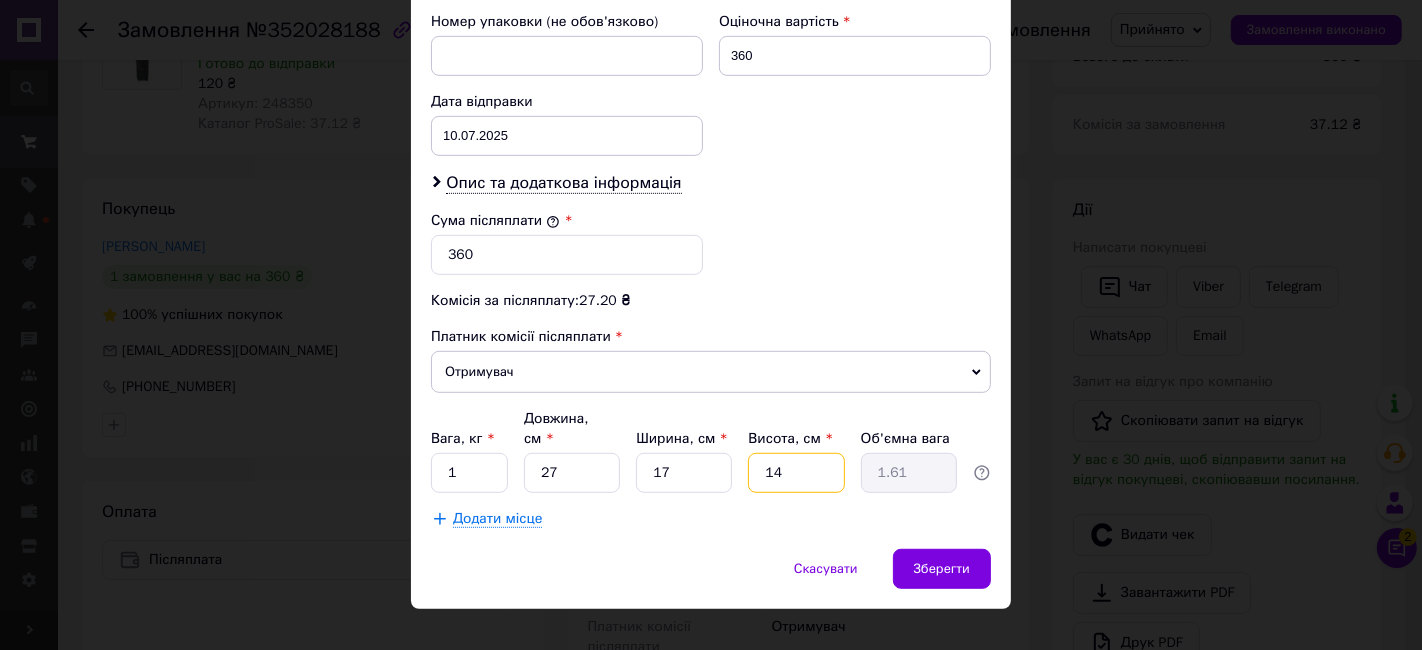 type on "1" 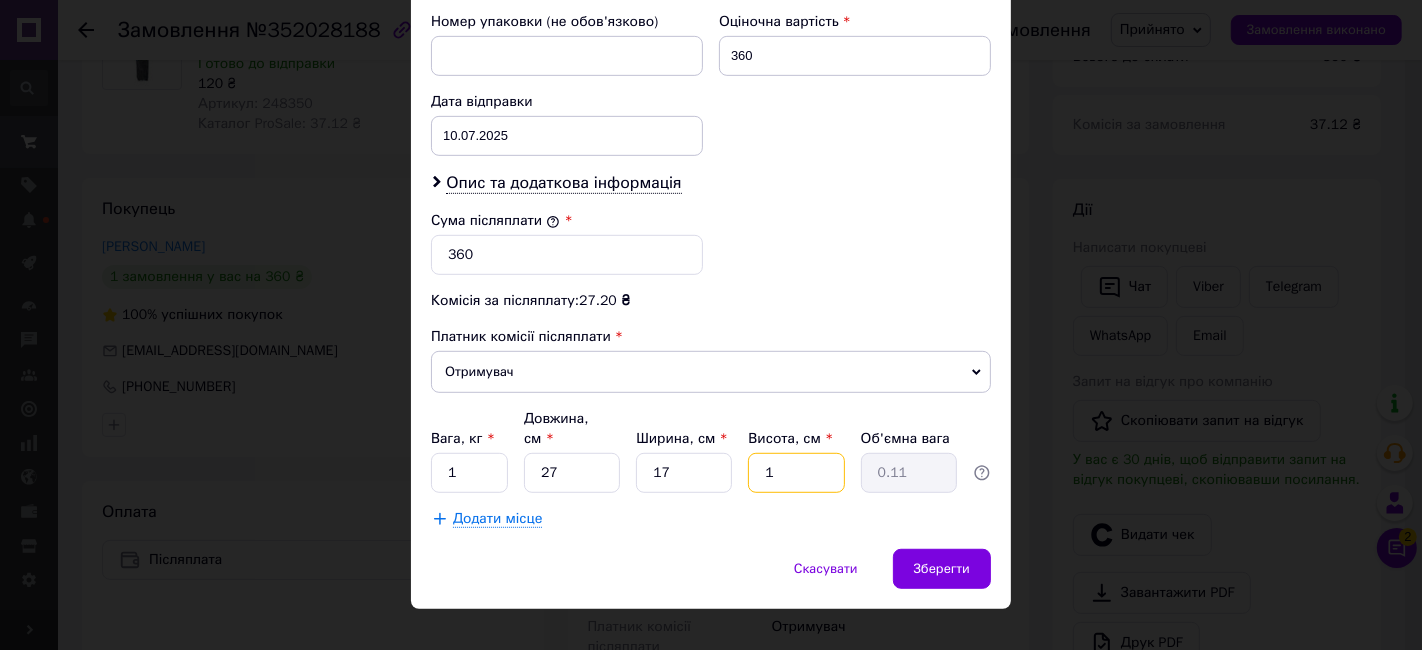 type on "15" 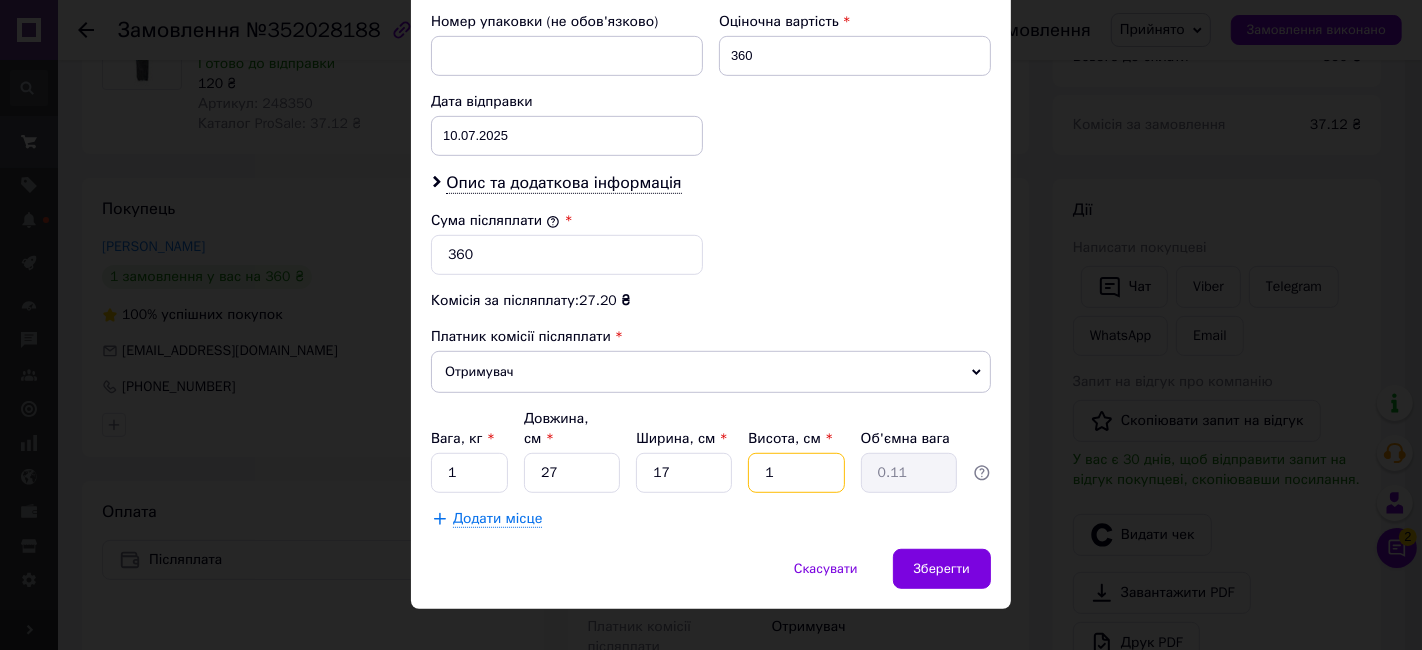 type on "1.72" 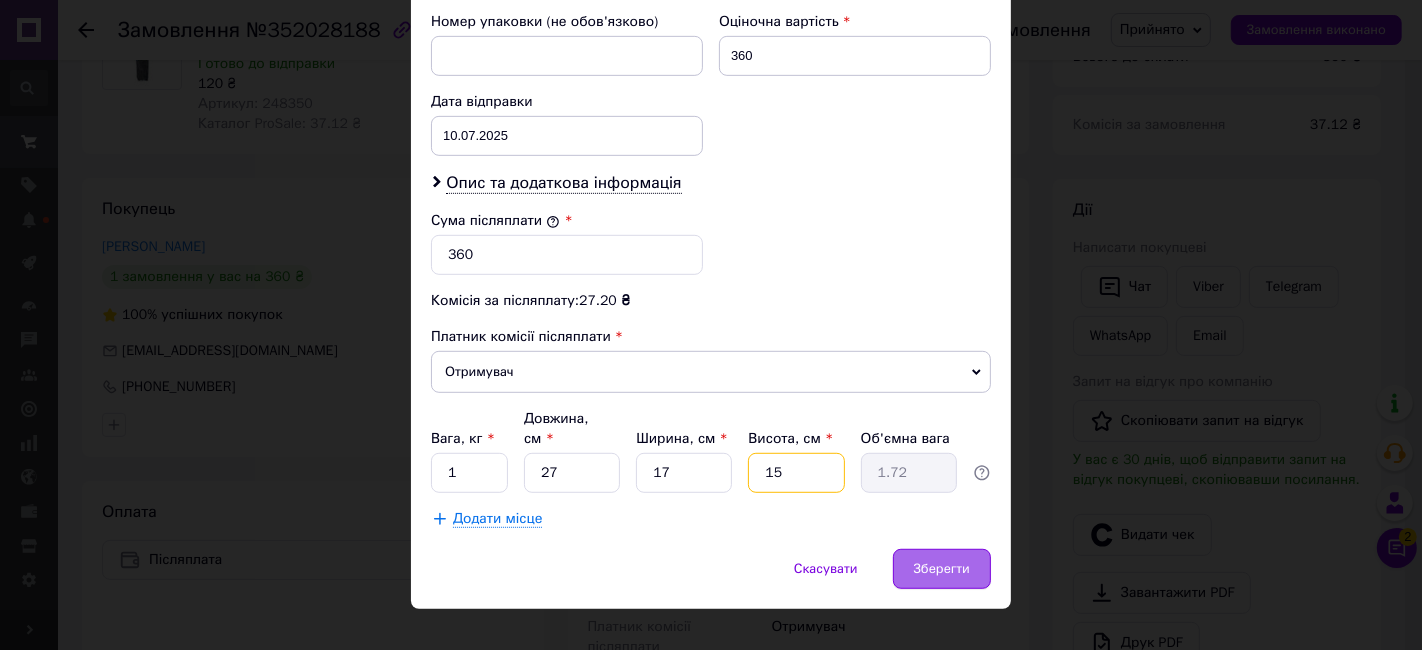 type on "15" 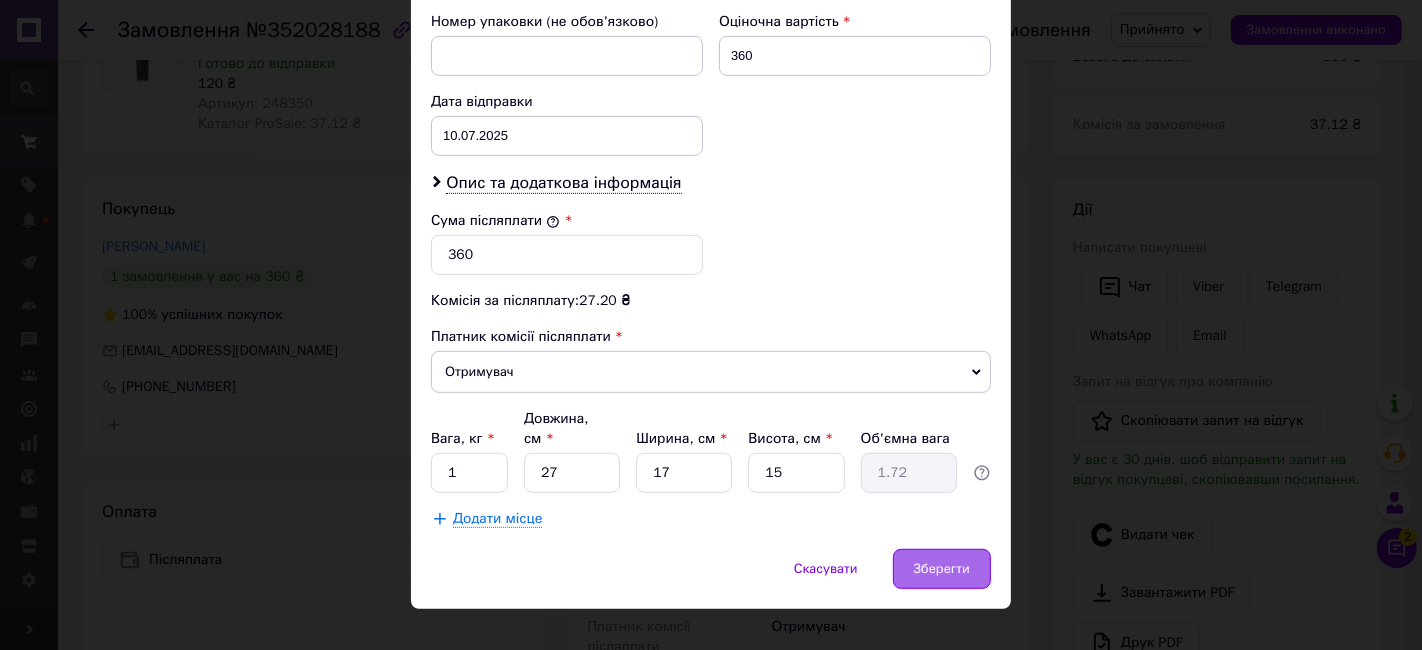 click on "Зберегти" at bounding box center [942, 569] 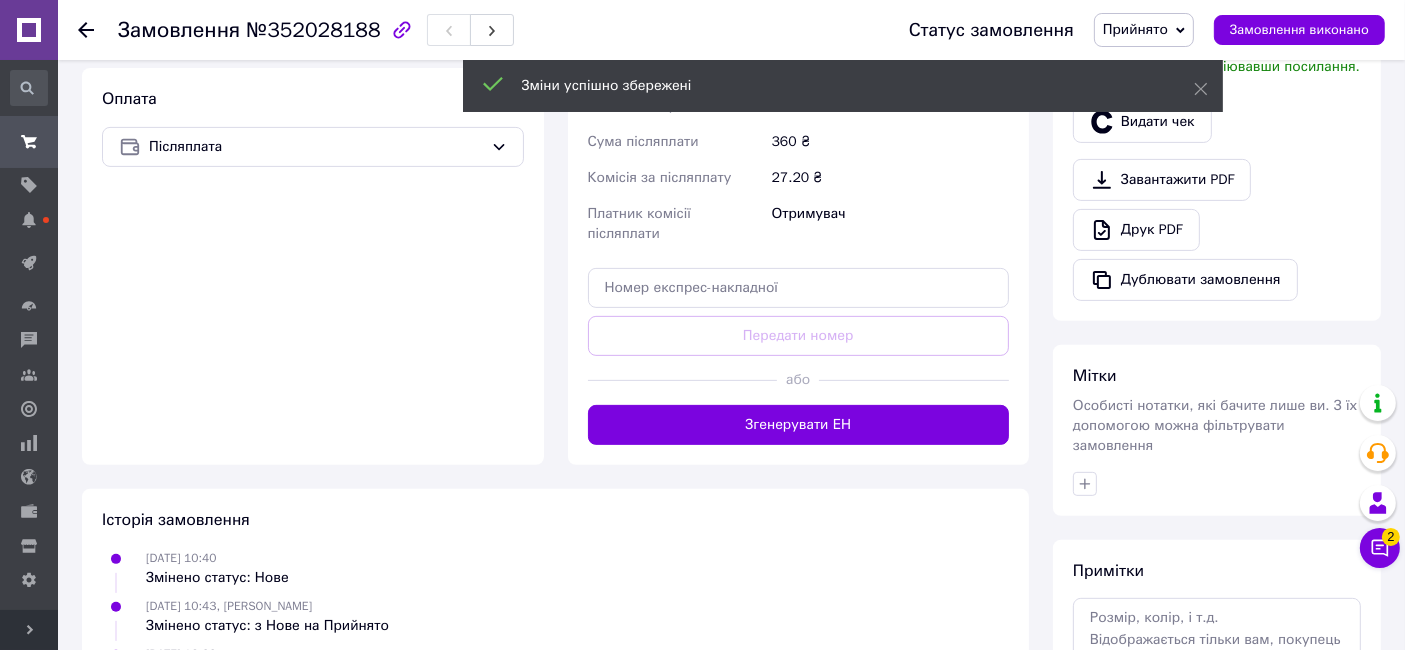 scroll, scrollTop: 665, scrollLeft: 0, axis: vertical 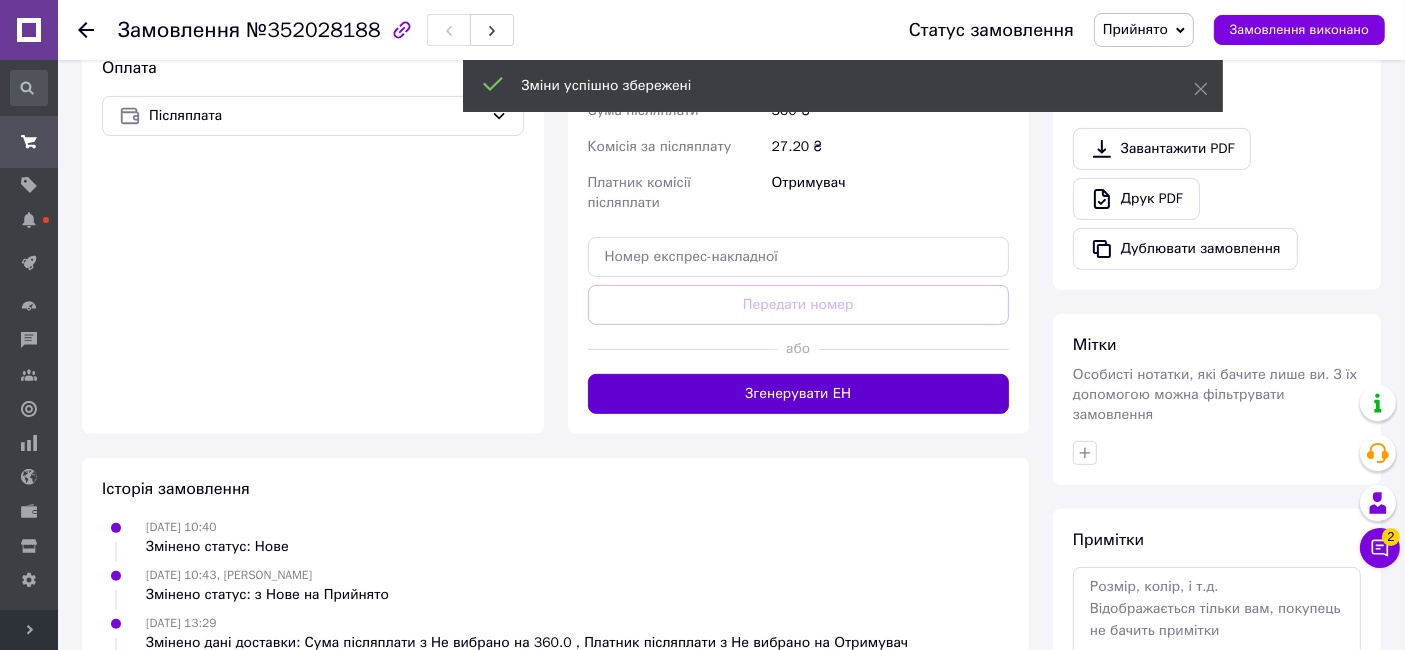 click on "Згенерувати ЕН" at bounding box center (799, 394) 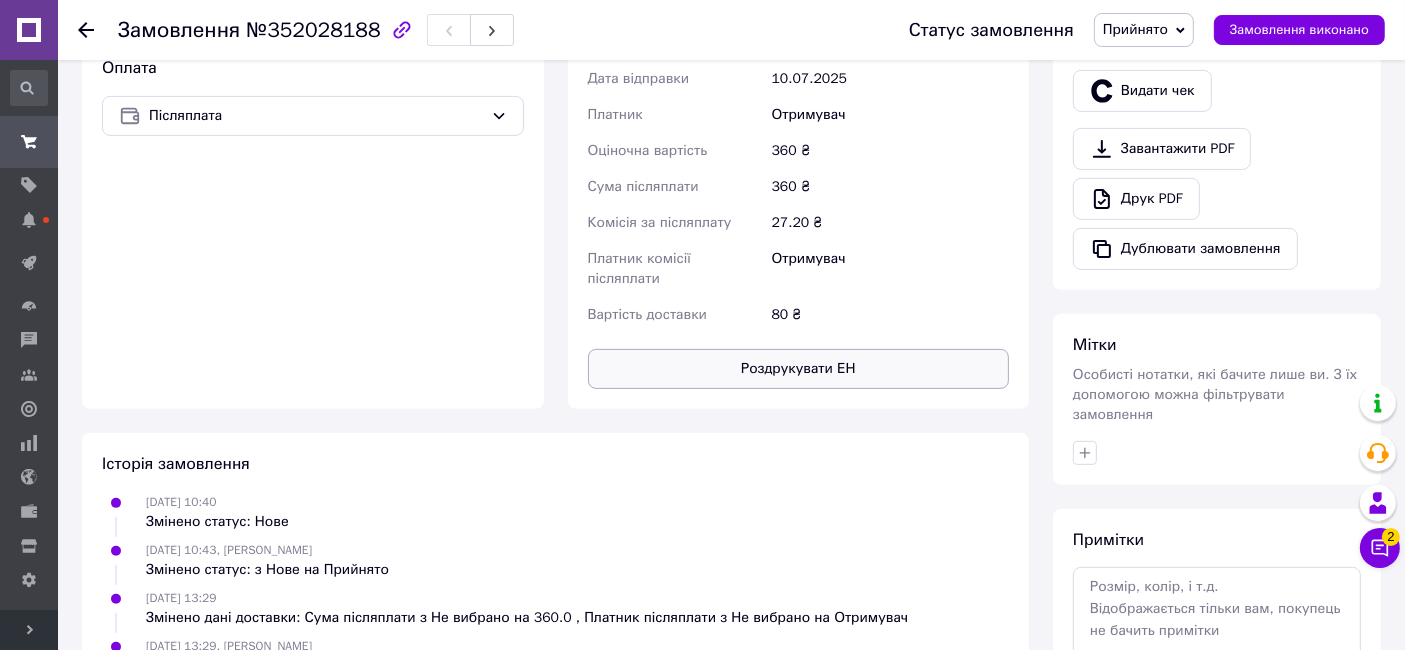 click on "Роздрукувати ЕН" at bounding box center [799, 369] 